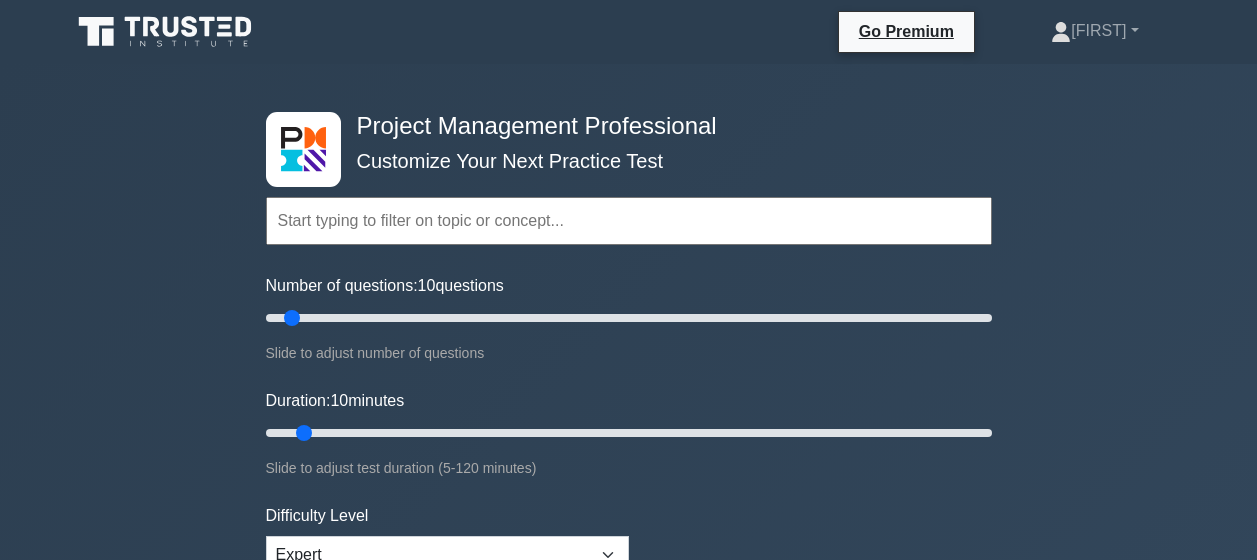scroll, scrollTop: 0, scrollLeft: 0, axis: both 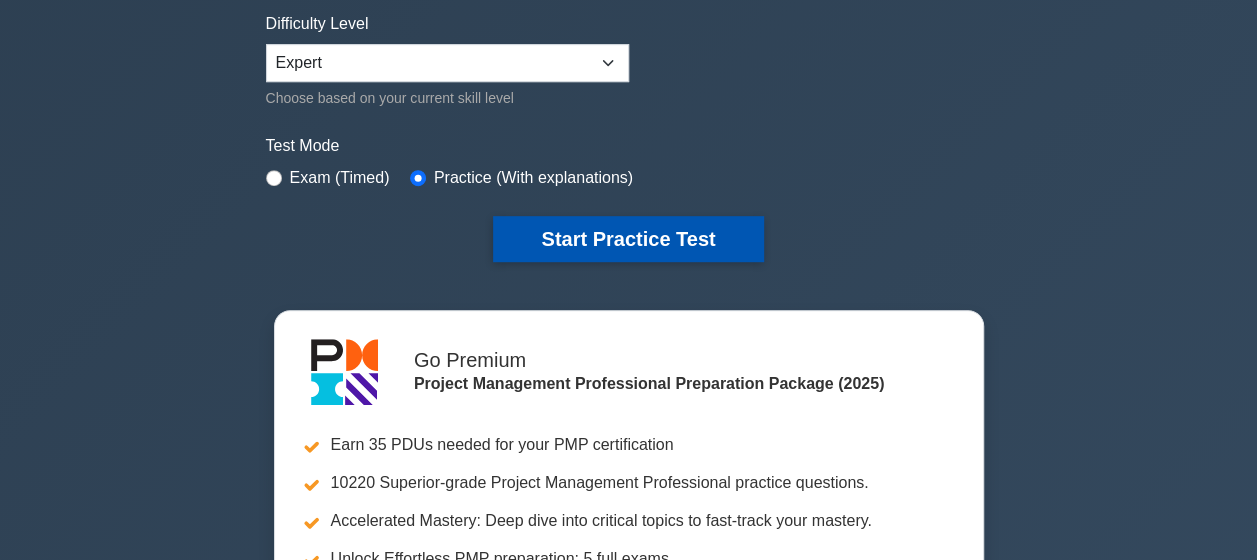 click on "Start Practice Test" at bounding box center [628, 239] 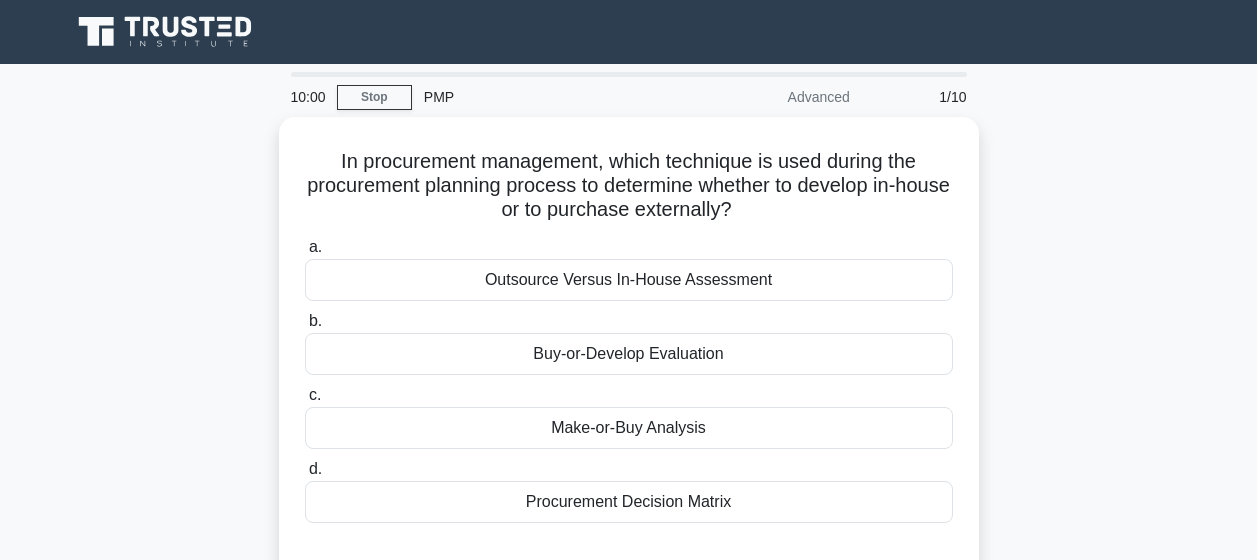 scroll, scrollTop: 0, scrollLeft: 0, axis: both 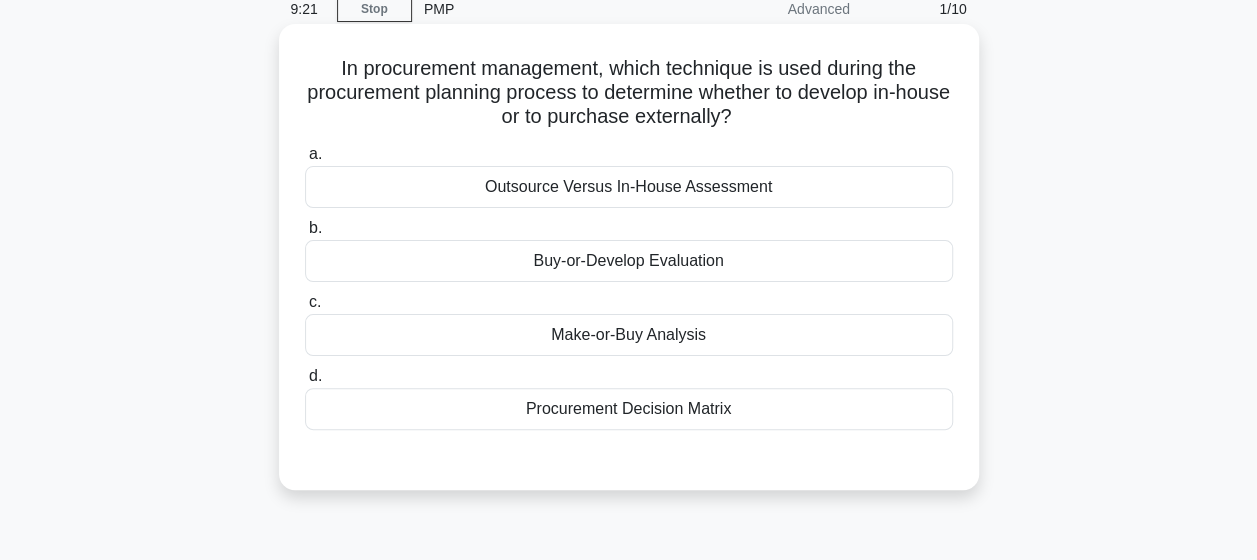 click on "Make-or-Buy Analysis" at bounding box center [629, 335] 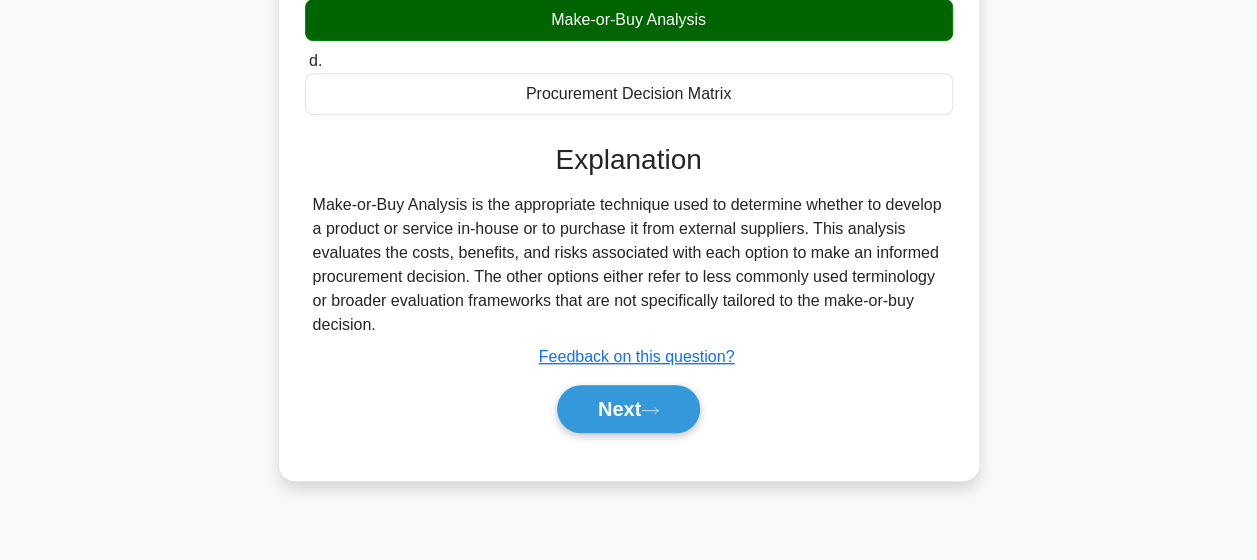 scroll, scrollTop: 404, scrollLeft: 0, axis: vertical 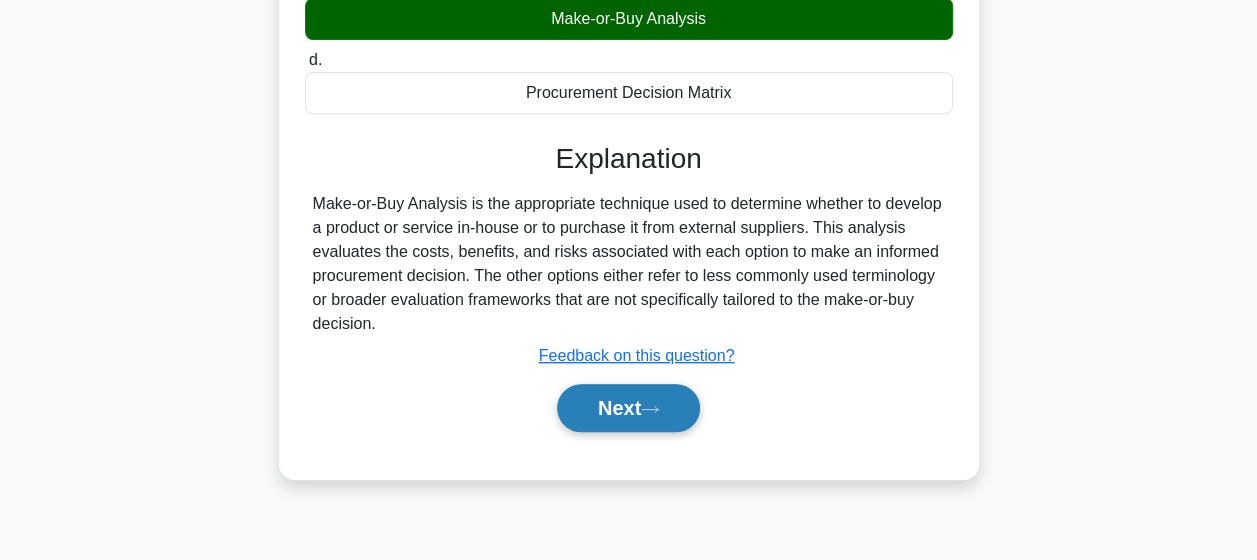 click on "Next" at bounding box center [628, 408] 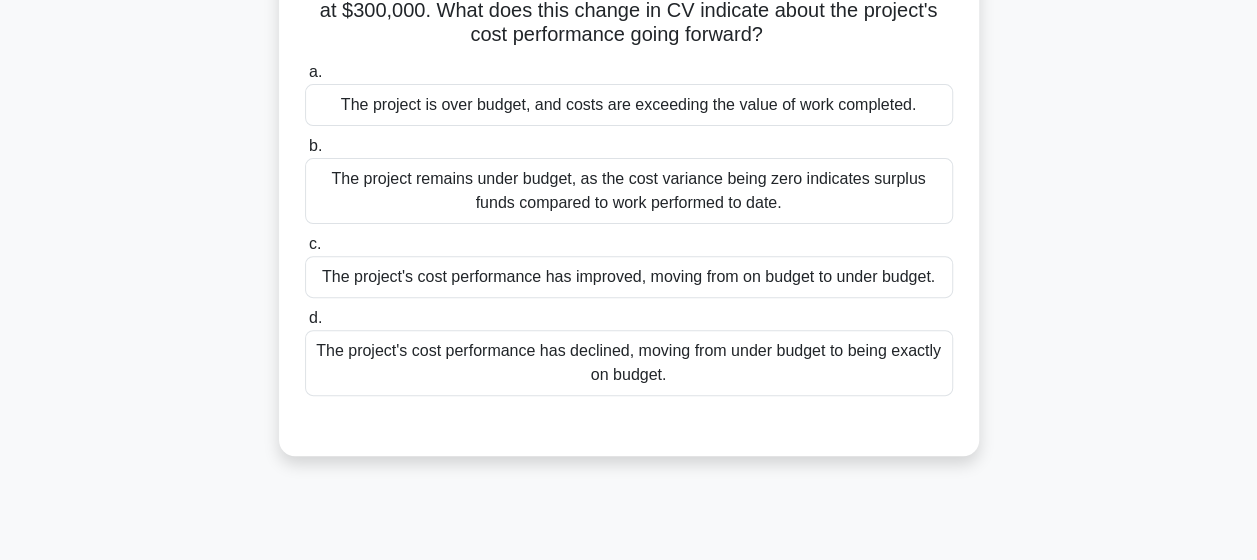 scroll, scrollTop: 227, scrollLeft: 0, axis: vertical 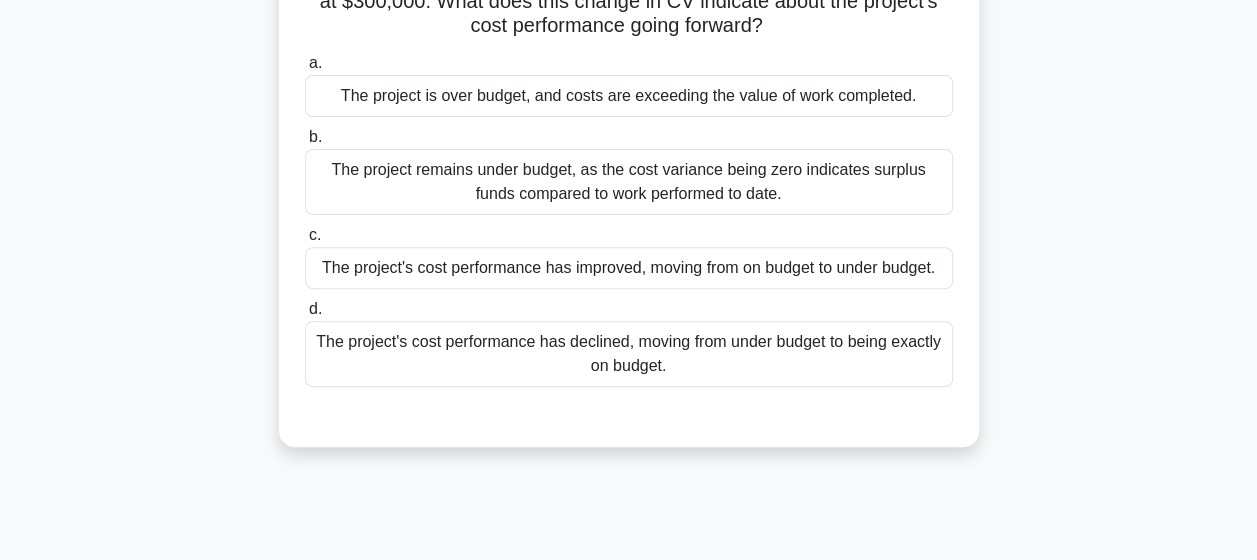 click on "The project's cost performance has declined, moving from under budget to being exactly on budget." at bounding box center (629, 354) 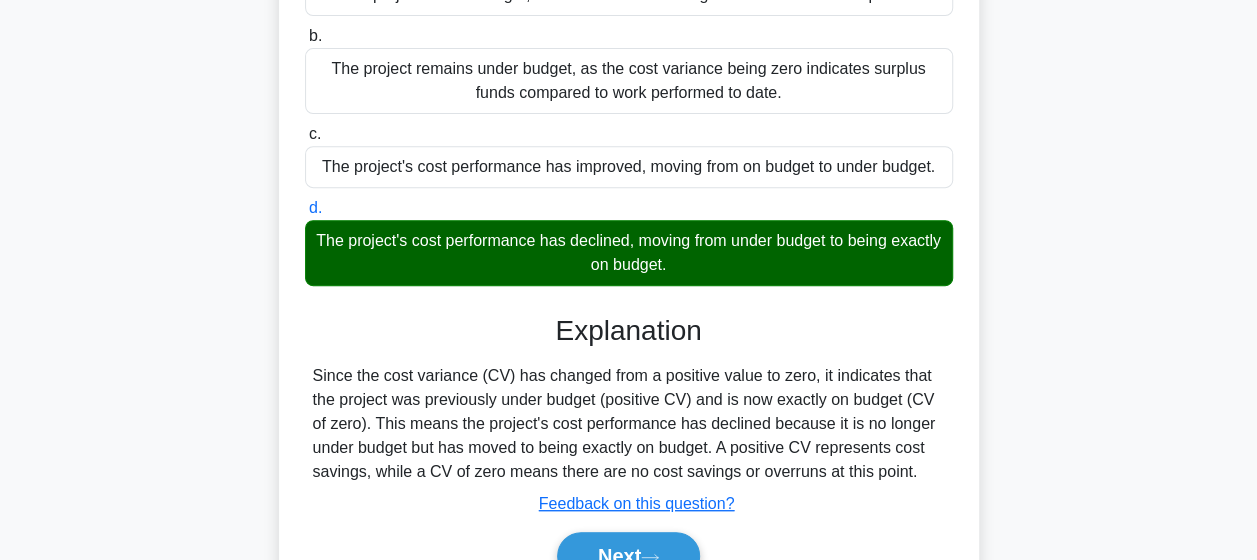 scroll, scrollTop: 520, scrollLeft: 0, axis: vertical 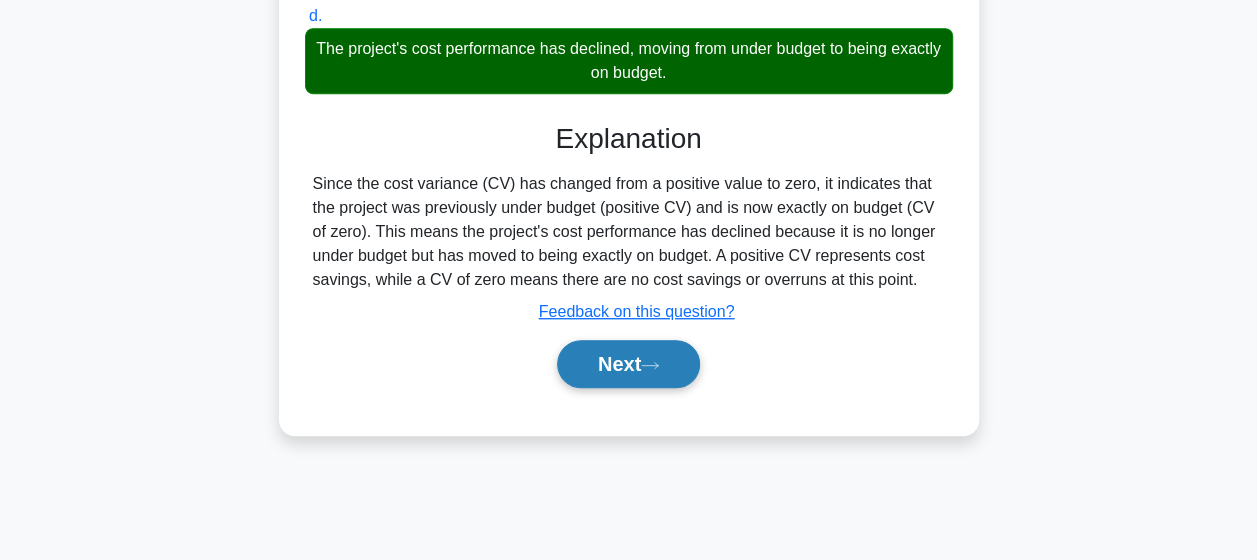 click on "Next" at bounding box center (628, 364) 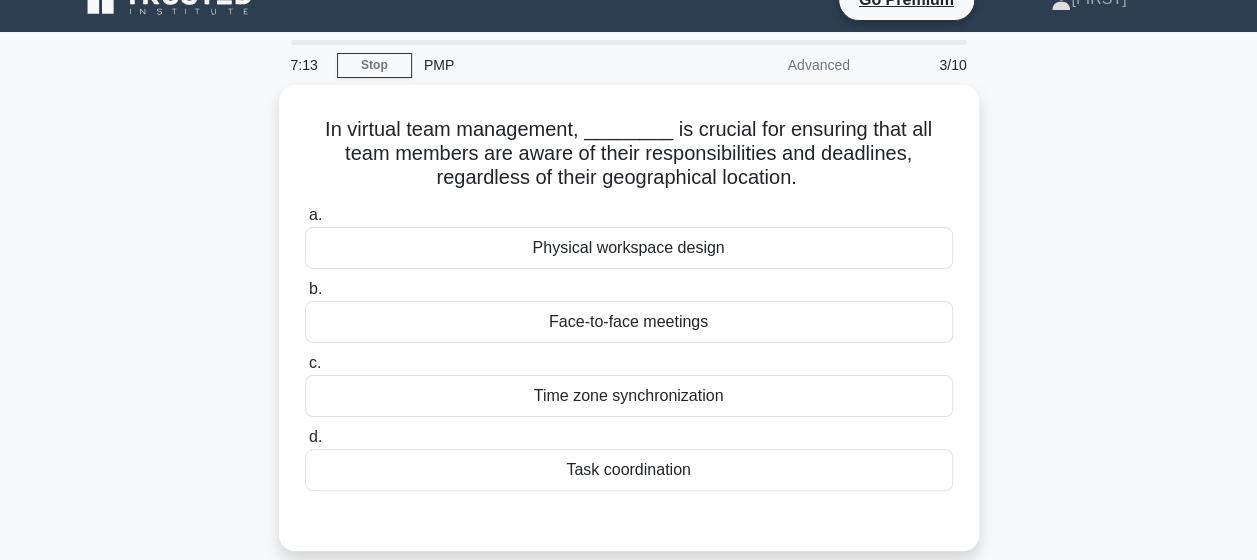 scroll, scrollTop: 80, scrollLeft: 0, axis: vertical 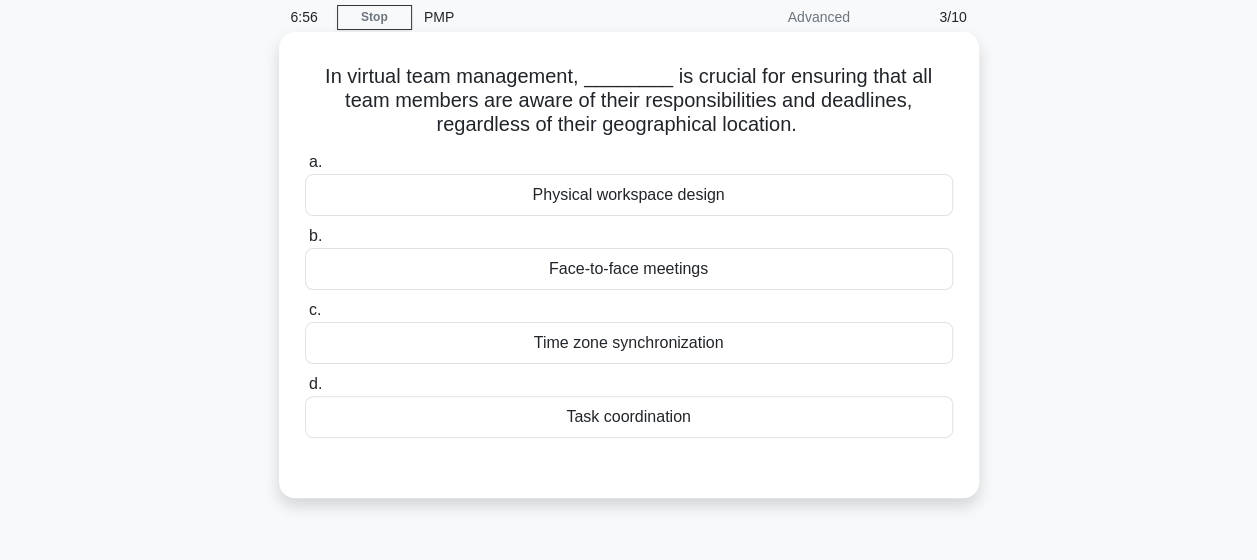 click on "Task coordination" at bounding box center [629, 417] 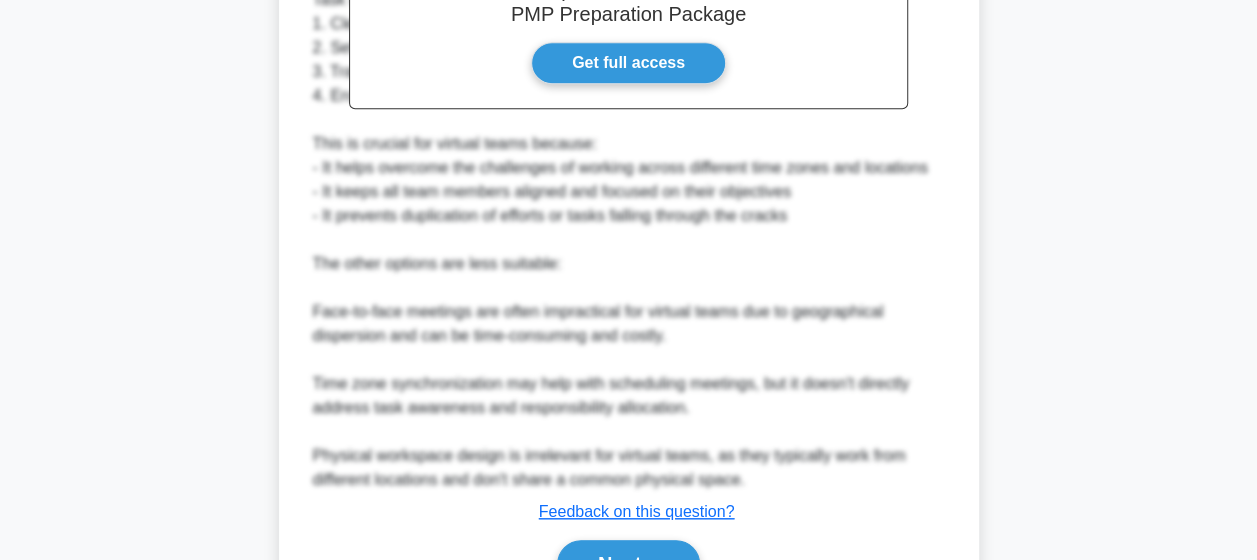 scroll, scrollTop: 790, scrollLeft: 0, axis: vertical 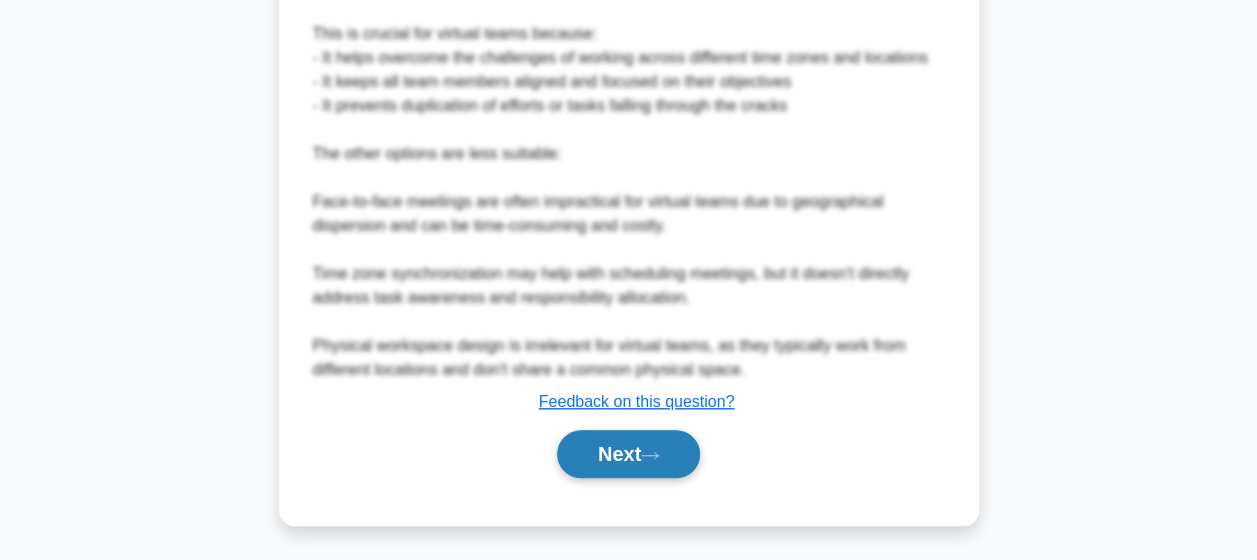 click on "Next" at bounding box center (628, 454) 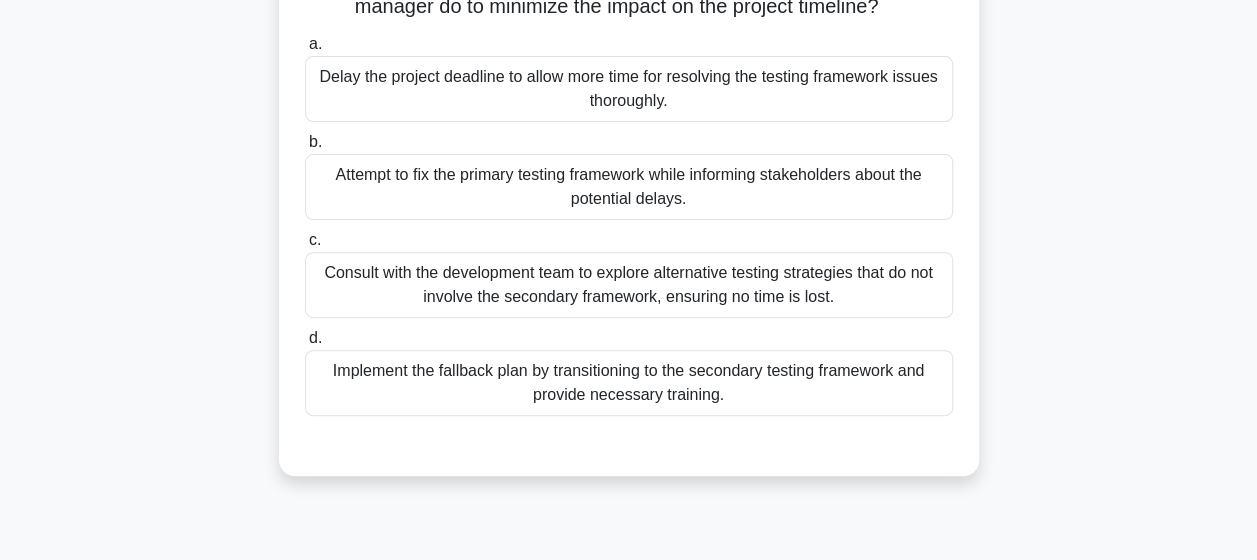 scroll, scrollTop: 247, scrollLeft: 0, axis: vertical 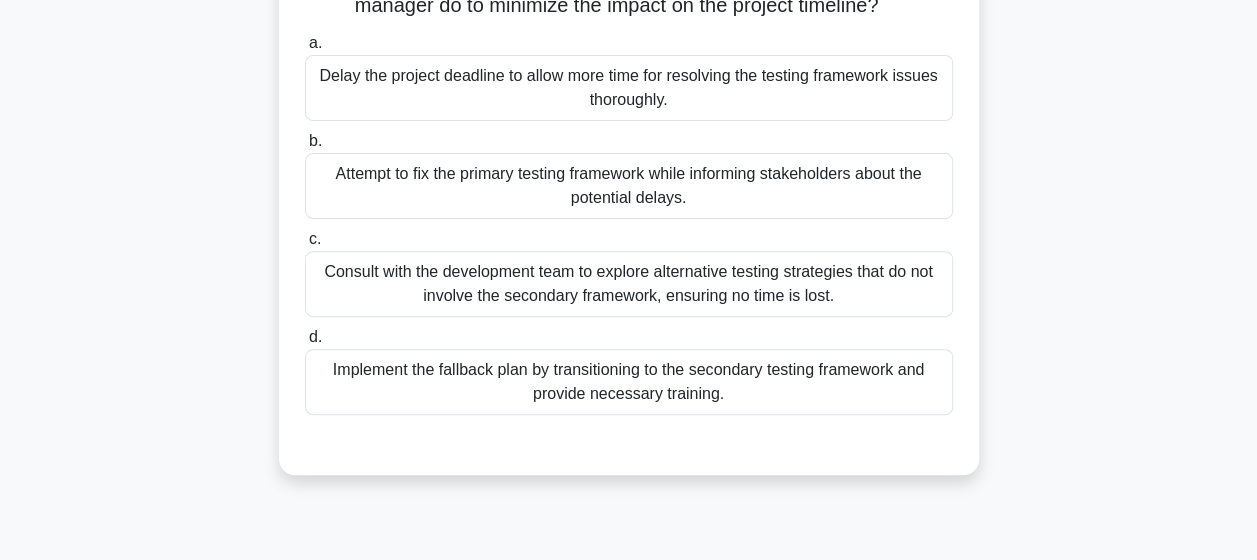 click on "Implement the fallback plan by transitioning to the secondary testing framework and provide necessary training." at bounding box center (629, 382) 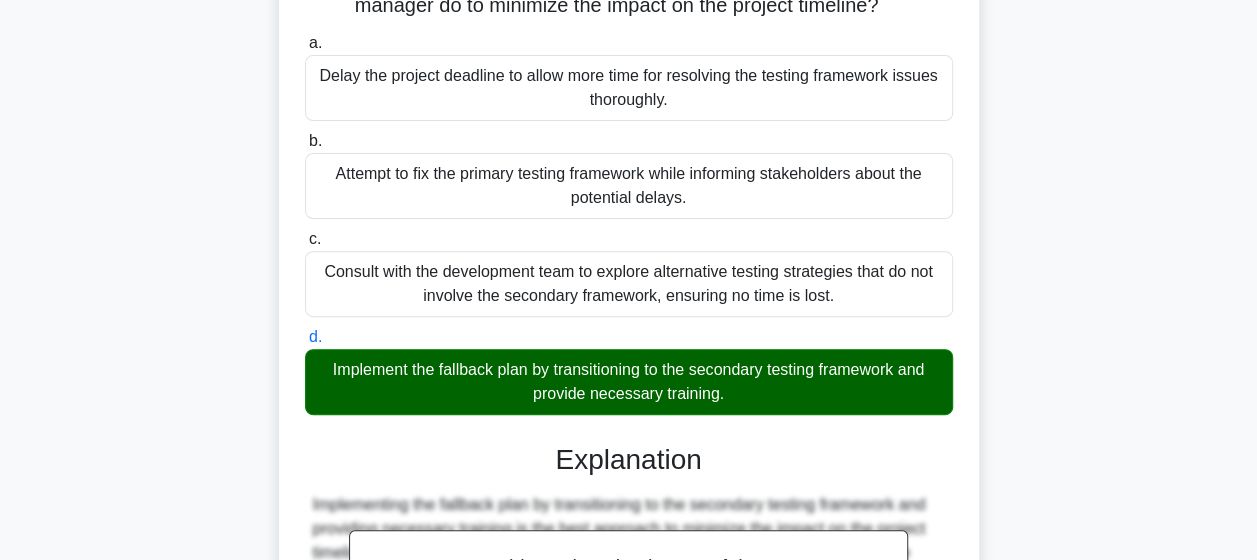 scroll, scrollTop: 598, scrollLeft: 0, axis: vertical 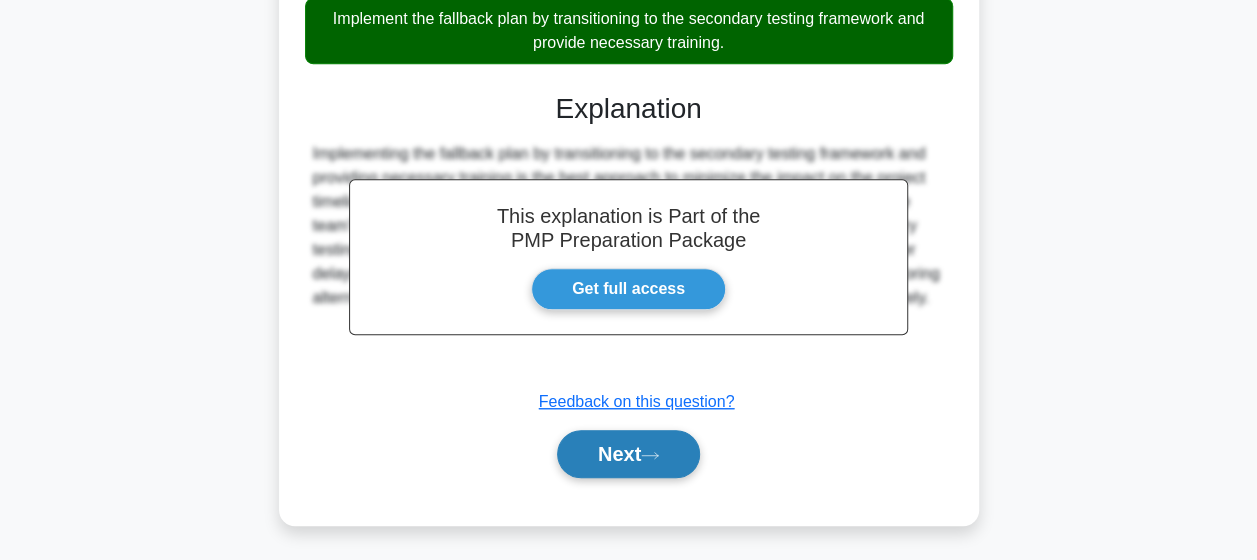 click on "Next" at bounding box center [628, 454] 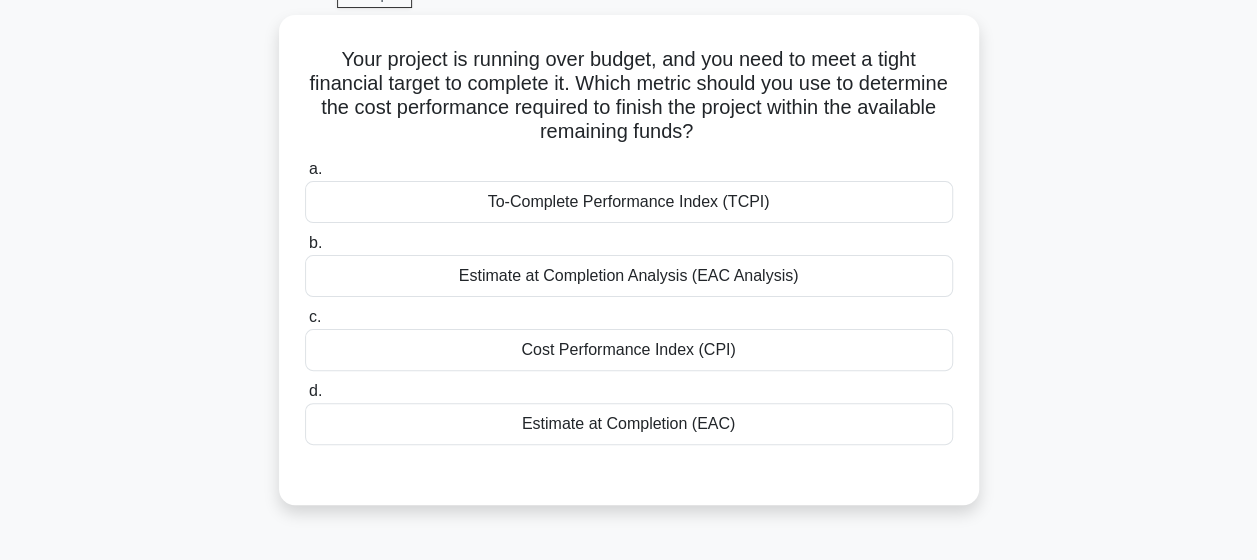 scroll, scrollTop: 108, scrollLeft: 0, axis: vertical 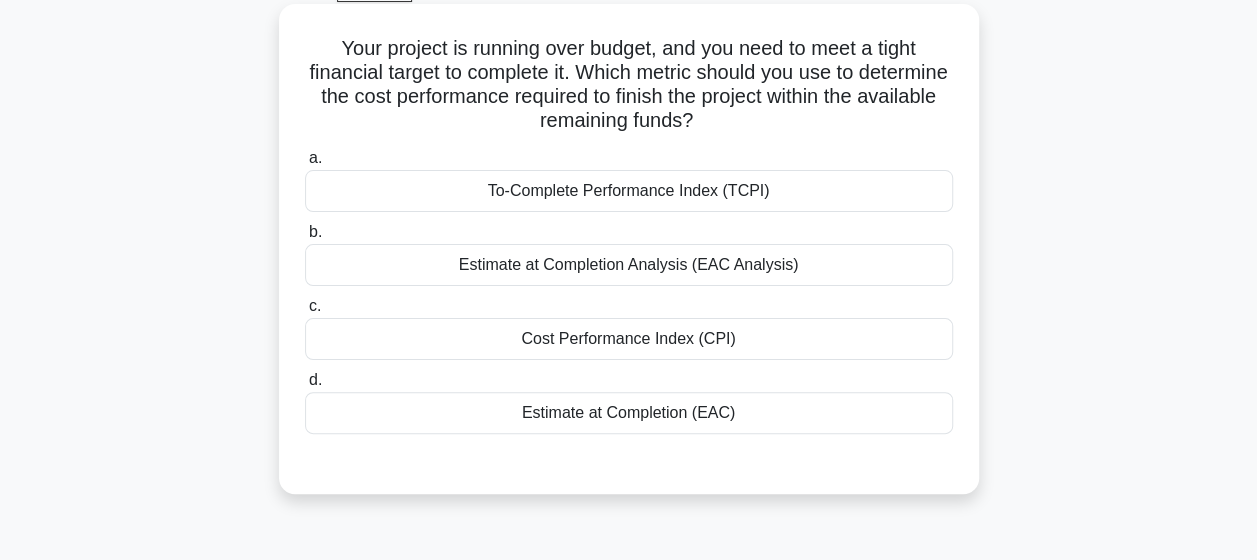 click on "To-Complete Performance Index (TCPI)" at bounding box center [629, 191] 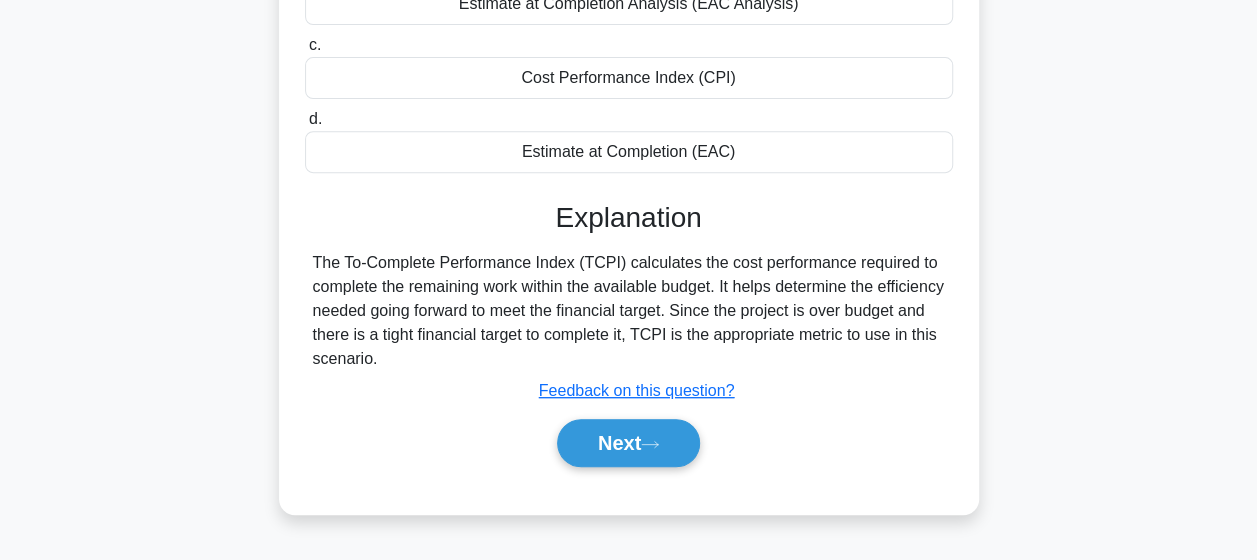 scroll, scrollTop: 373, scrollLeft: 0, axis: vertical 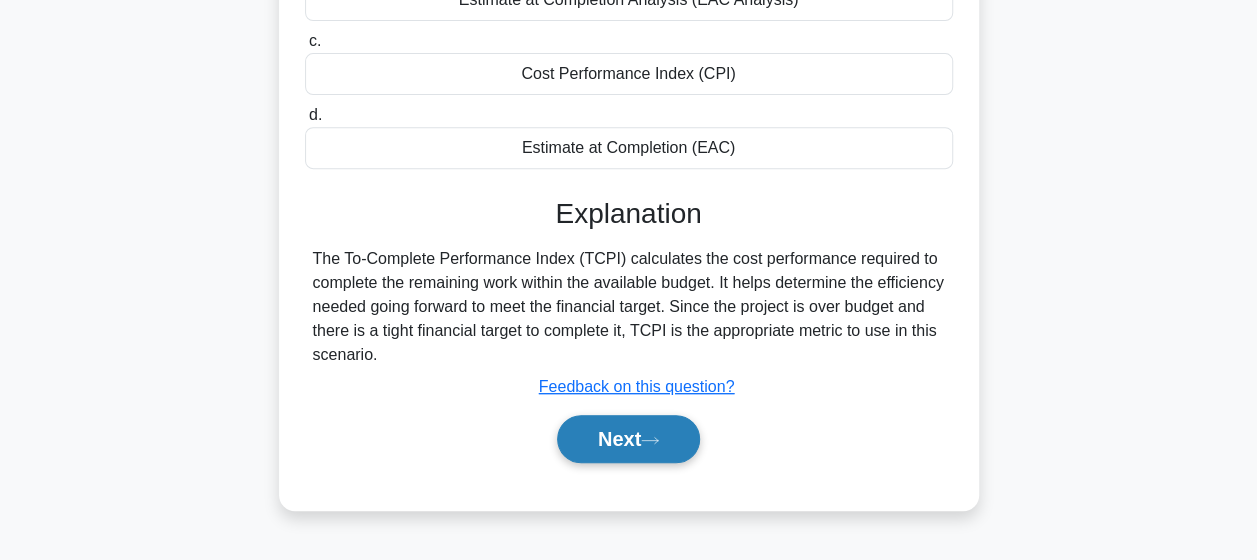 click on "Next" at bounding box center [628, 439] 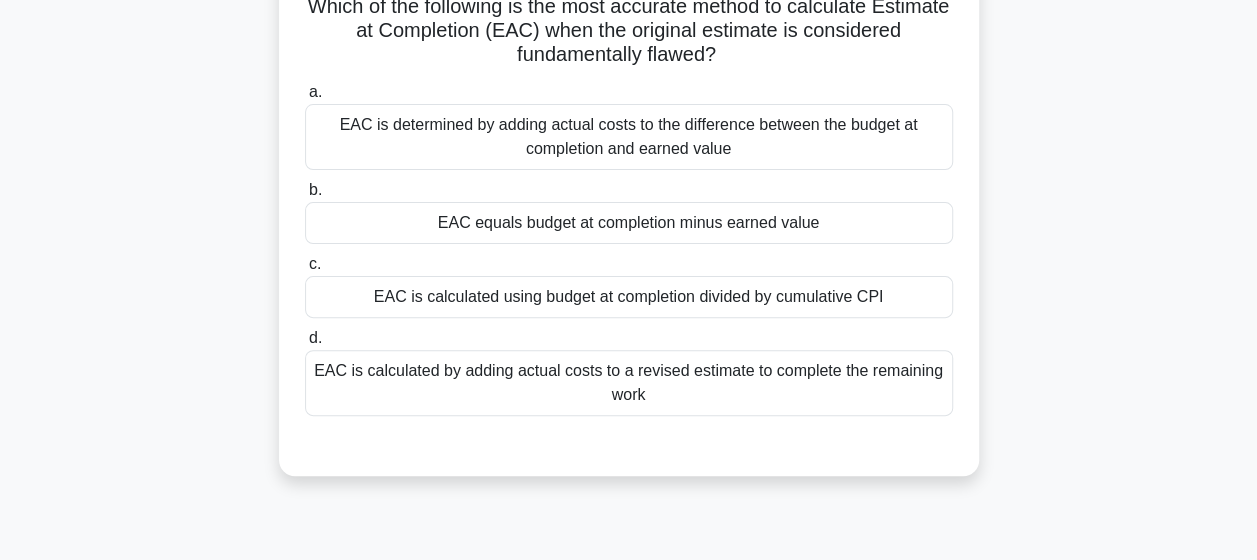 scroll, scrollTop: 108, scrollLeft: 0, axis: vertical 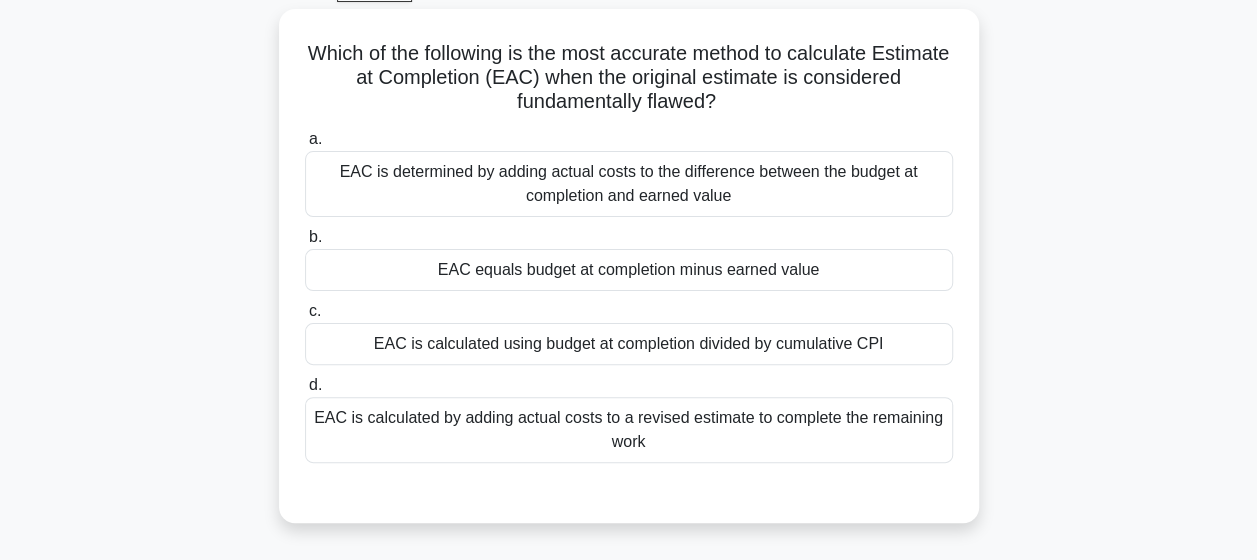 click on "EAC is calculated by adding actual costs to a revised estimate to complete the remaining work" at bounding box center (629, 430) 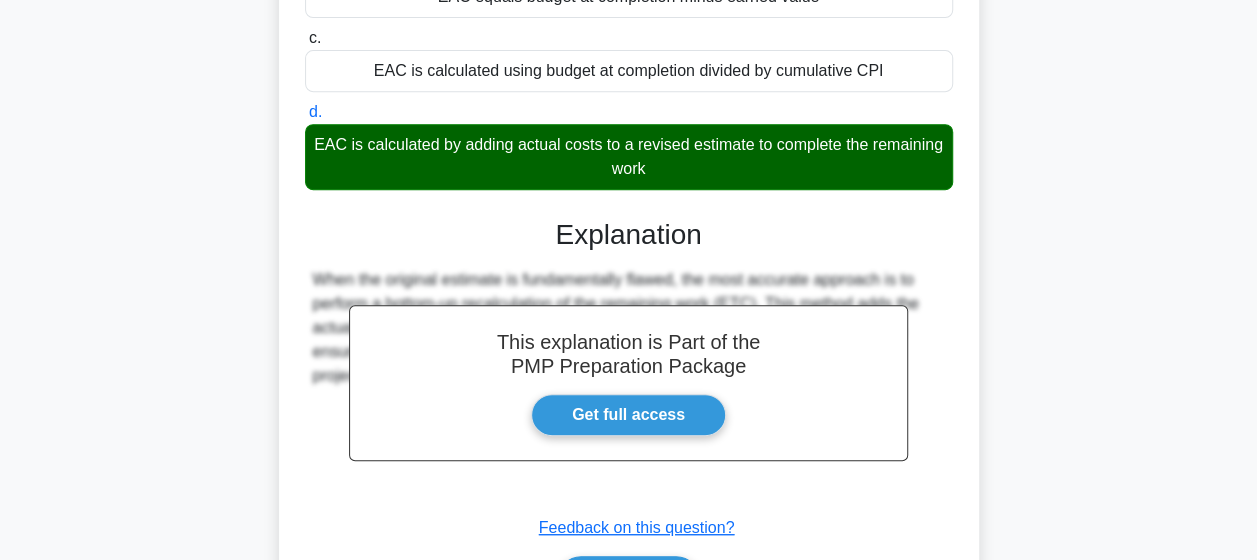 scroll, scrollTop: 520, scrollLeft: 0, axis: vertical 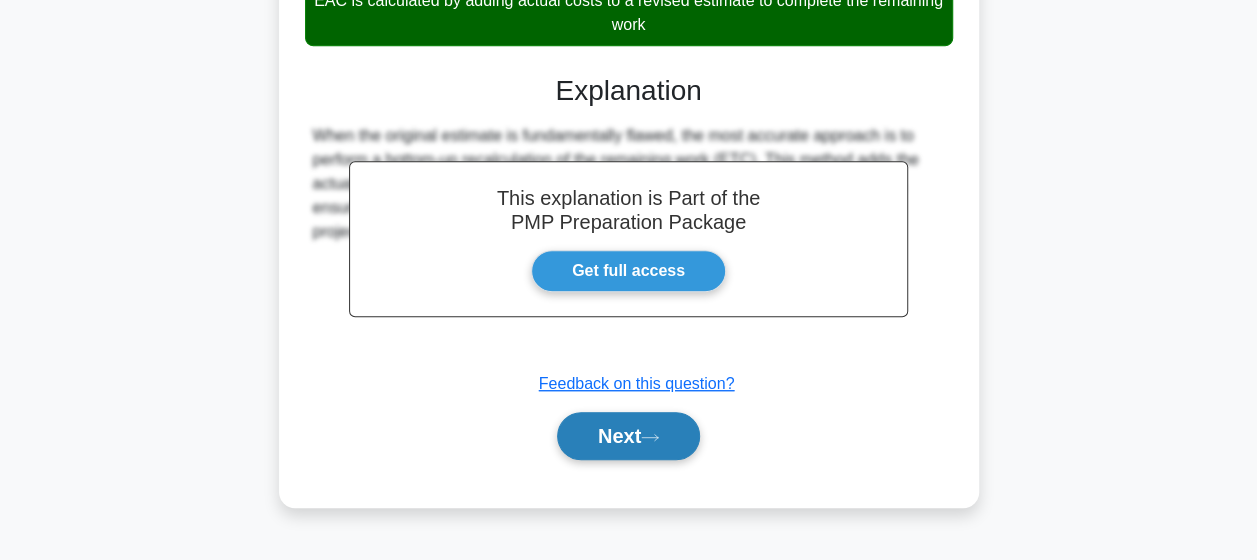 click on "Next" at bounding box center [628, 436] 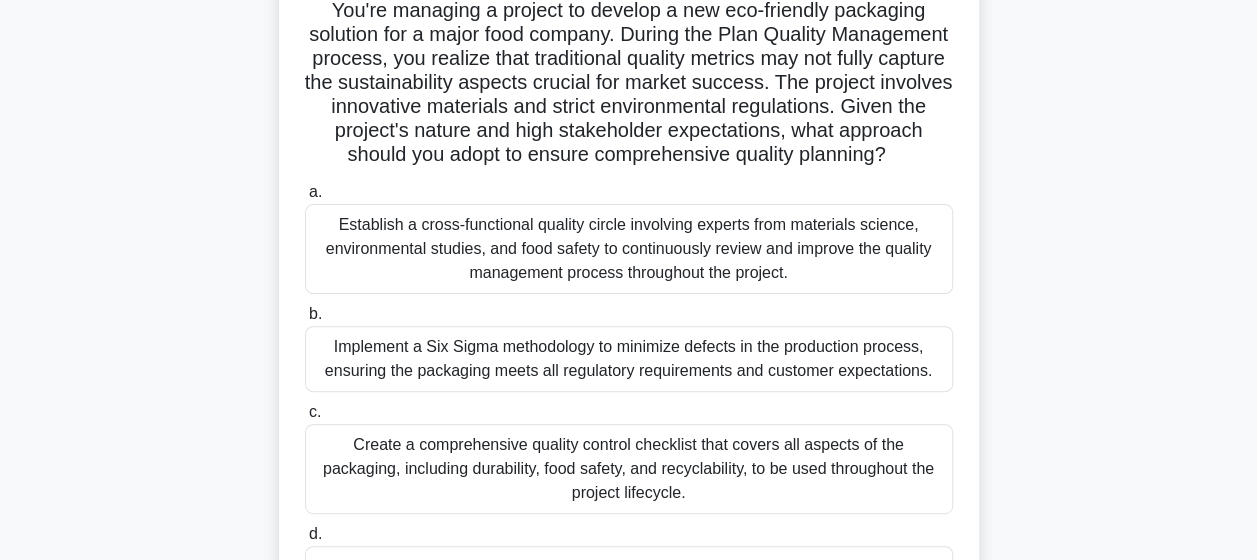scroll, scrollTop: 154, scrollLeft: 0, axis: vertical 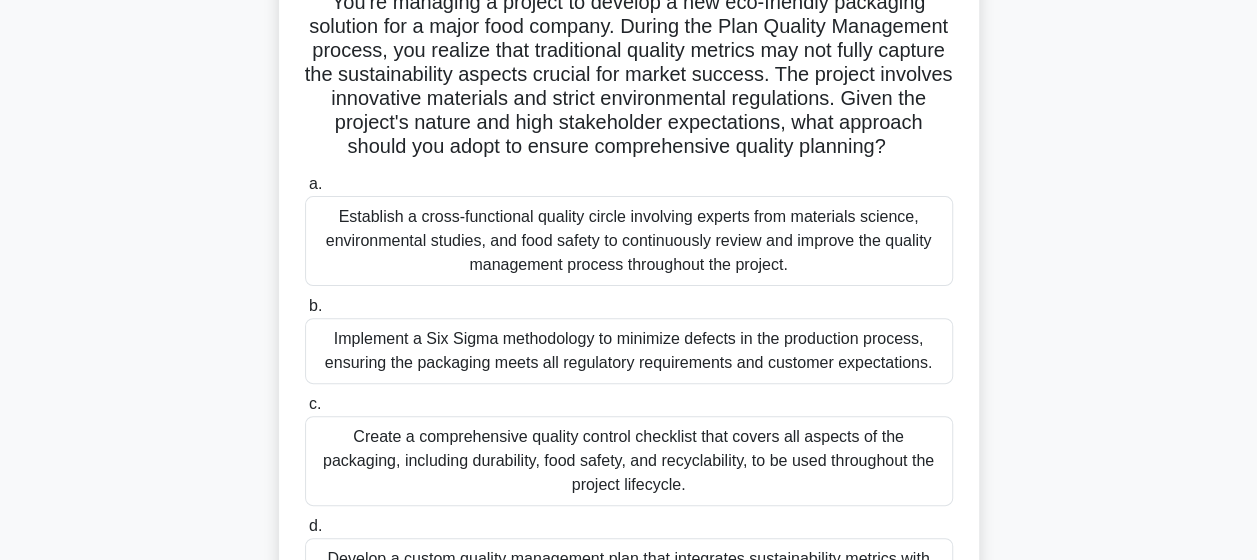 click on "Establish a cross-functional quality circle involving experts from materials science, environmental studies, and food safety to continuously review and improve the quality management process throughout the project." at bounding box center (629, 241) 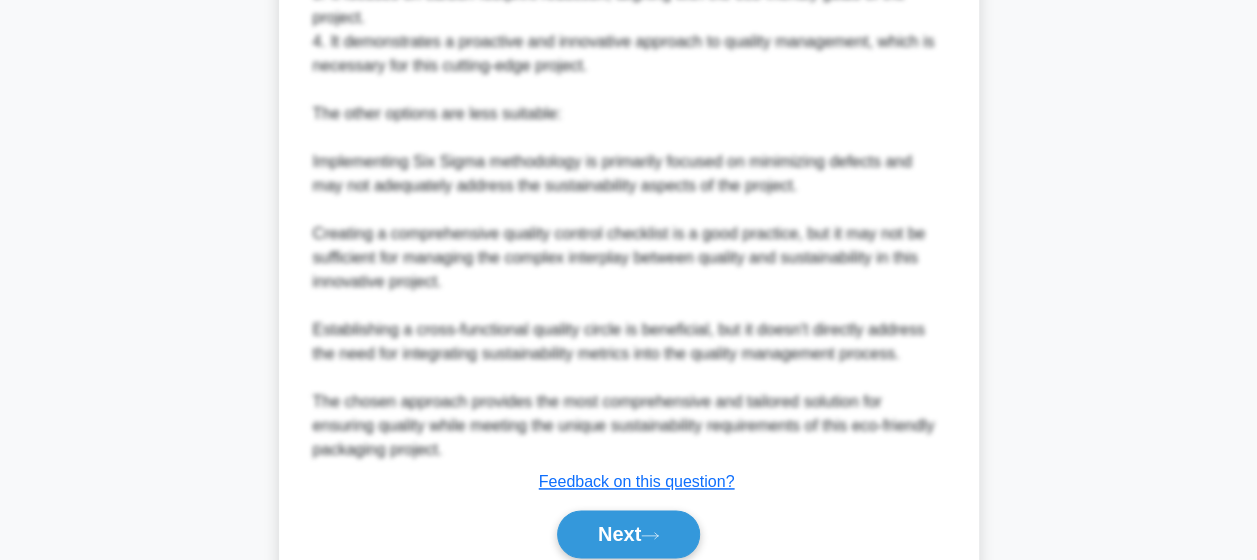 scroll, scrollTop: 1201, scrollLeft: 0, axis: vertical 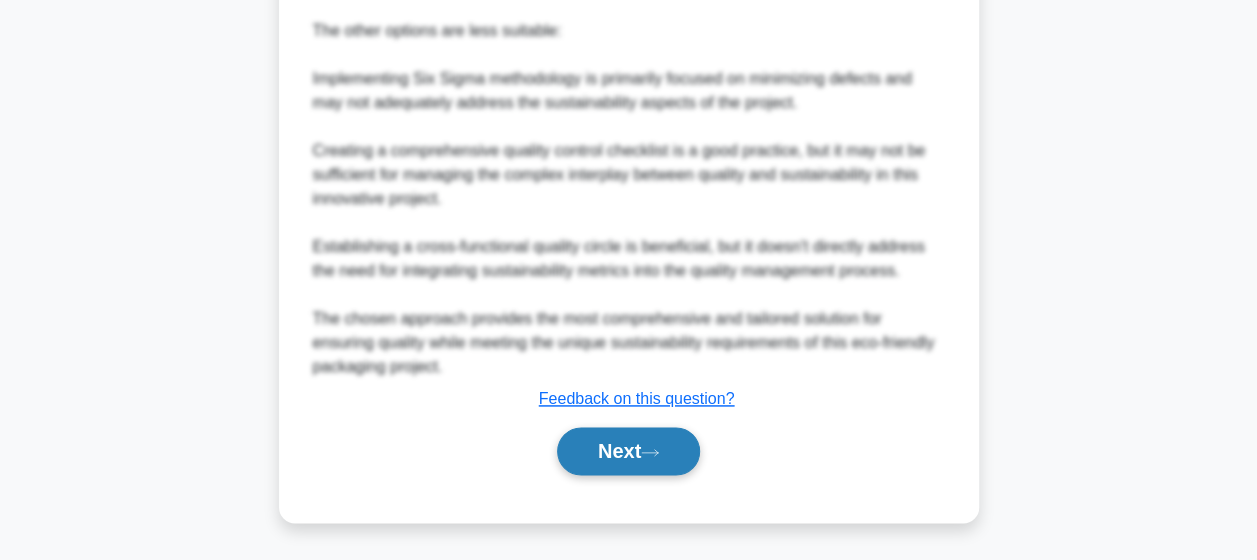 click on "Next" at bounding box center [628, 451] 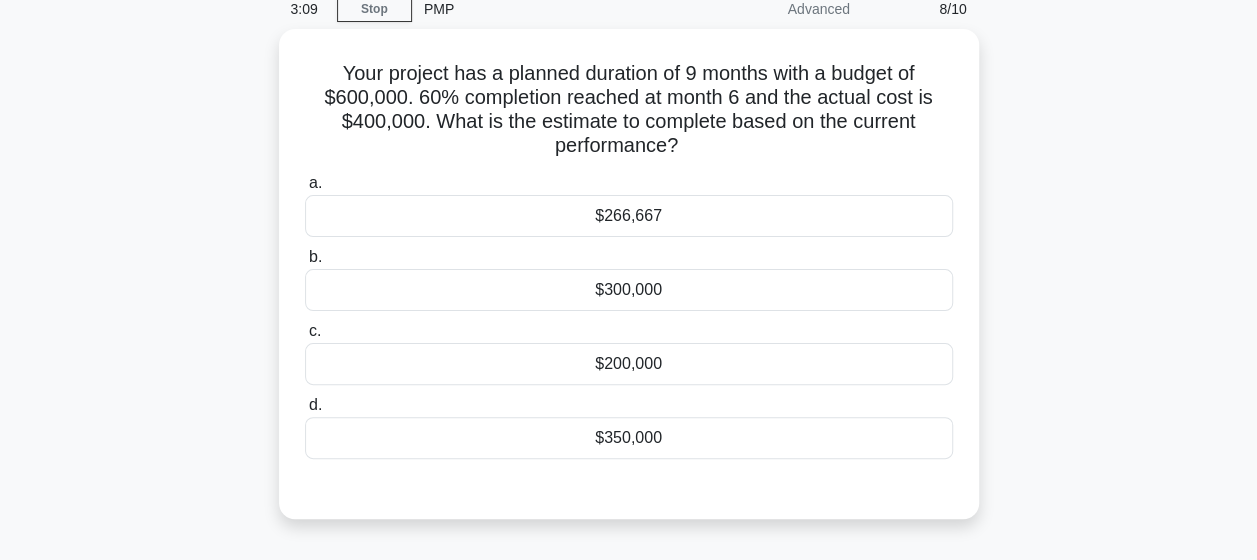 scroll, scrollTop: 96, scrollLeft: 0, axis: vertical 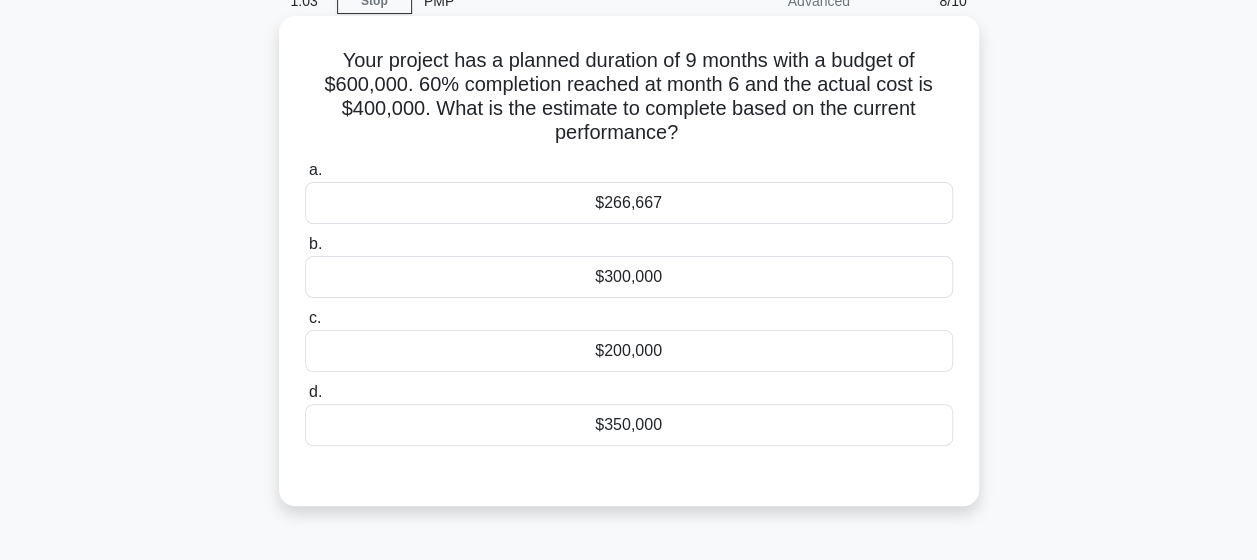 click on "$266,667" at bounding box center (629, 203) 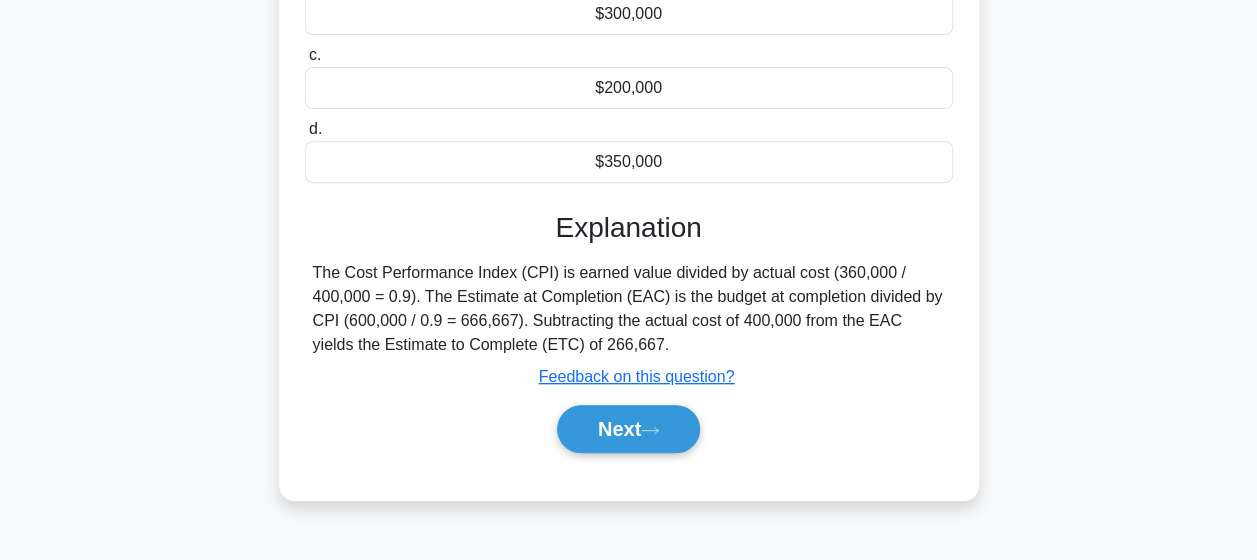 scroll, scrollTop: 418, scrollLeft: 0, axis: vertical 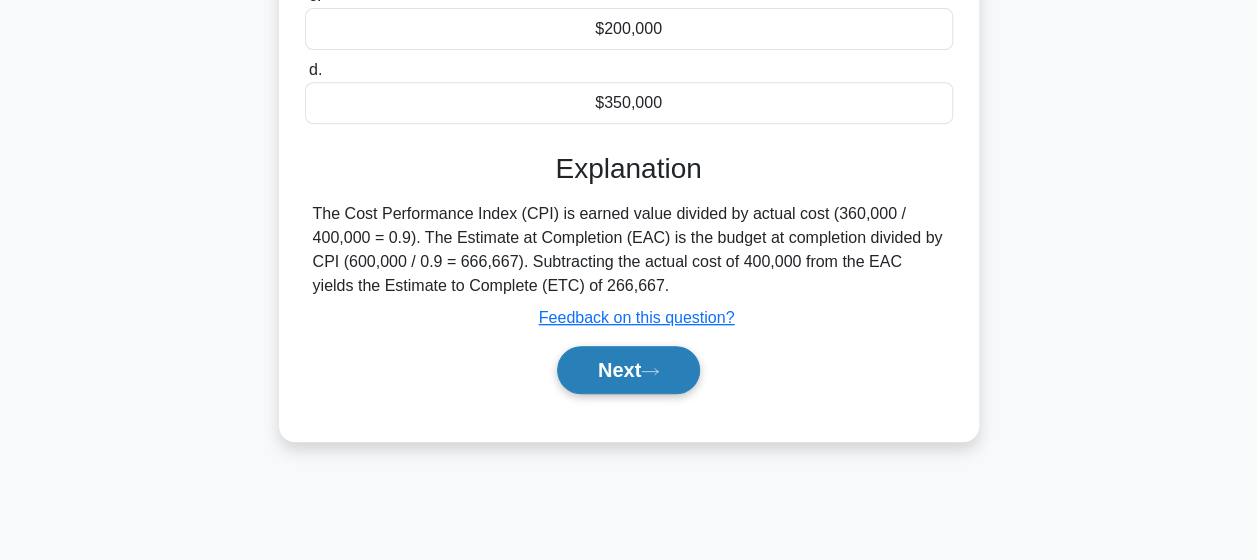 click on "Next" at bounding box center [628, 370] 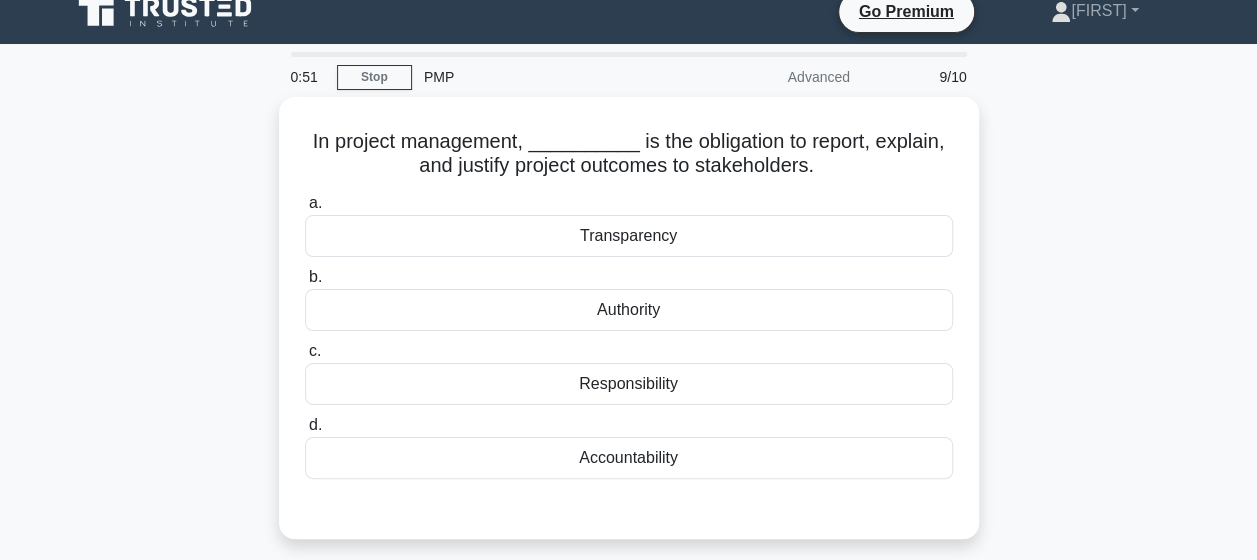scroll, scrollTop: 23, scrollLeft: 0, axis: vertical 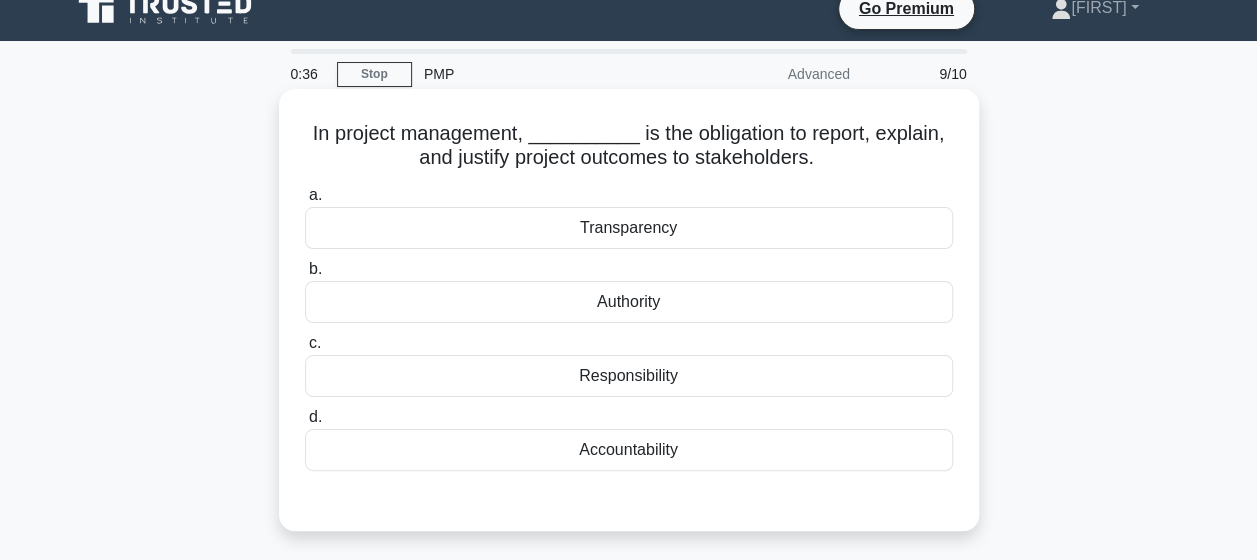 click on "Transparency" at bounding box center (629, 228) 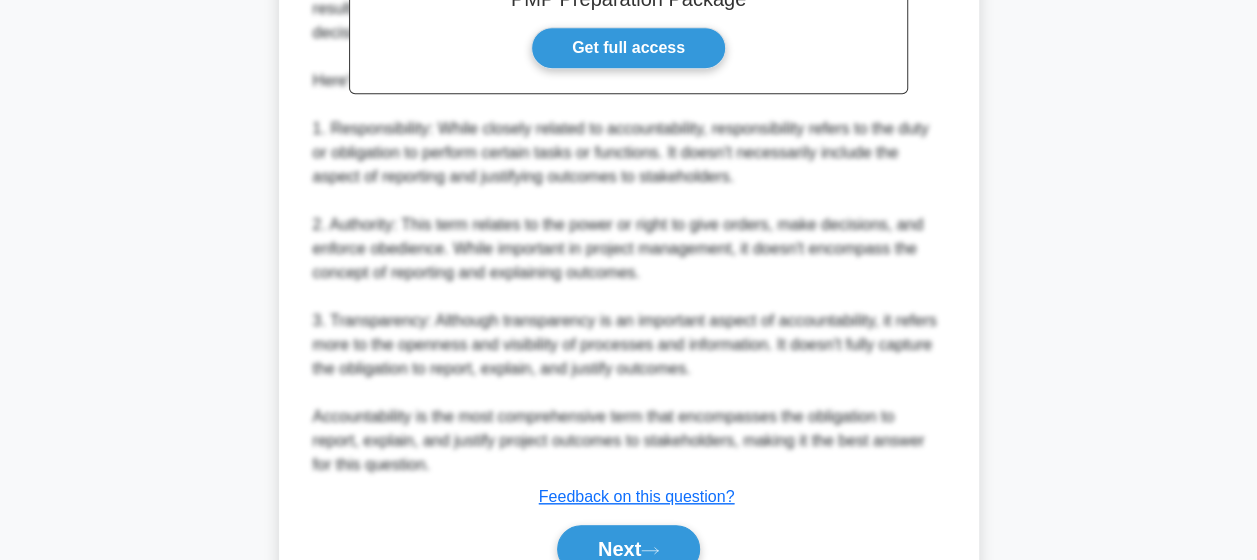 scroll, scrollTop: 674, scrollLeft: 0, axis: vertical 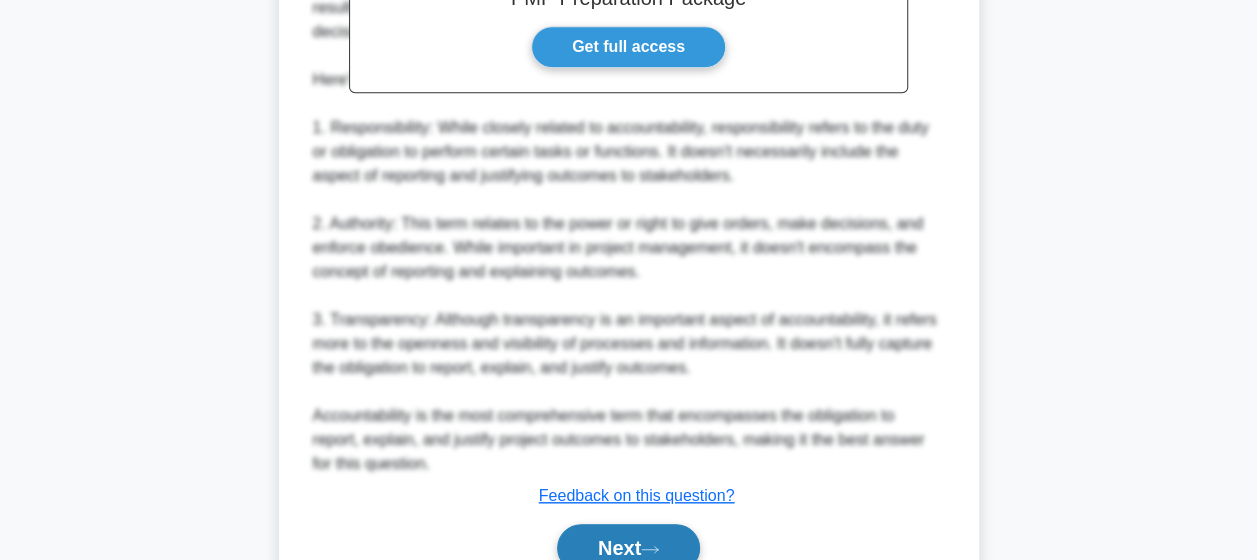 click on "Next" at bounding box center [628, 548] 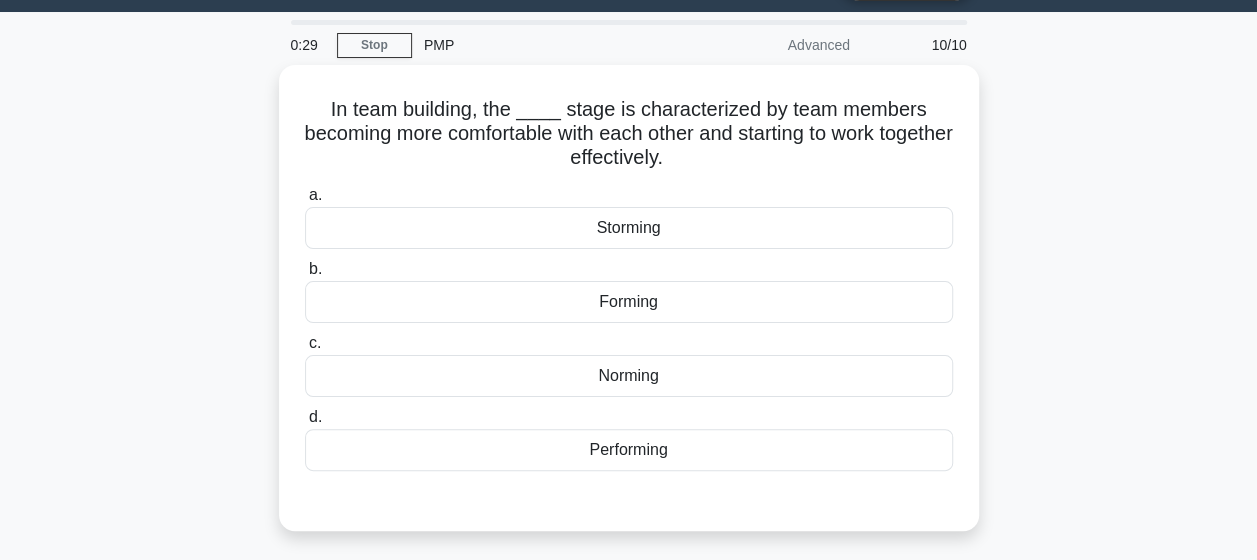 scroll, scrollTop: 50, scrollLeft: 0, axis: vertical 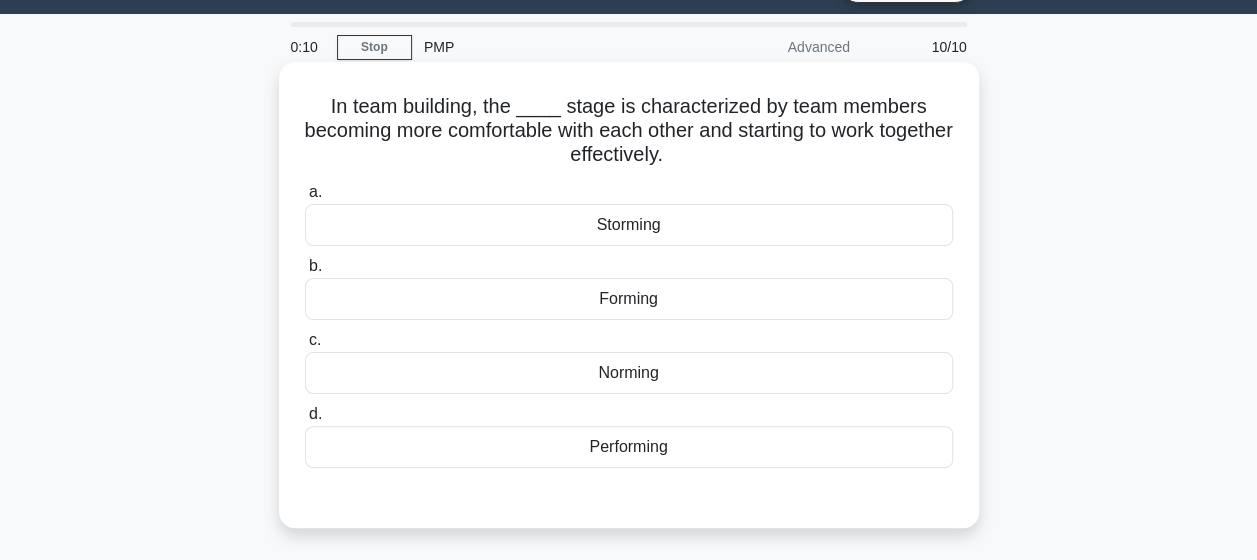 click on "Norming" at bounding box center (629, 373) 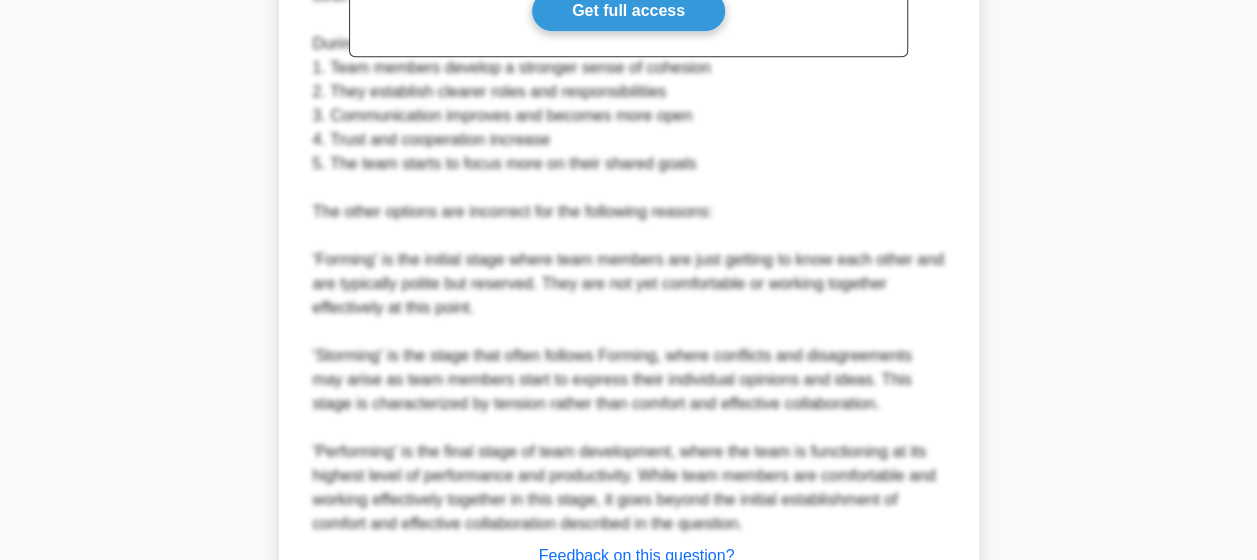 scroll, scrollTop: 886, scrollLeft: 0, axis: vertical 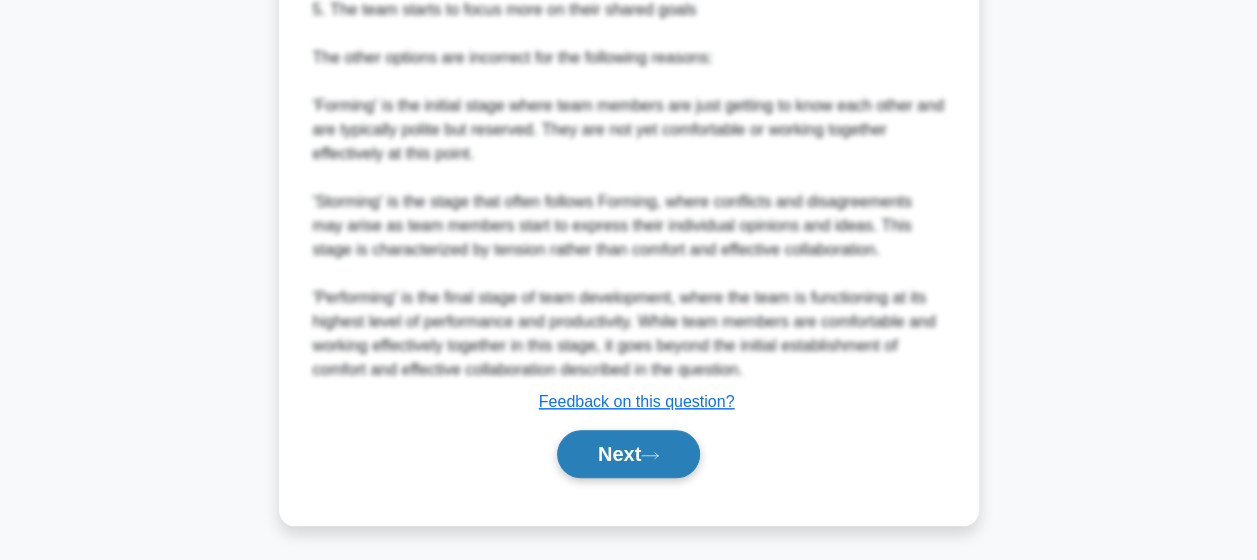 click on "Next" at bounding box center [628, 454] 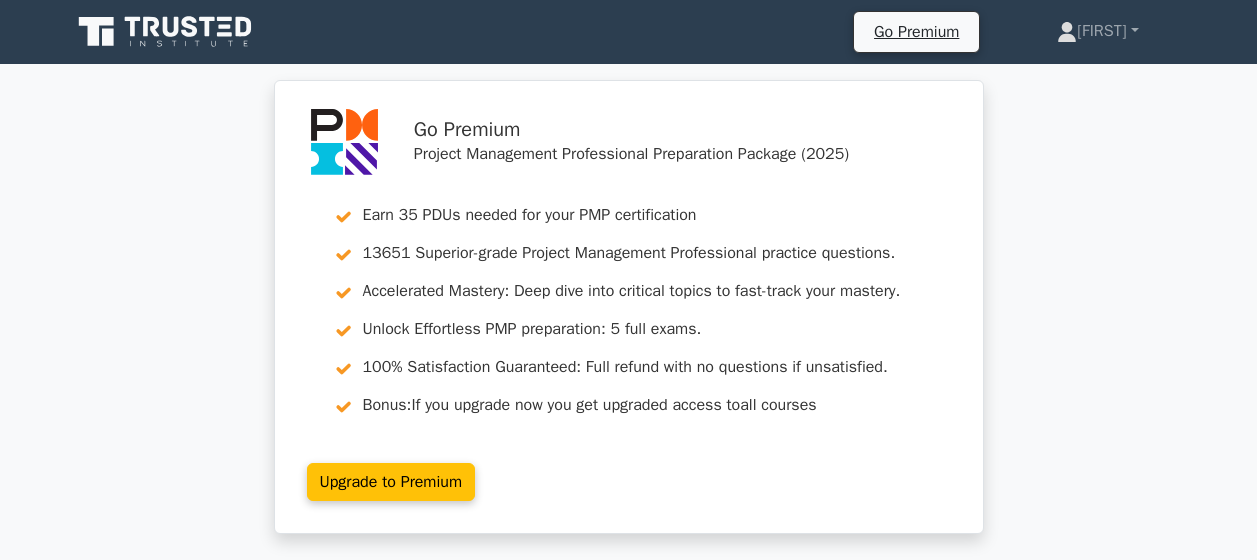 scroll, scrollTop: 0, scrollLeft: 0, axis: both 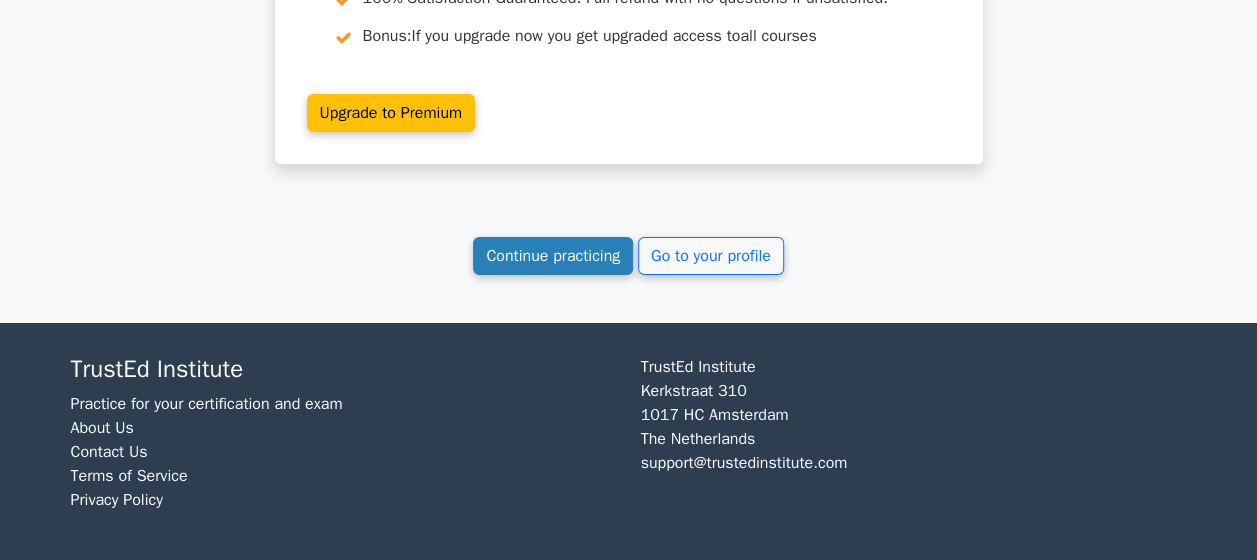 click on "Continue practicing" at bounding box center [553, 256] 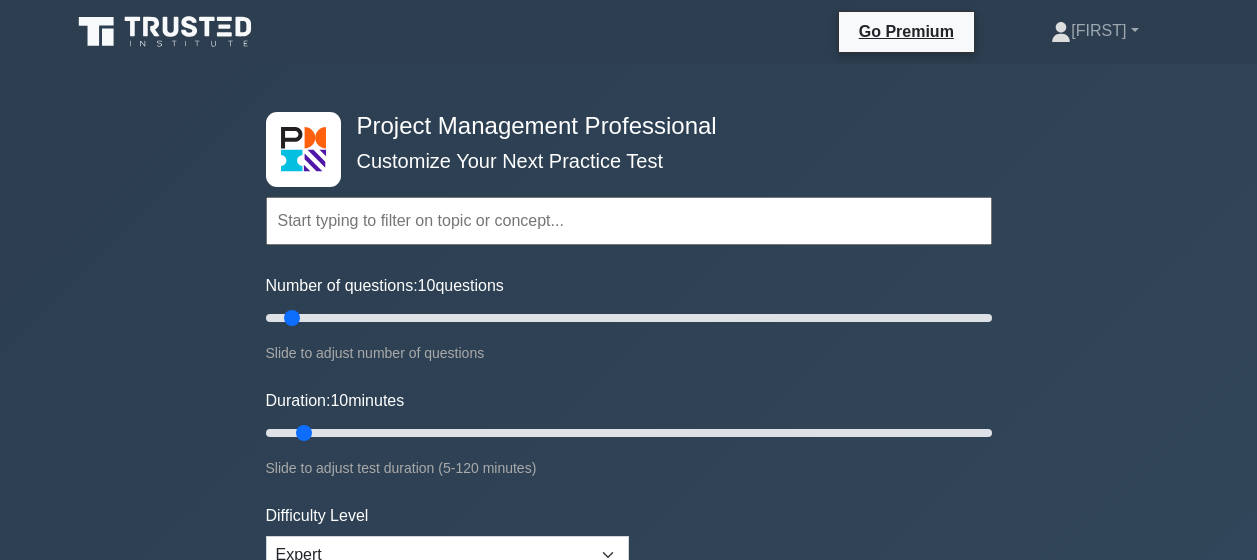 scroll, scrollTop: 0, scrollLeft: 0, axis: both 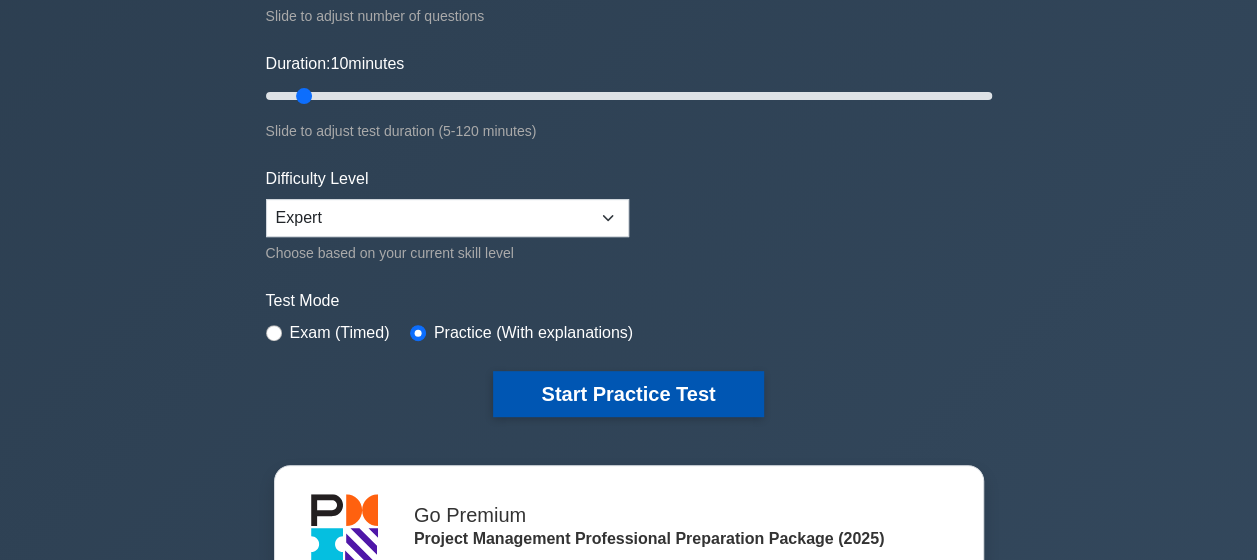 click on "Start Practice Test" at bounding box center [628, 394] 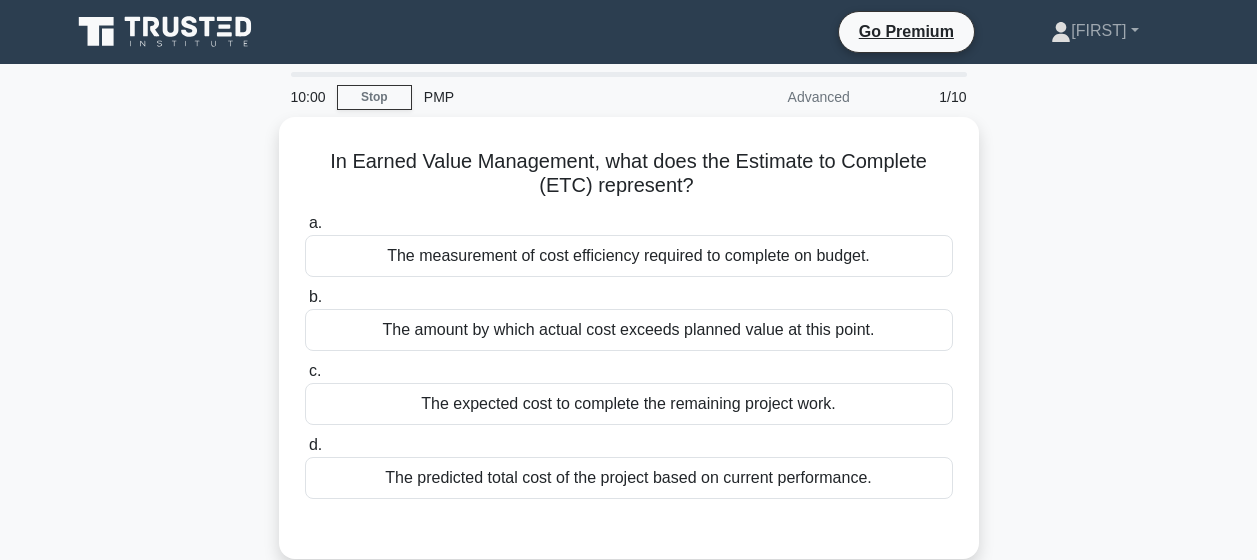 scroll, scrollTop: 0, scrollLeft: 0, axis: both 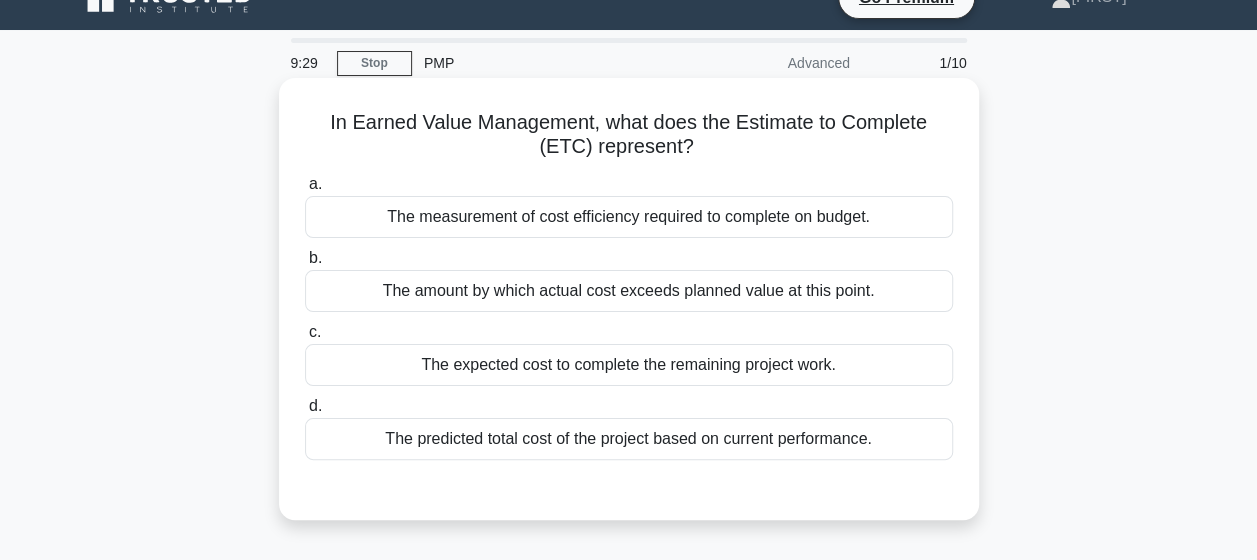 click on "The expected cost to complete the remaining project work." at bounding box center [629, 365] 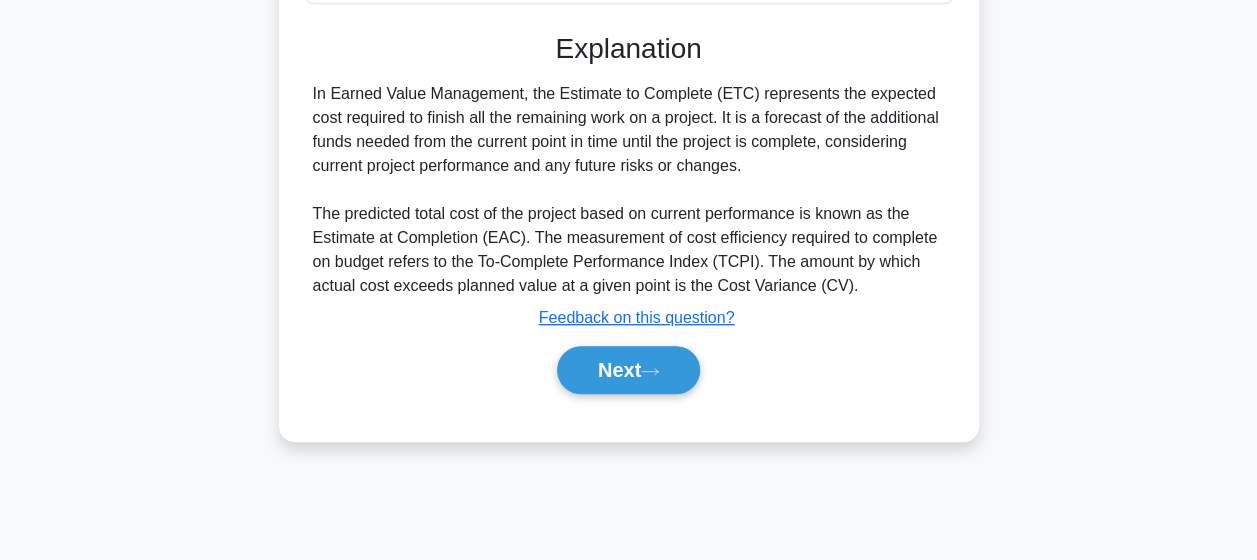 scroll, scrollTop: 512, scrollLeft: 0, axis: vertical 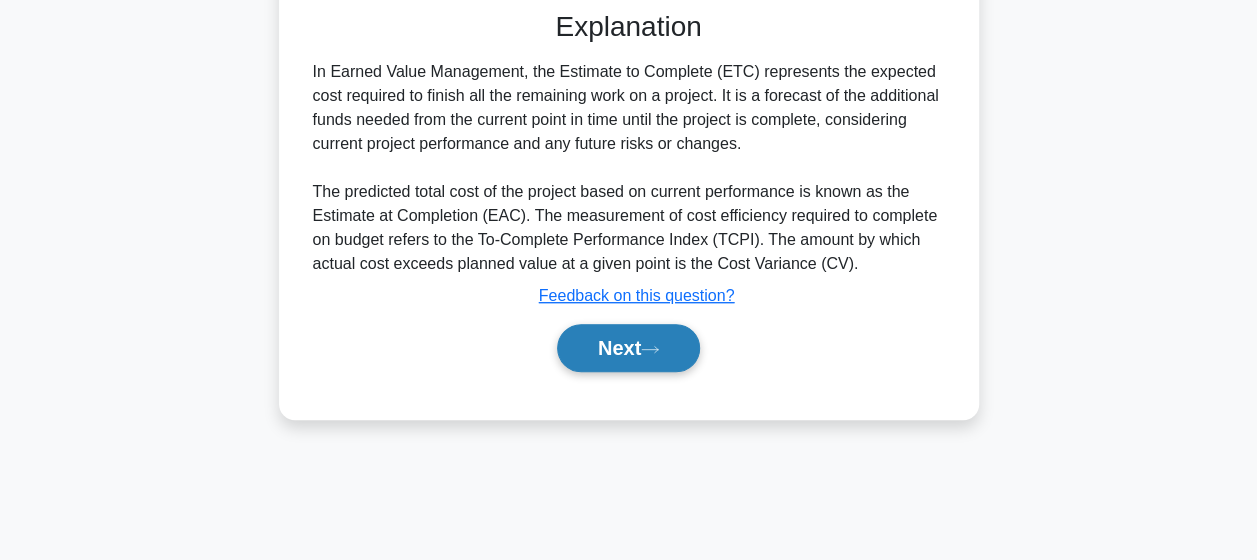 click on "Next" at bounding box center (628, 348) 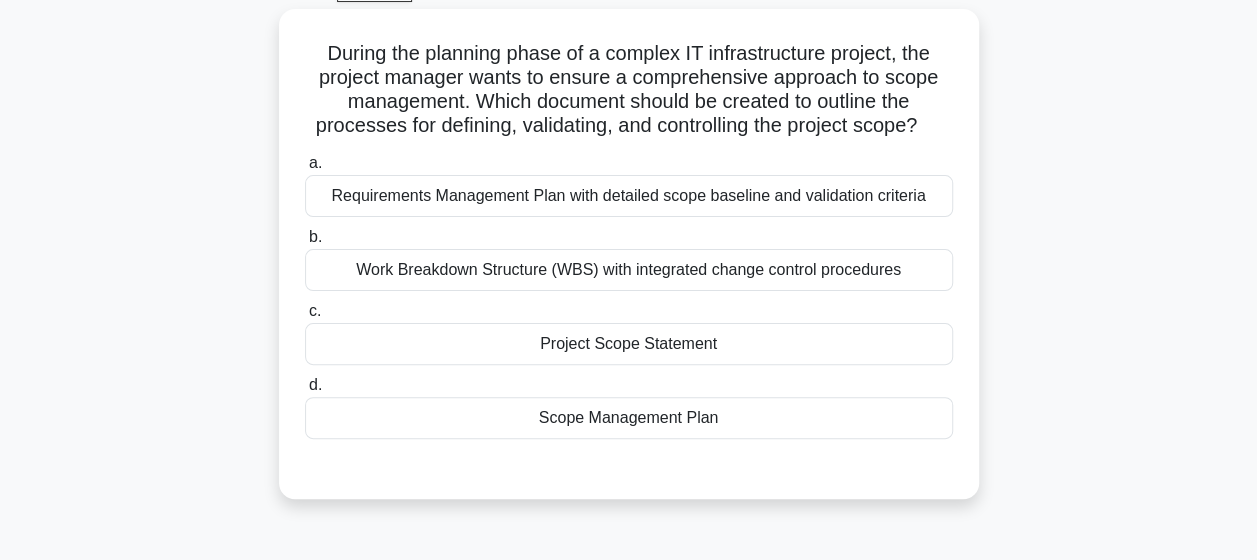 scroll, scrollTop: 124, scrollLeft: 0, axis: vertical 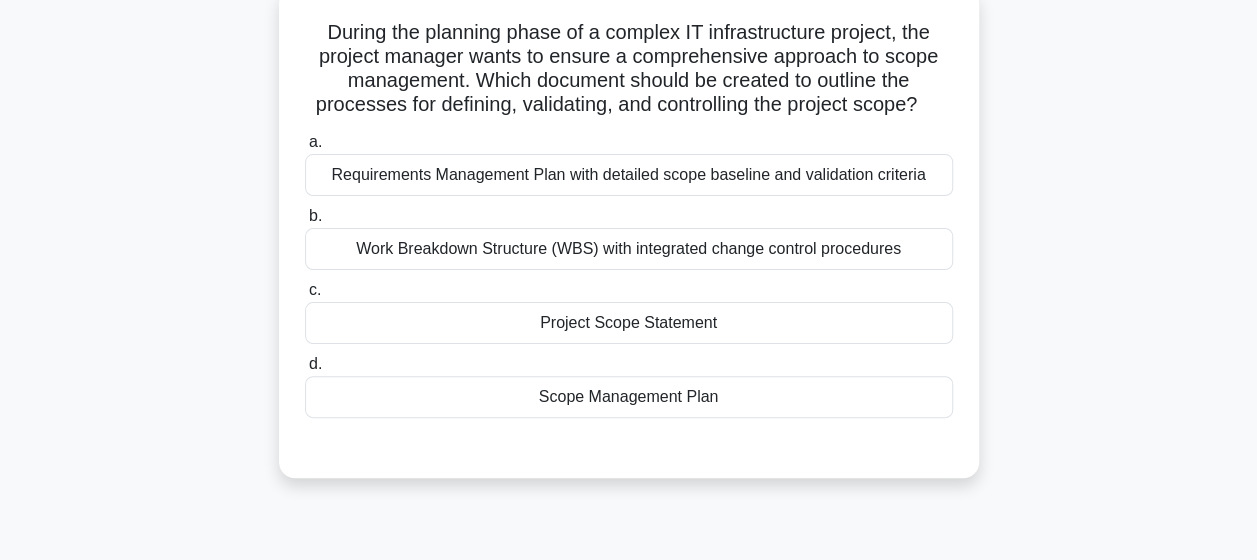 click on "Project Scope Statement" at bounding box center (629, 323) 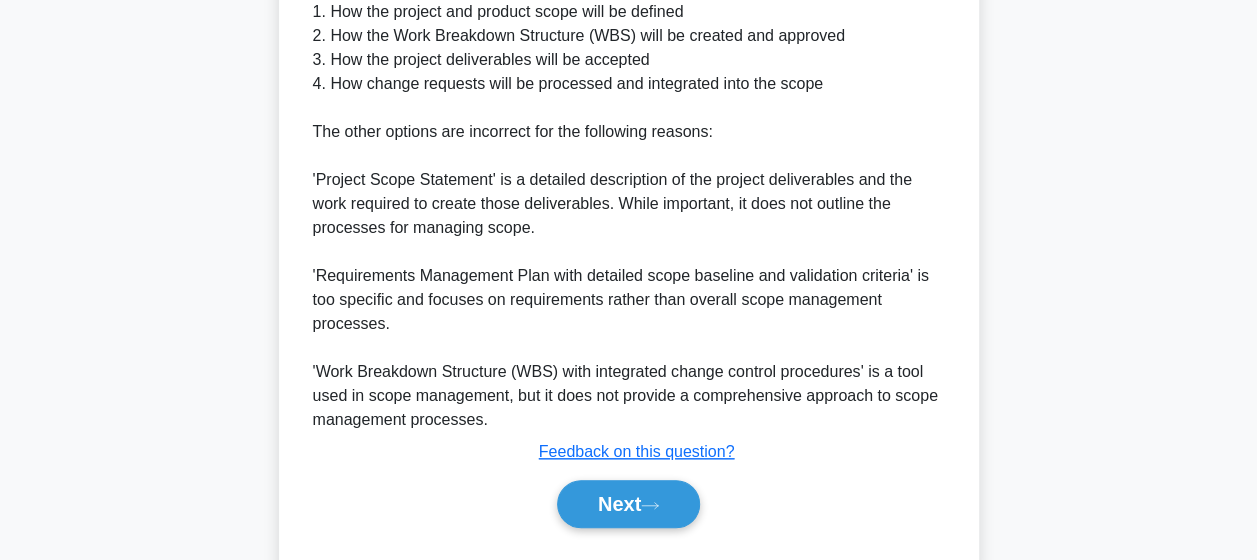 scroll, scrollTop: 804, scrollLeft: 0, axis: vertical 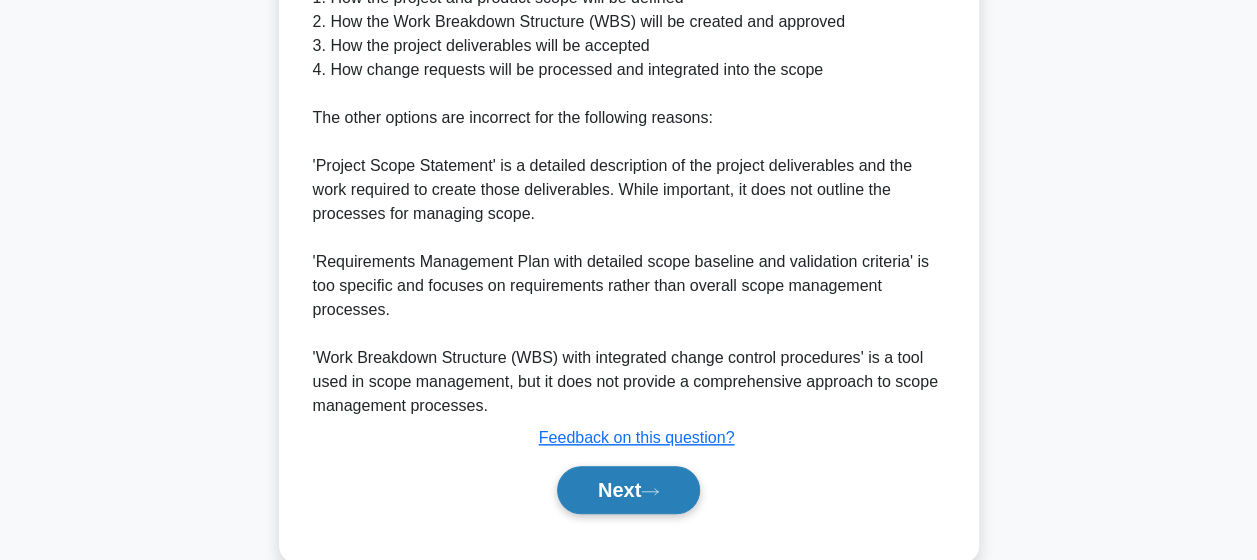 click on "Next" at bounding box center (628, 490) 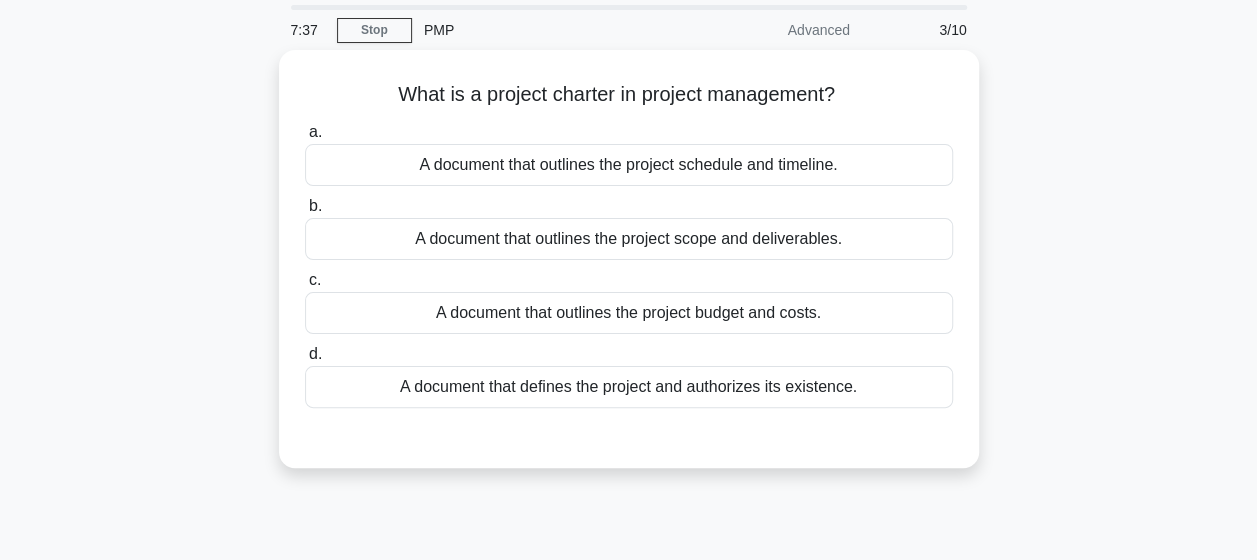 scroll, scrollTop: 78, scrollLeft: 0, axis: vertical 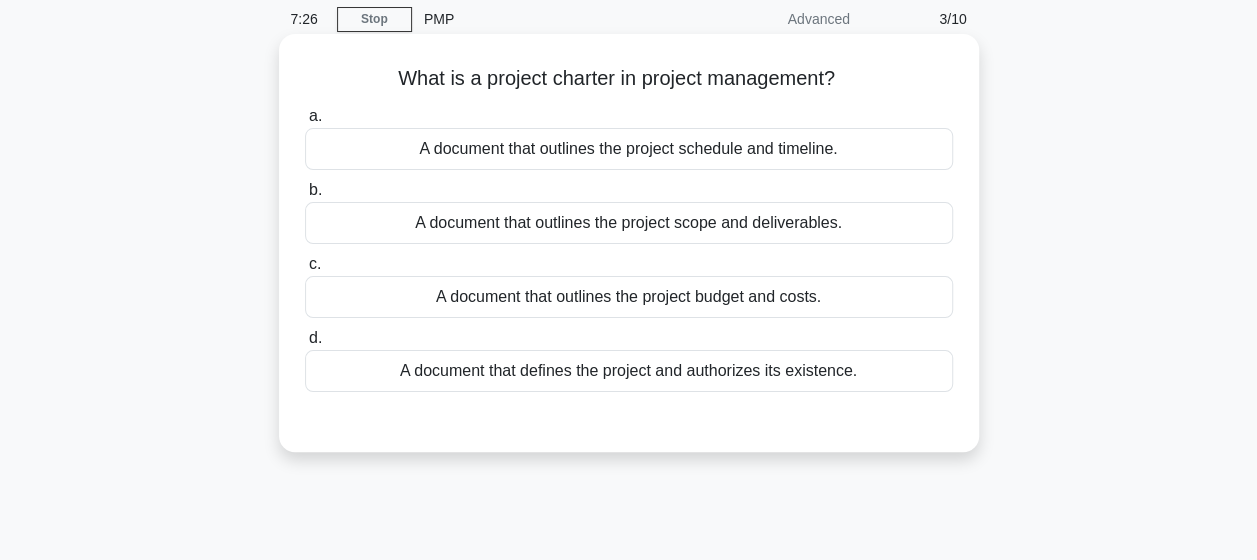 click on "A document that defines the project and authorizes its existence." at bounding box center (629, 371) 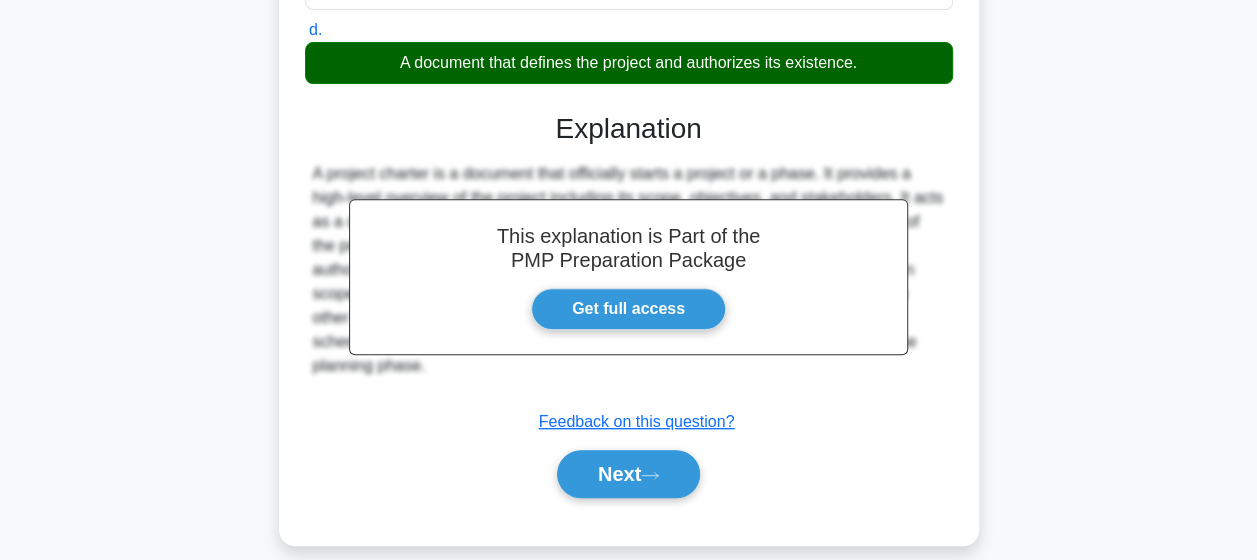scroll, scrollTop: 446, scrollLeft: 0, axis: vertical 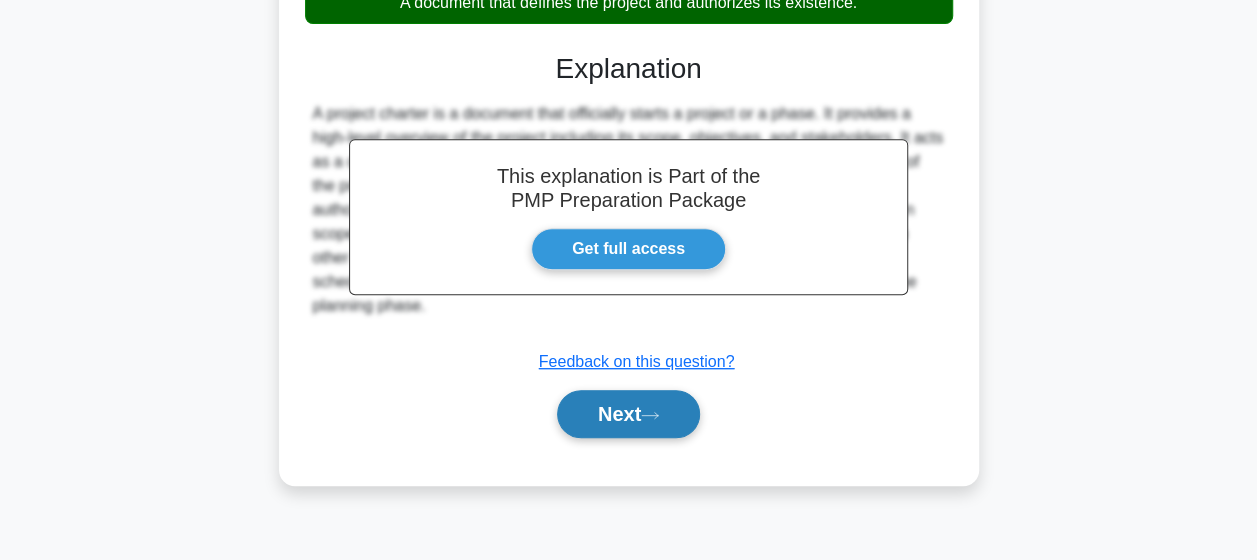 click on "Next" at bounding box center [628, 414] 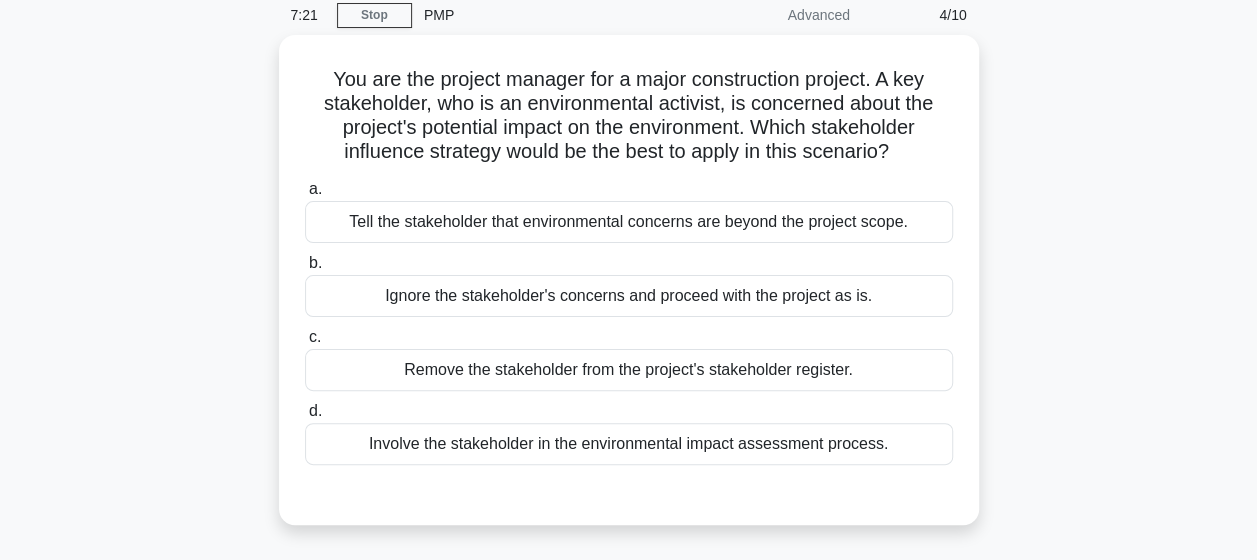 scroll, scrollTop: 81, scrollLeft: 0, axis: vertical 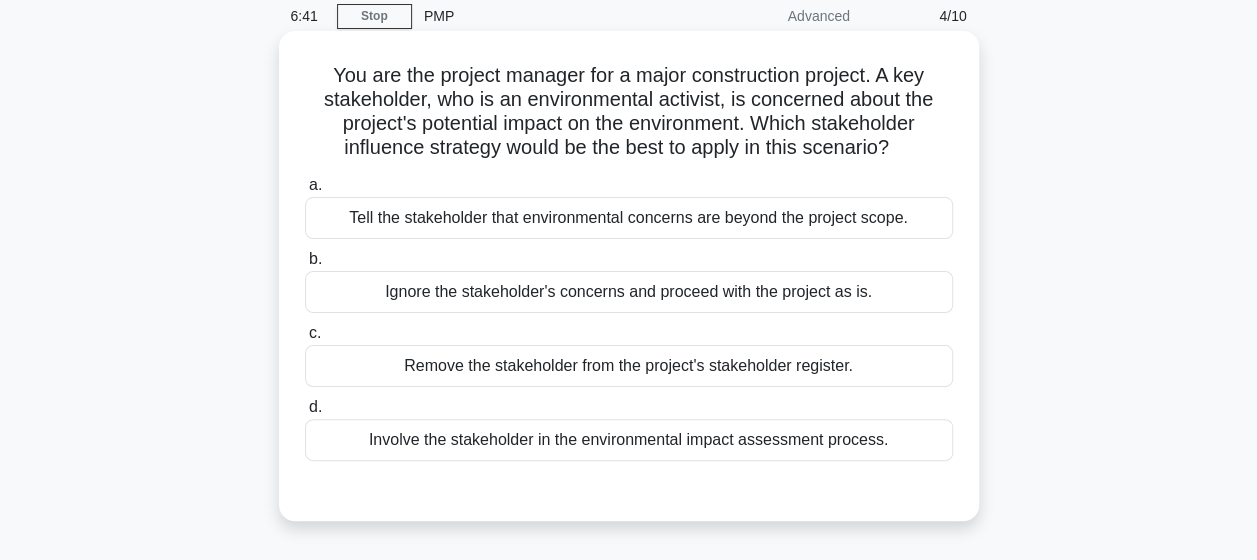click on "Involve the stakeholder in the environmental impact assessment process." at bounding box center [629, 440] 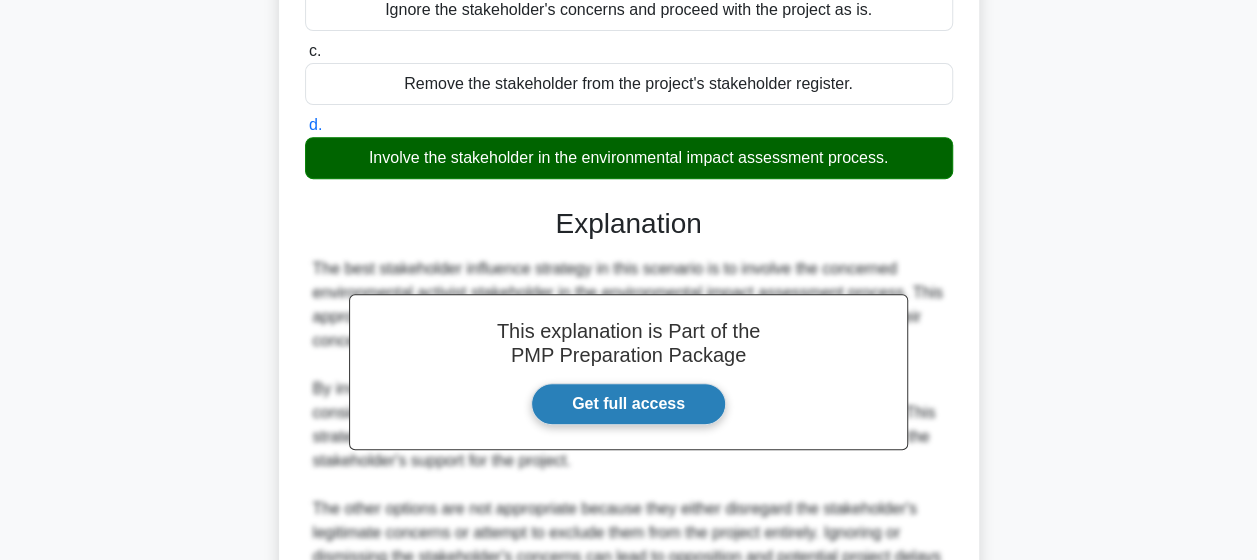 scroll, scrollTop: 598, scrollLeft: 0, axis: vertical 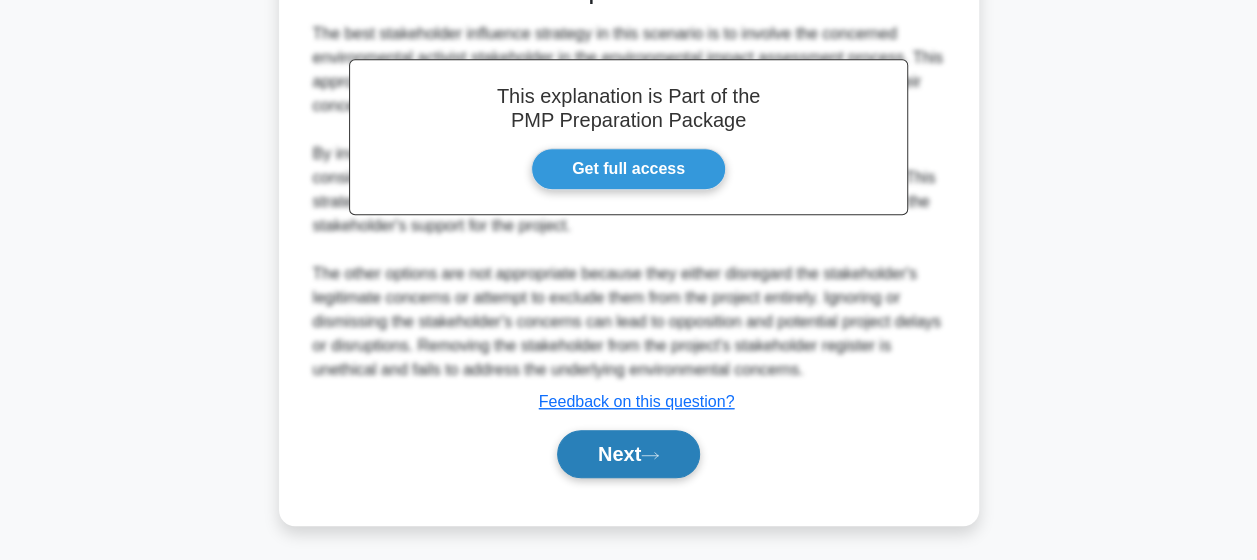 click on "Next" at bounding box center [628, 454] 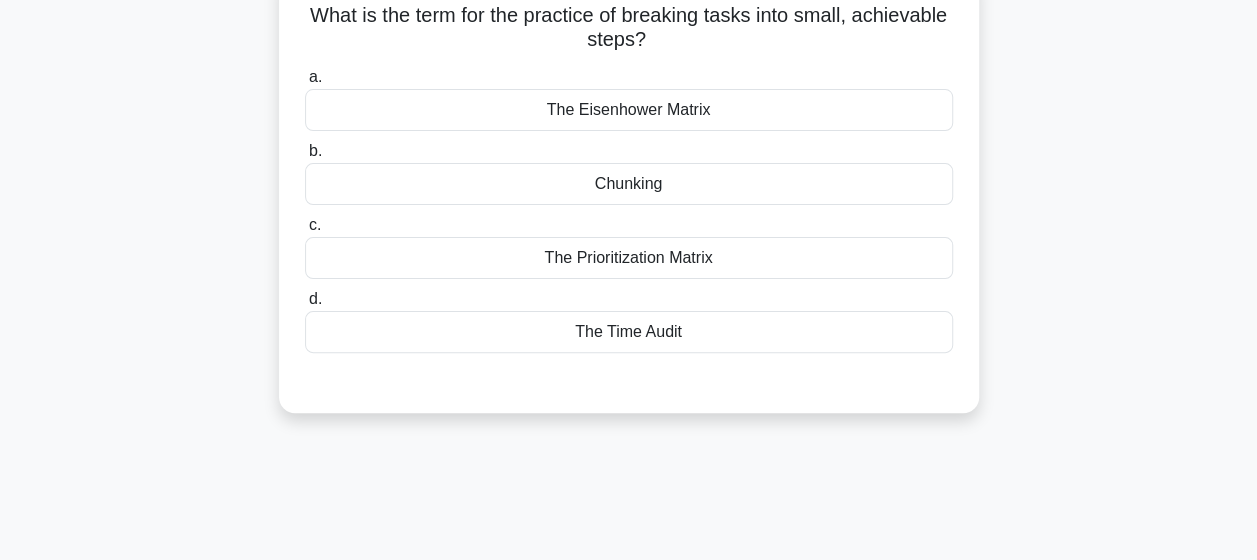 scroll, scrollTop: 0, scrollLeft: 0, axis: both 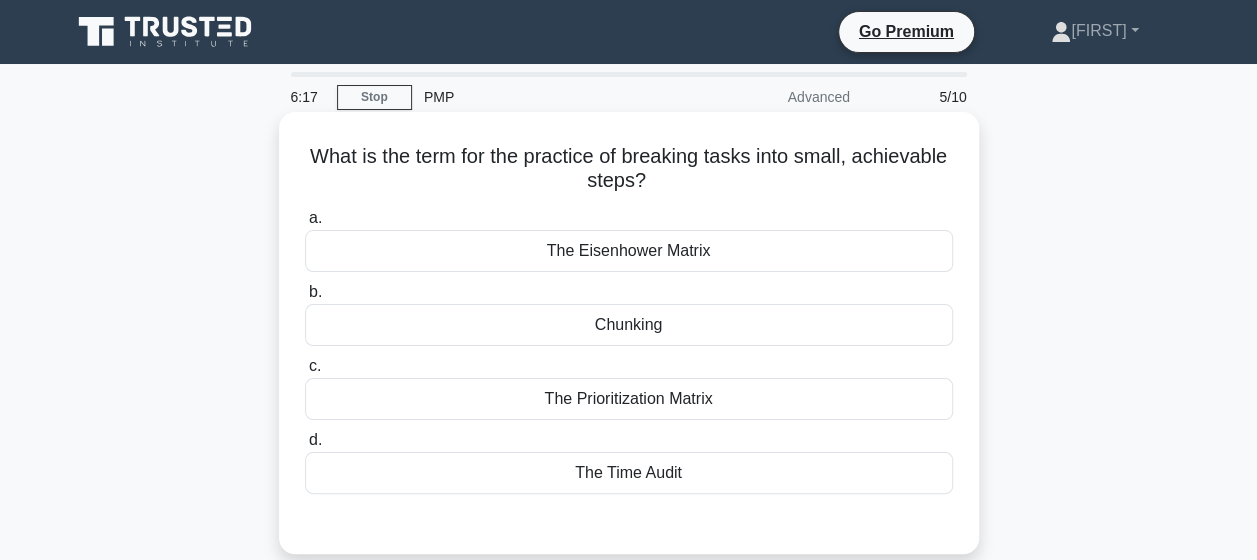 click on "The Eisenhower Matrix" at bounding box center [629, 251] 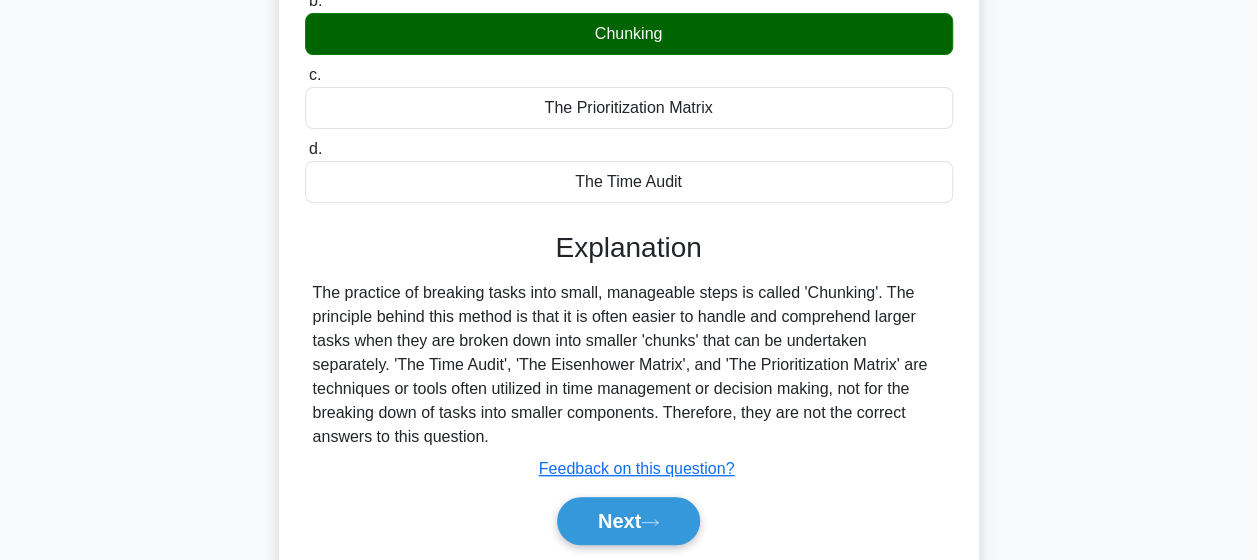 scroll, scrollTop: 364, scrollLeft: 0, axis: vertical 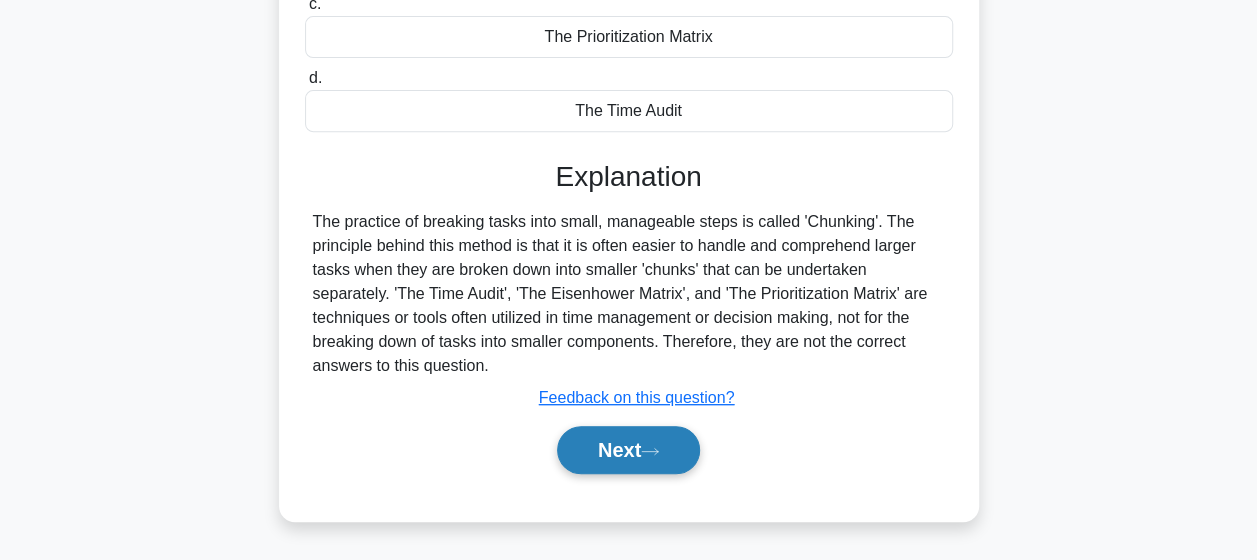 click on "Next" at bounding box center [628, 450] 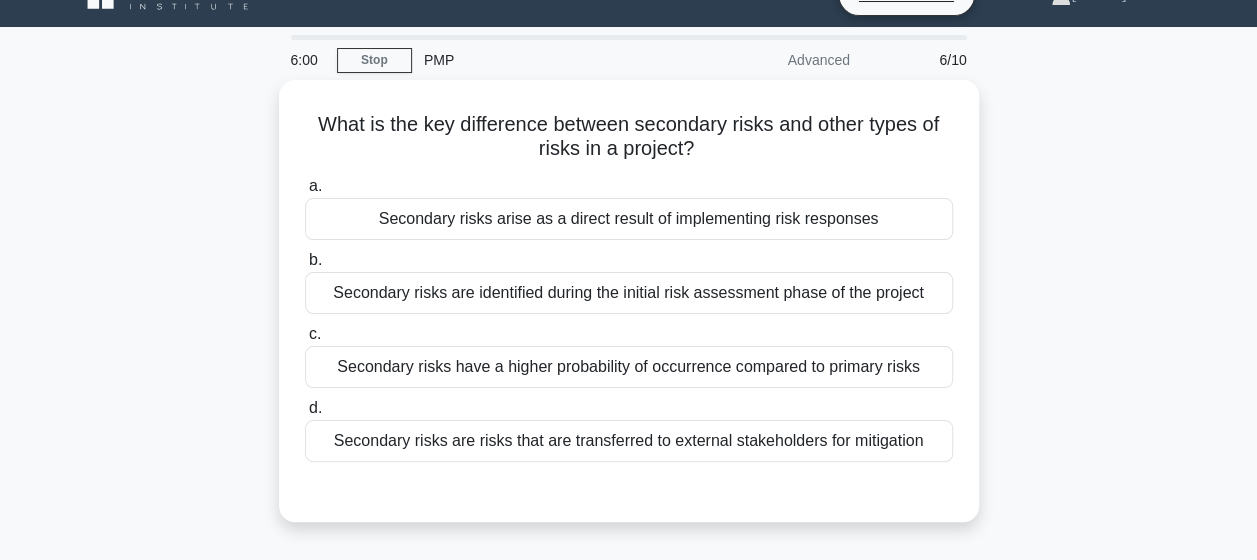 scroll, scrollTop: 63, scrollLeft: 0, axis: vertical 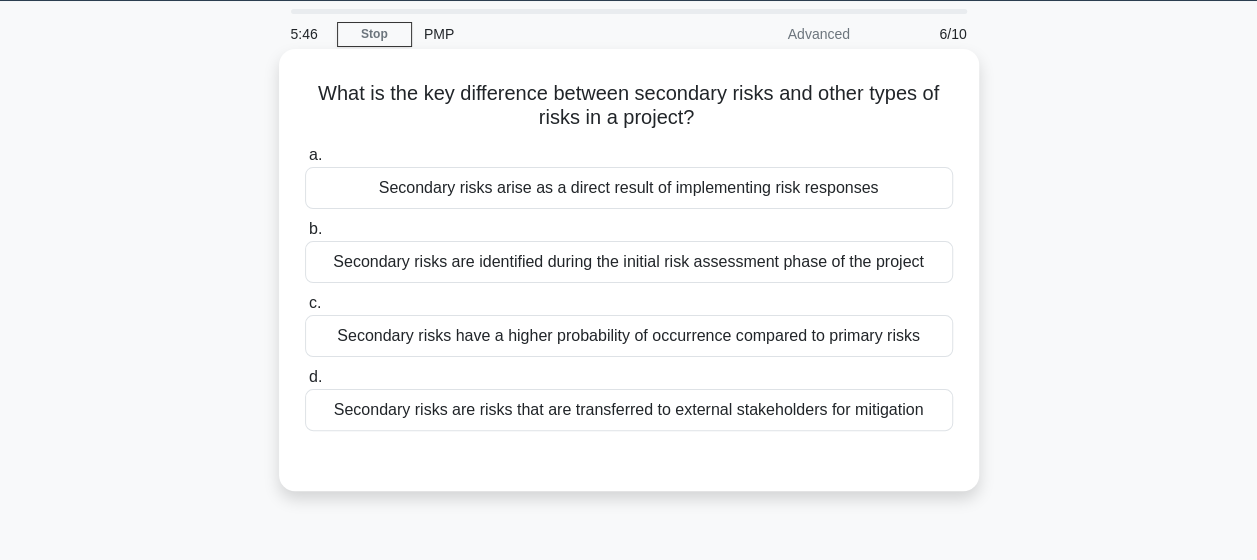 click on "Secondary risks arise as a direct result of implementing risk responses" at bounding box center [629, 188] 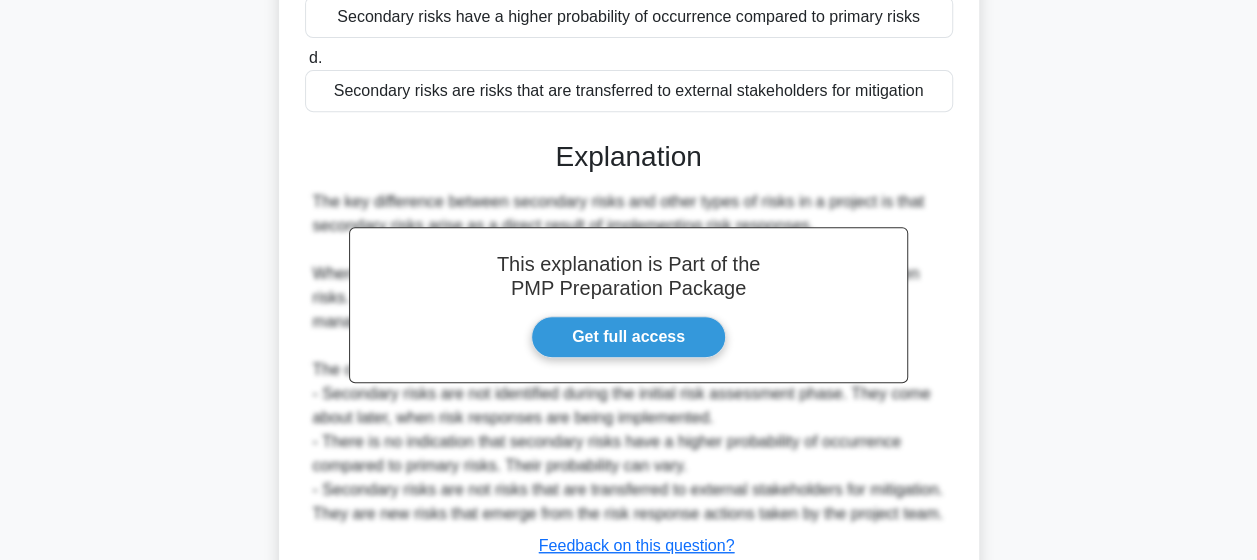 scroll, scrollTop: 526, scrollLeft: 0, axis: vertical 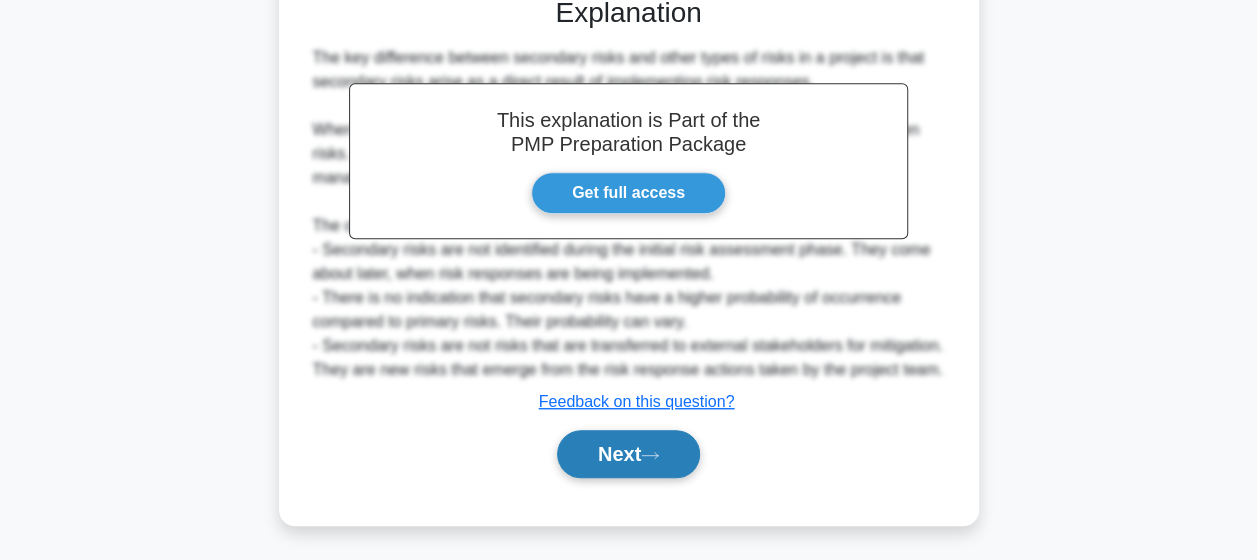 click on "Next" at bounding box center [628, 454] 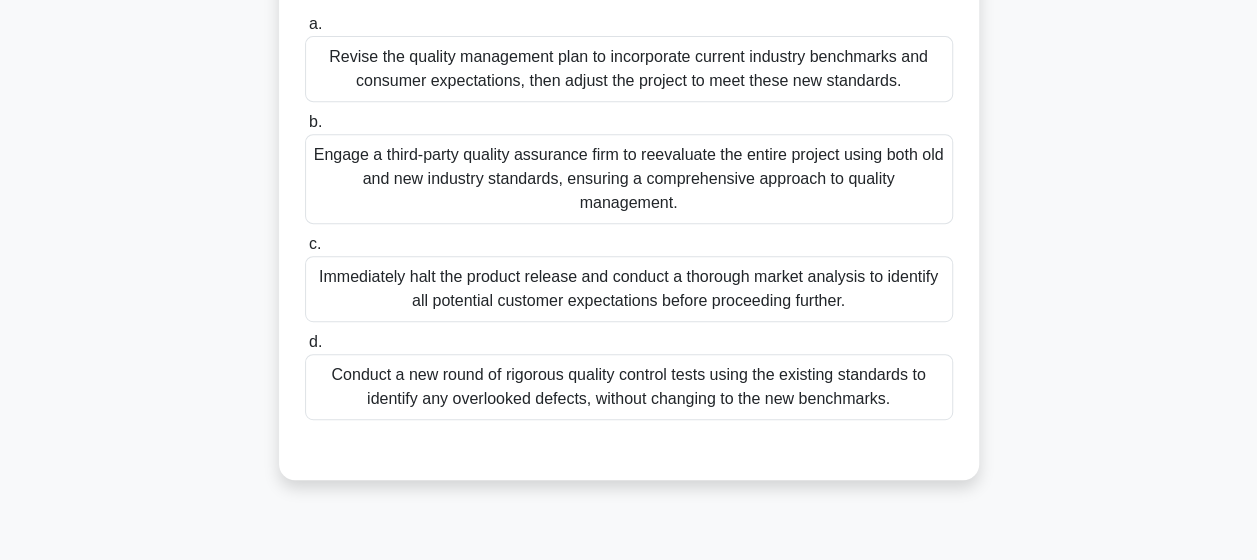 scroll, scrollTop: 388, scrollLeft: 0, axis: vertical 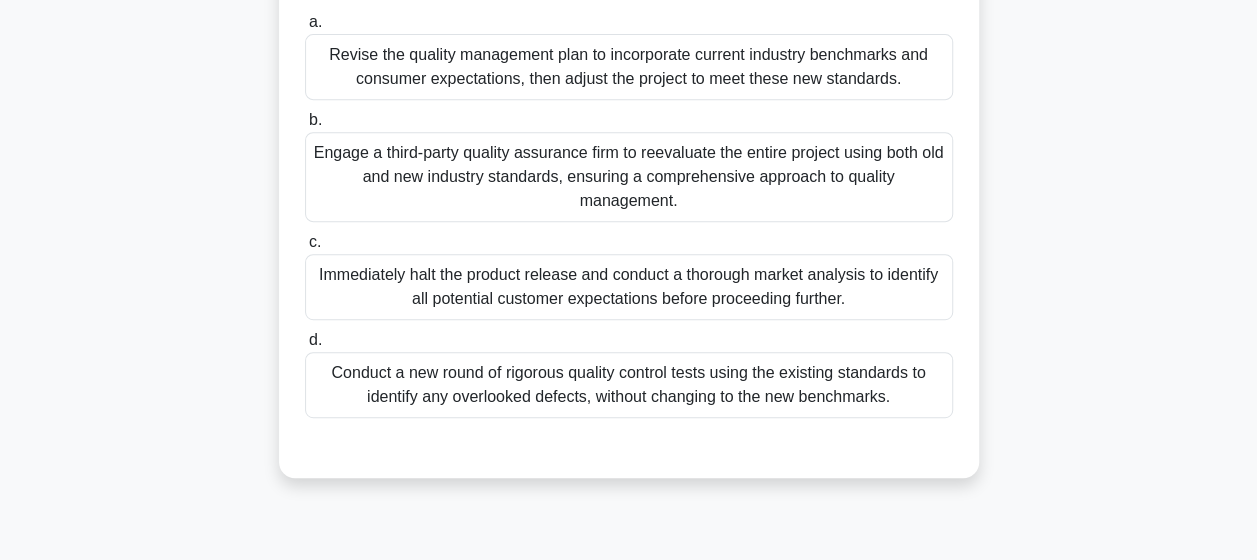 click on "Revise the quality management plan to incorporate current industry benchmarks and consumer expectations, then adjust the project to meet these new standards." at bounding box center (629, 67) 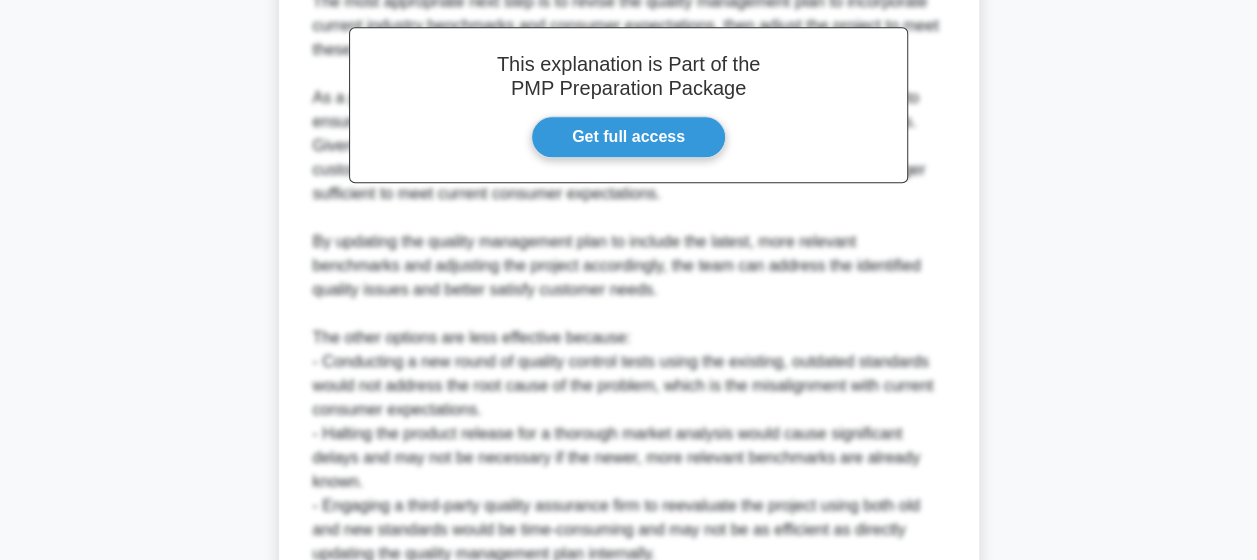 scroll, scrollTop: 1102, scrollLeft: 0, axis: vertical 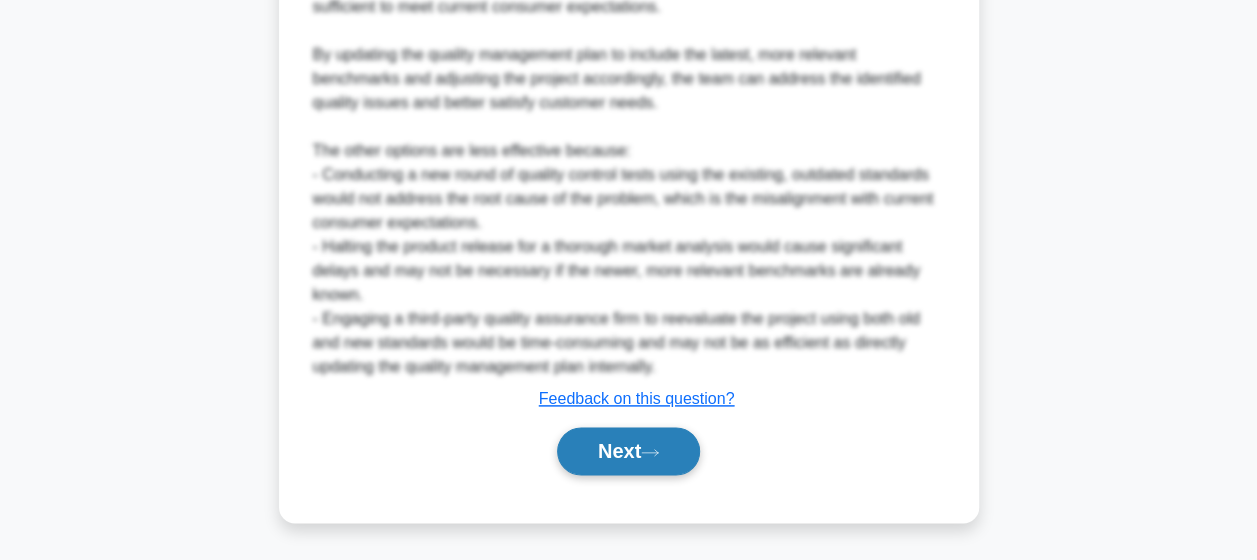 click on "Next" at bounding box center (628, 451) 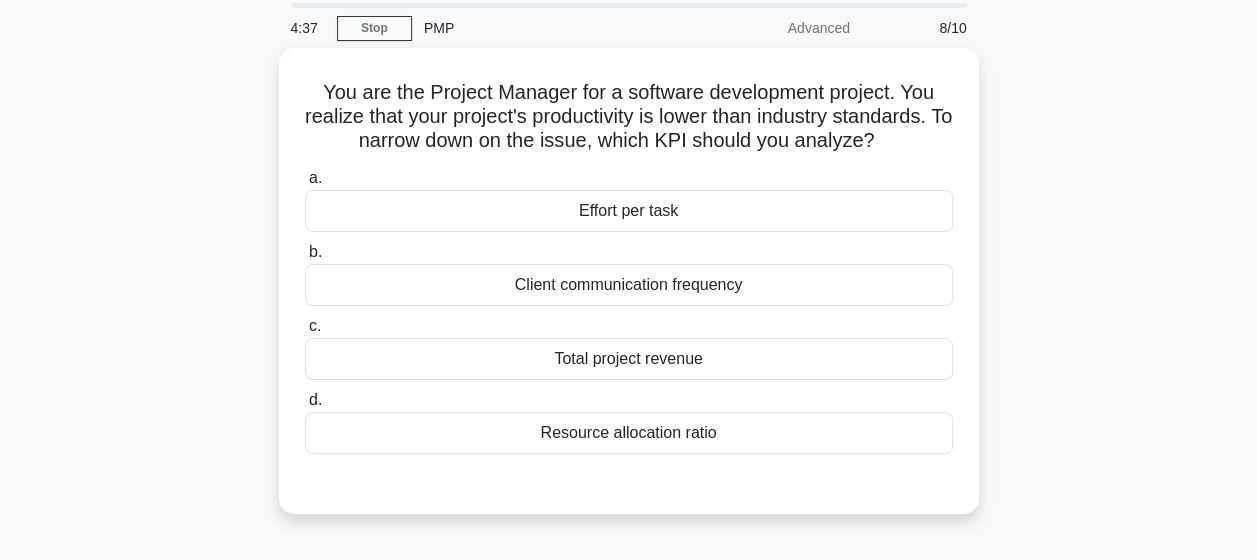 scroll, scrollTop: 70, scrollLeft: 0, axis: vertical 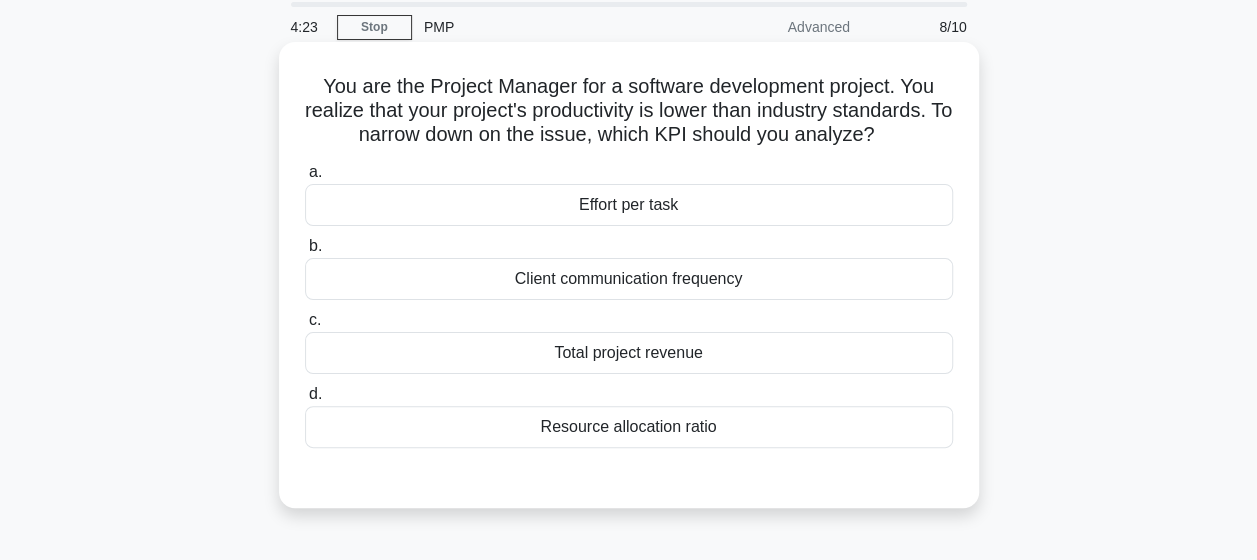click on "Effort per task" at bounding box center (629, 205) 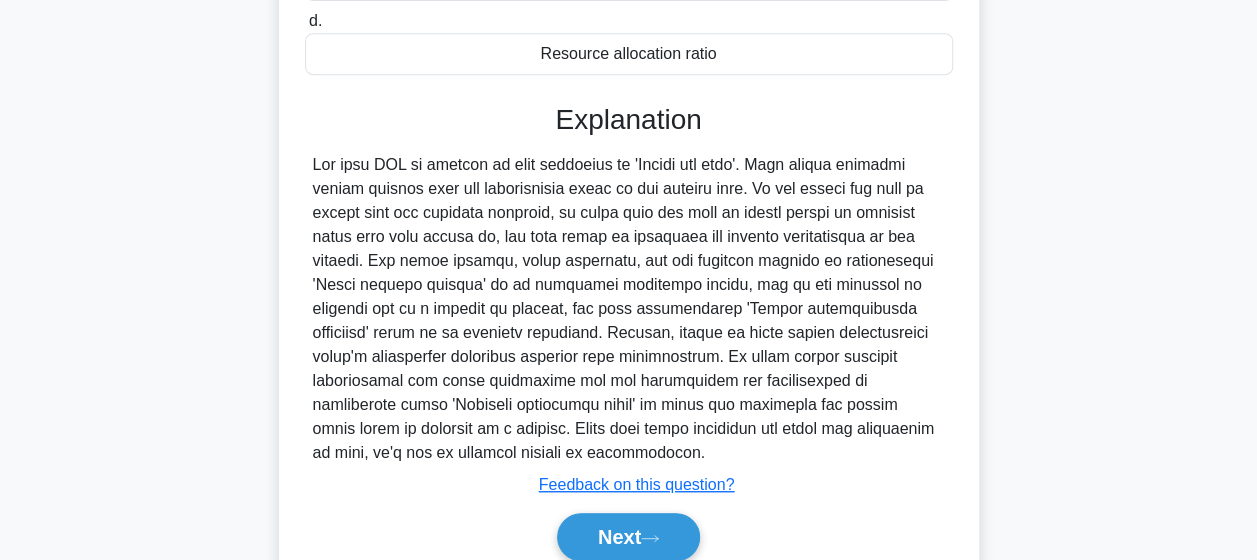 scroll, scrollTop: 444, scrollLeft: 0, axis: vertical 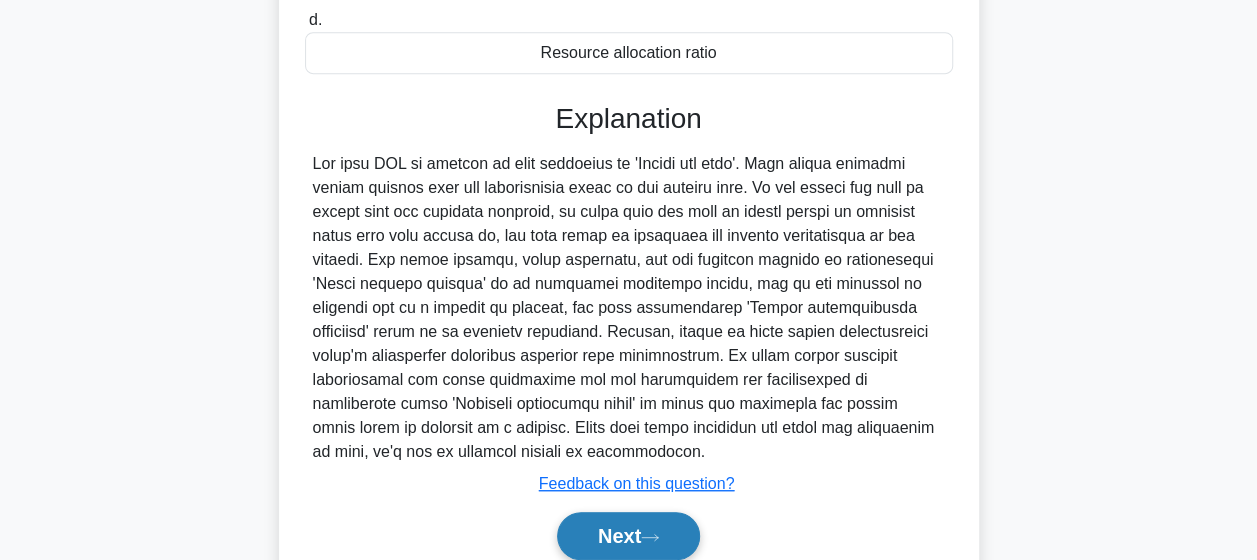 click on "Next" at bounding box center (628, 536) 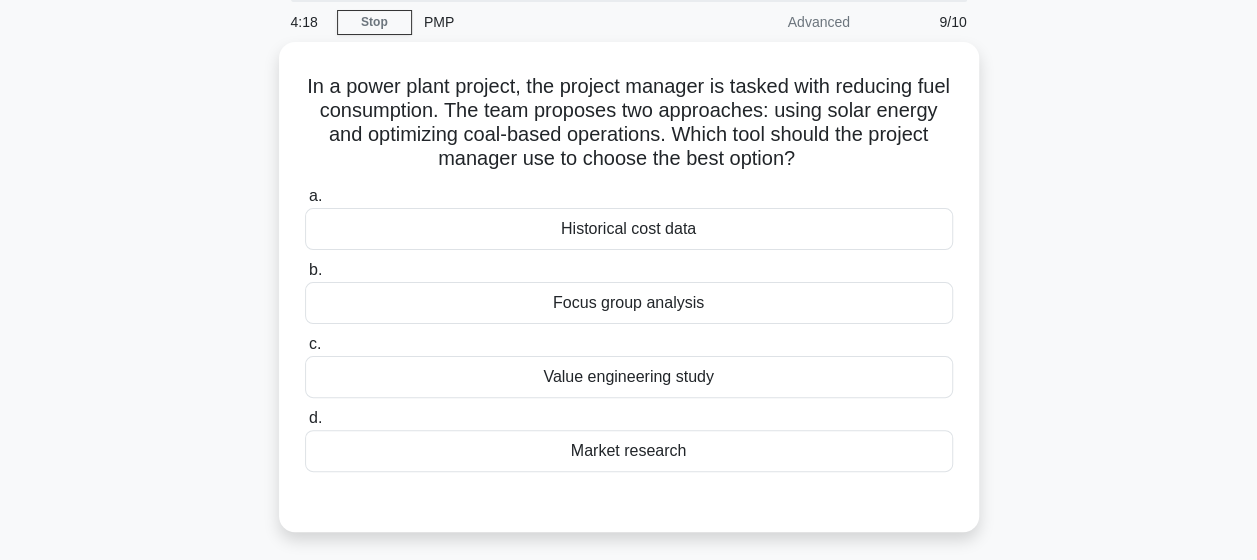 scroll, scrollTop: 76, scrollLeft: 0, axis: vertical 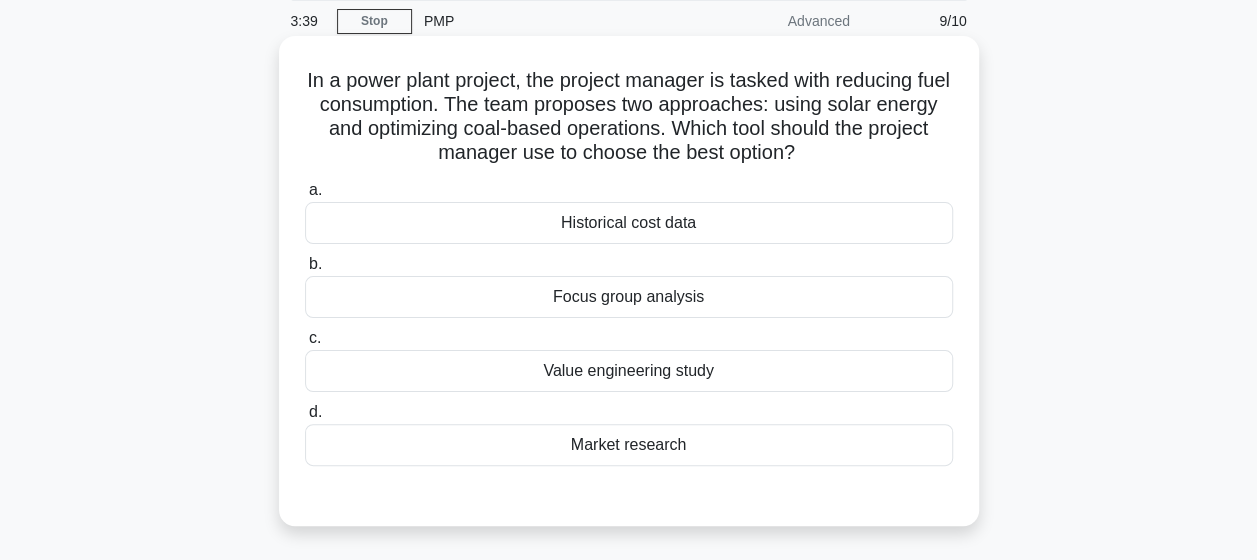 click on "Value engineering study" at bounding box center [629, 371] 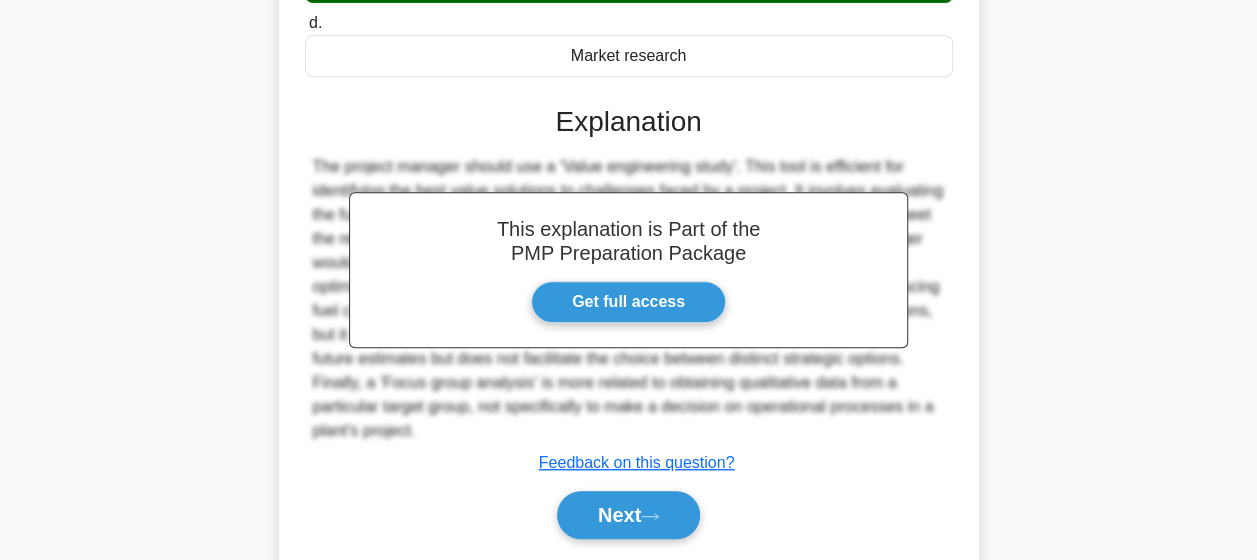 scroll, scrollTop: 526, scrollLeft: 0, axis: vertical 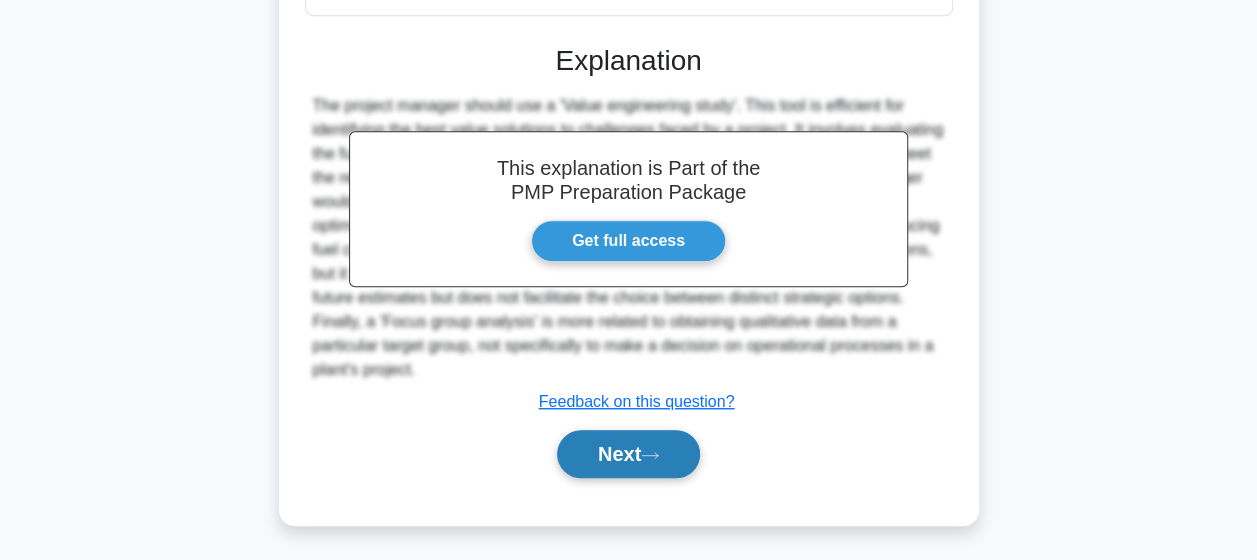 click on "Next" at bounding box center [628, 454] 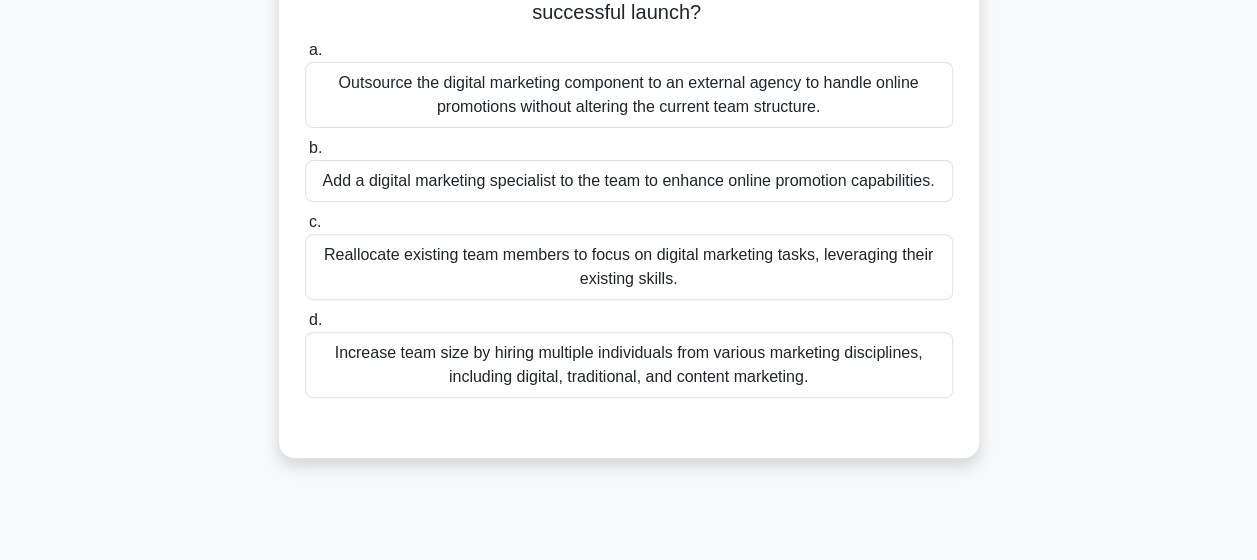 scroll, scrollTop: 296, scrollLeft: 0, axis: vertical 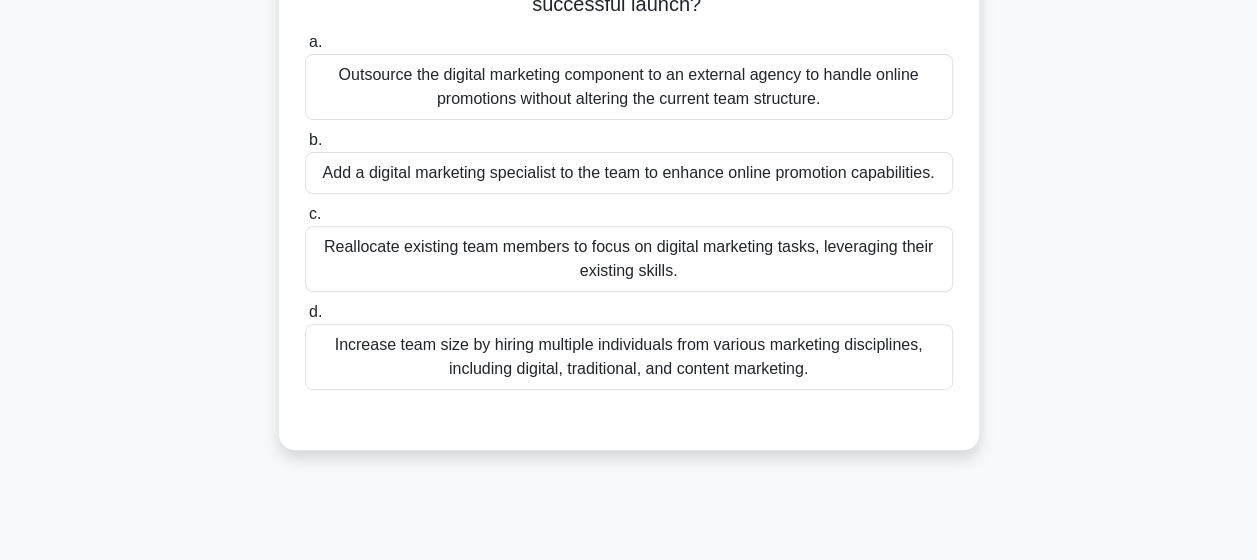 click on "Reallocate existing team members to focus on digital marketing tasks, leveraging their existing skills." at bounding box center (629, 259) 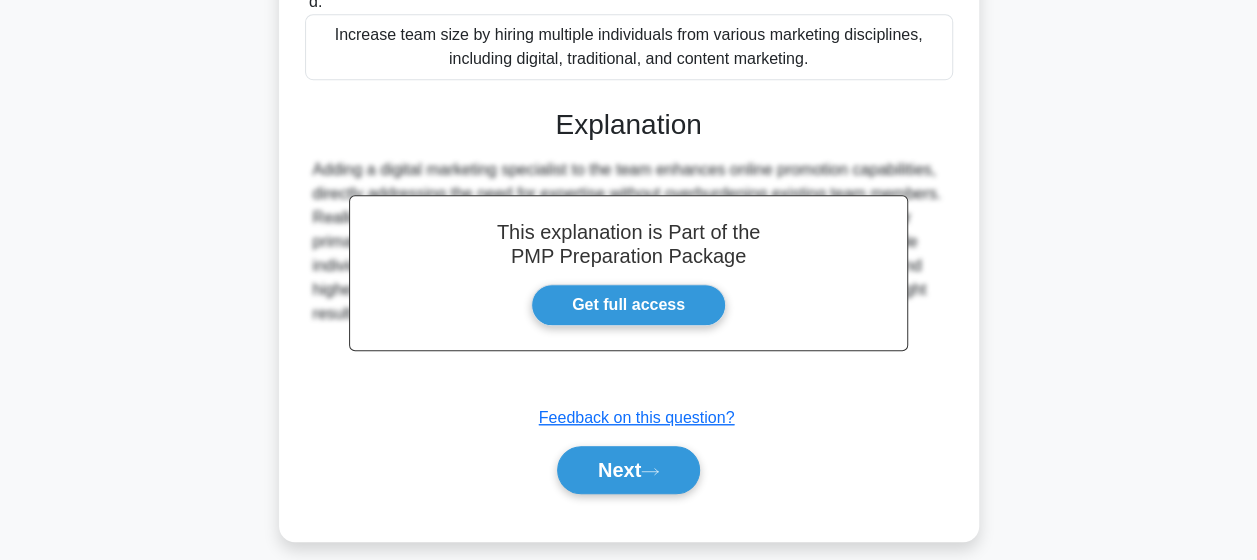 scroll, scrollTop: 649, scrollLeft: 0, axis: vertical 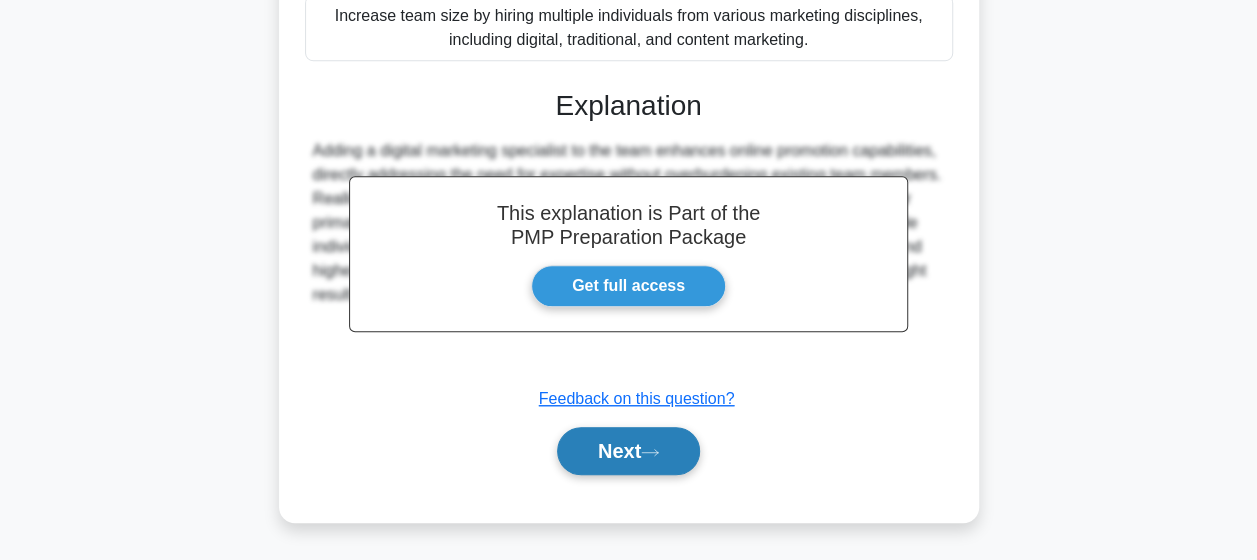 click on "Next" at bounding box center [628, 451] 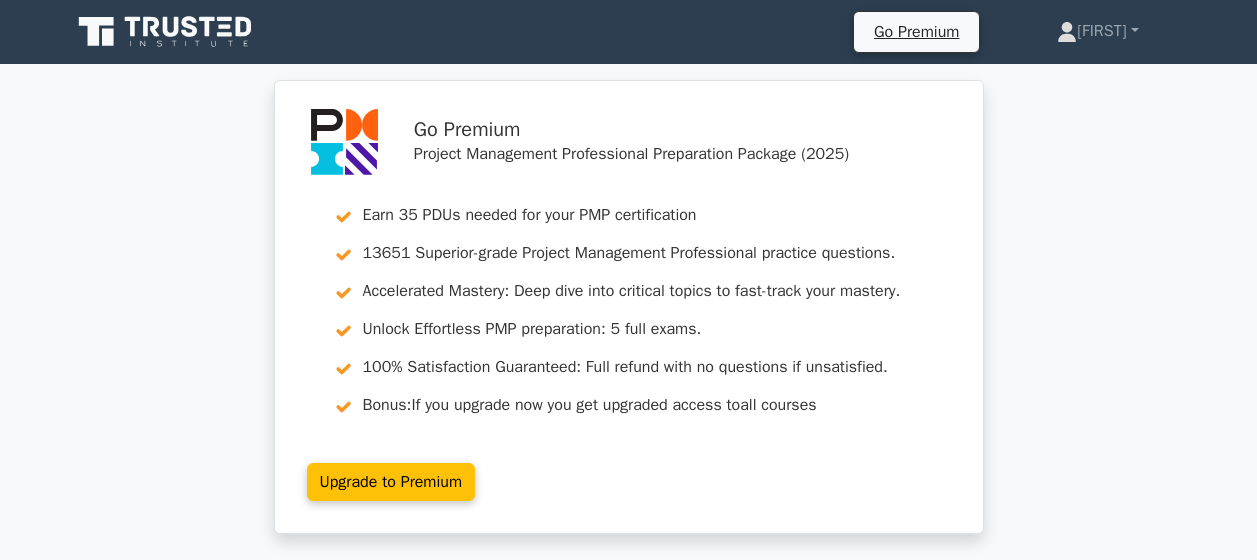 scroll, scrollTop: 0, scrollLeft: 0, axis: both 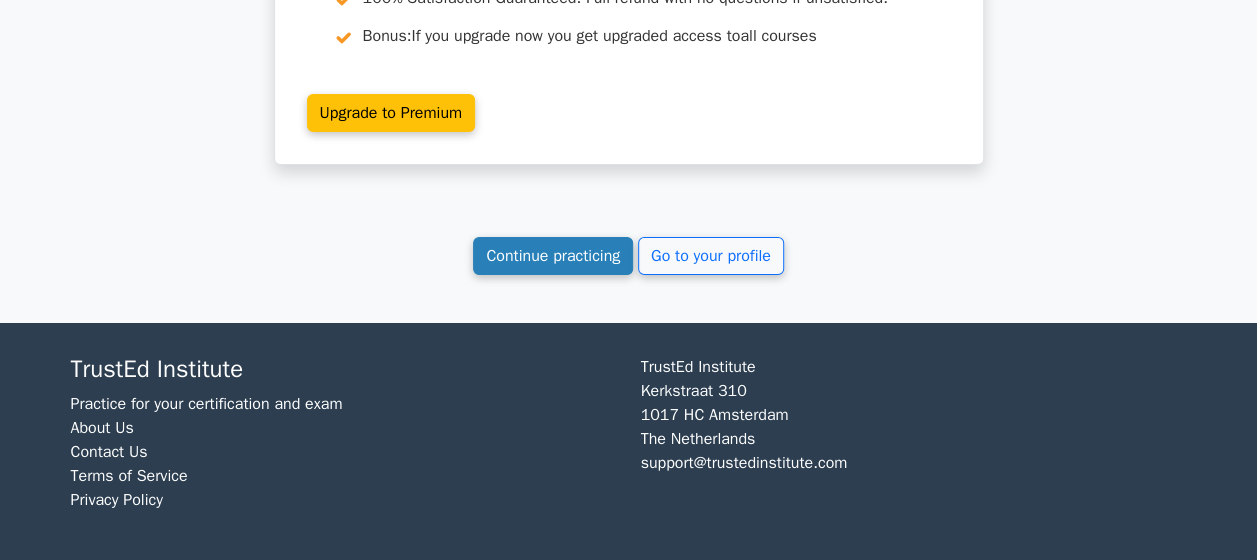 click on "Continue practicing" at bounding box center (553, 256) 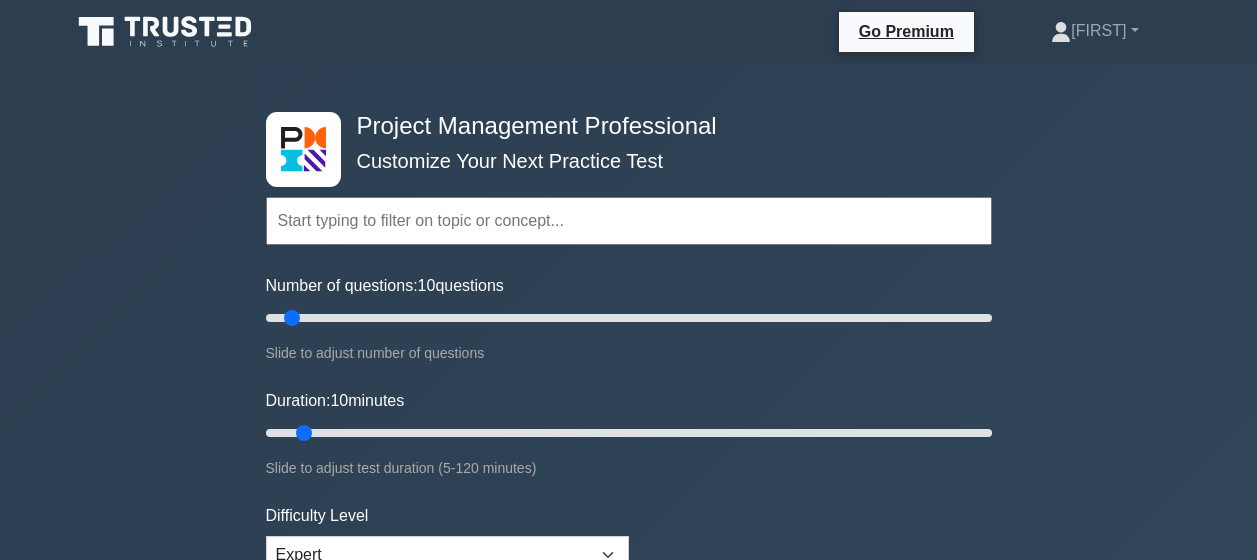 scroll, scrollTop: 0, scrollLeft: 0, axis: both 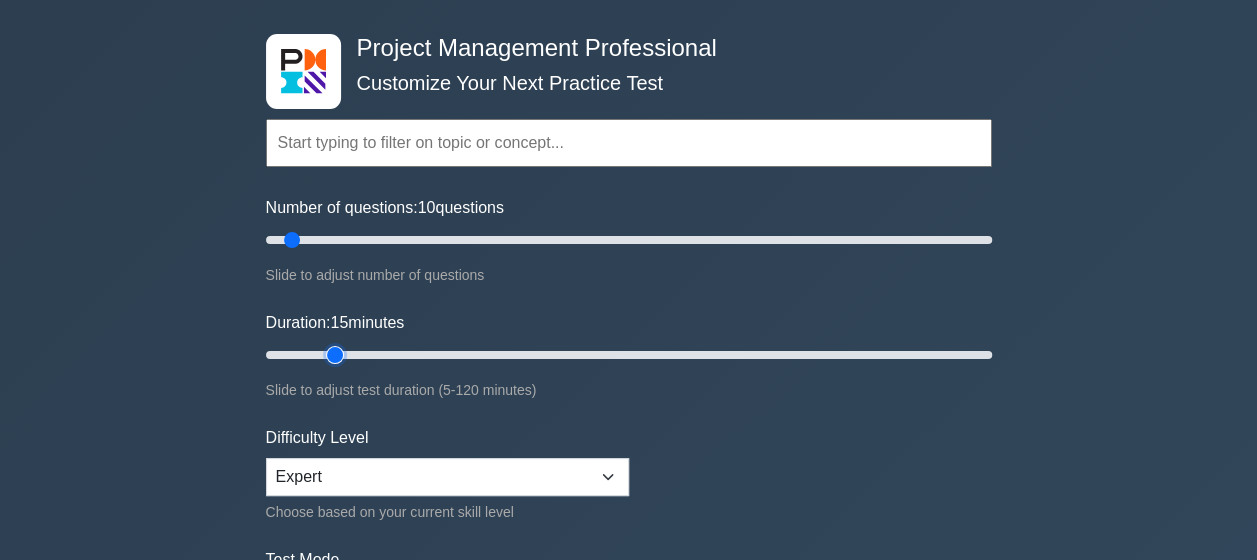 drag, startPoint x: 308, startPoint y: 355, endPoint x: 328, endPoint y: 357, distance: 20.09975 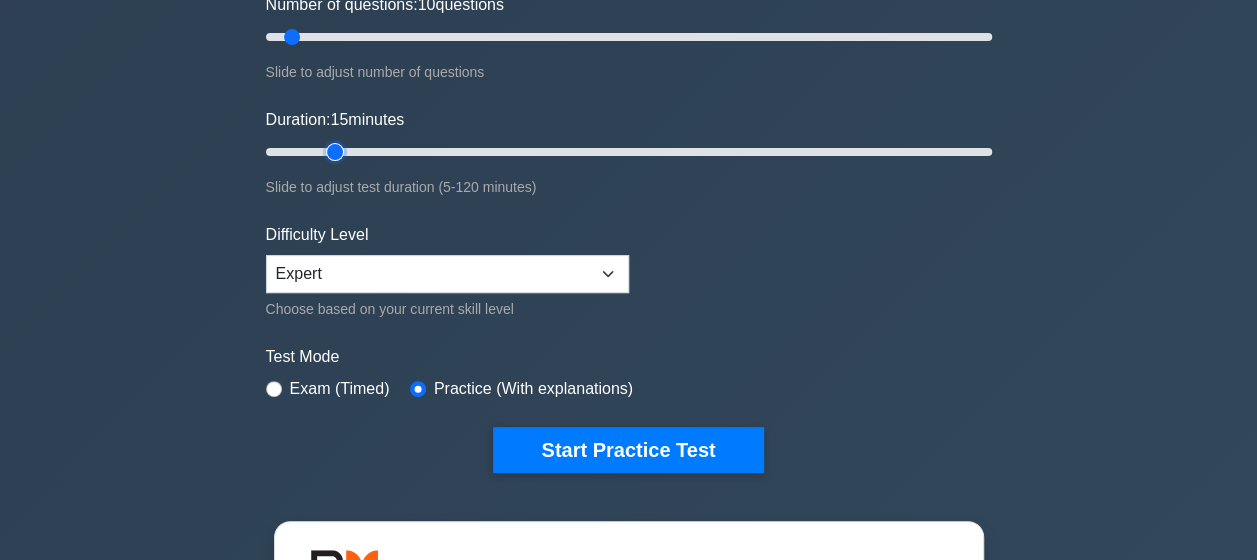 scroll, scrollTop: 282, scrollLeft: 0, axis: vertical 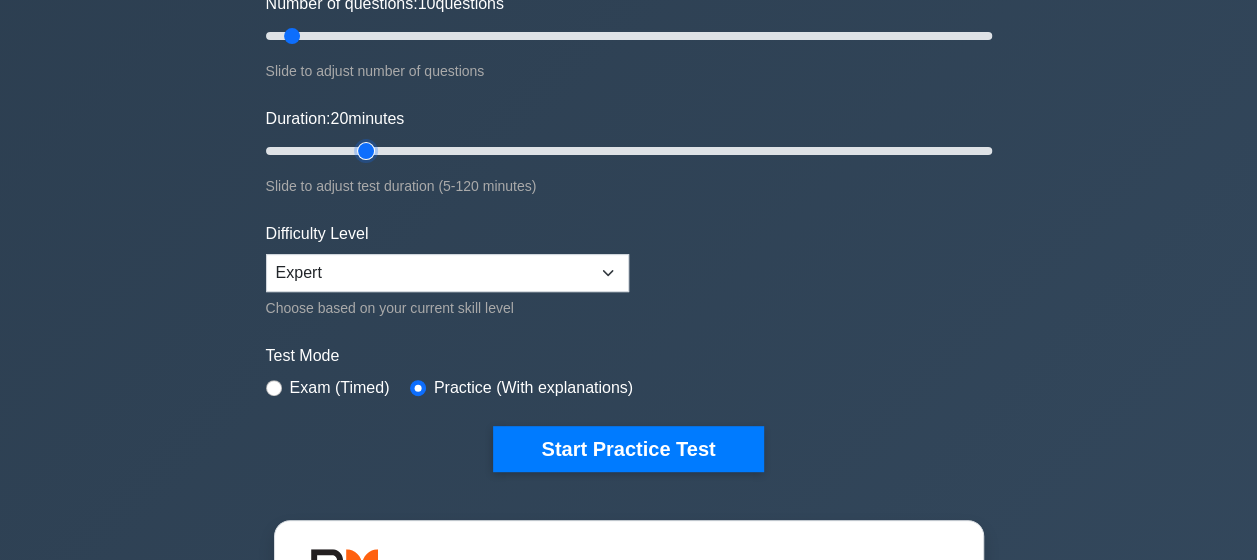 drag, startPoint x: 337, startPoint y: 149, endPoint x: 380, endPoint y: 150, distance: 43.011627 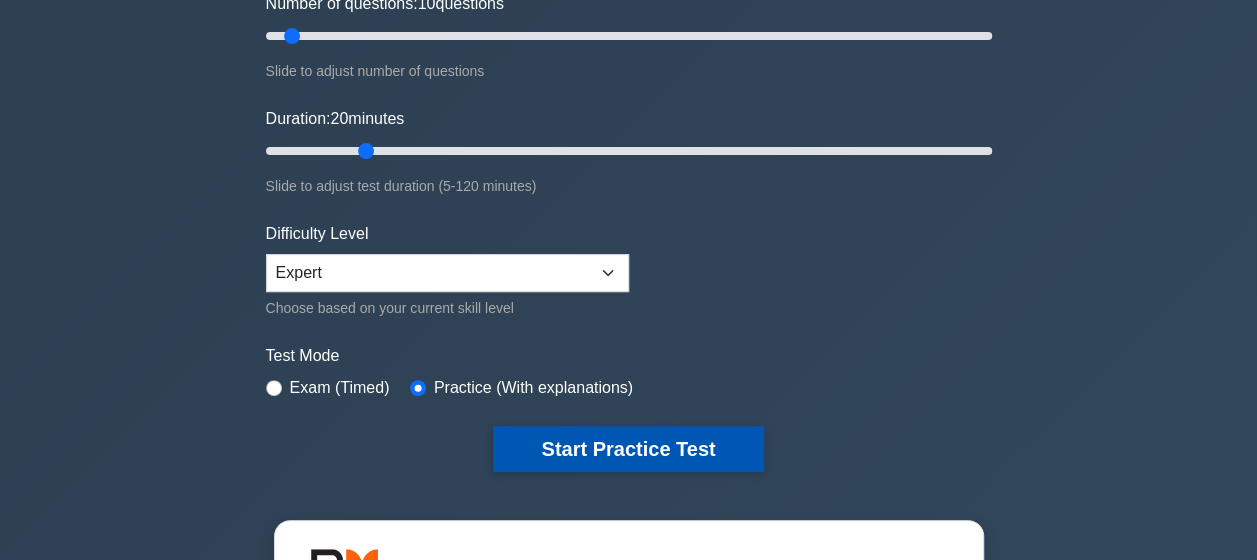 click on "Start Practice Test" at bounding box center (628, 449) 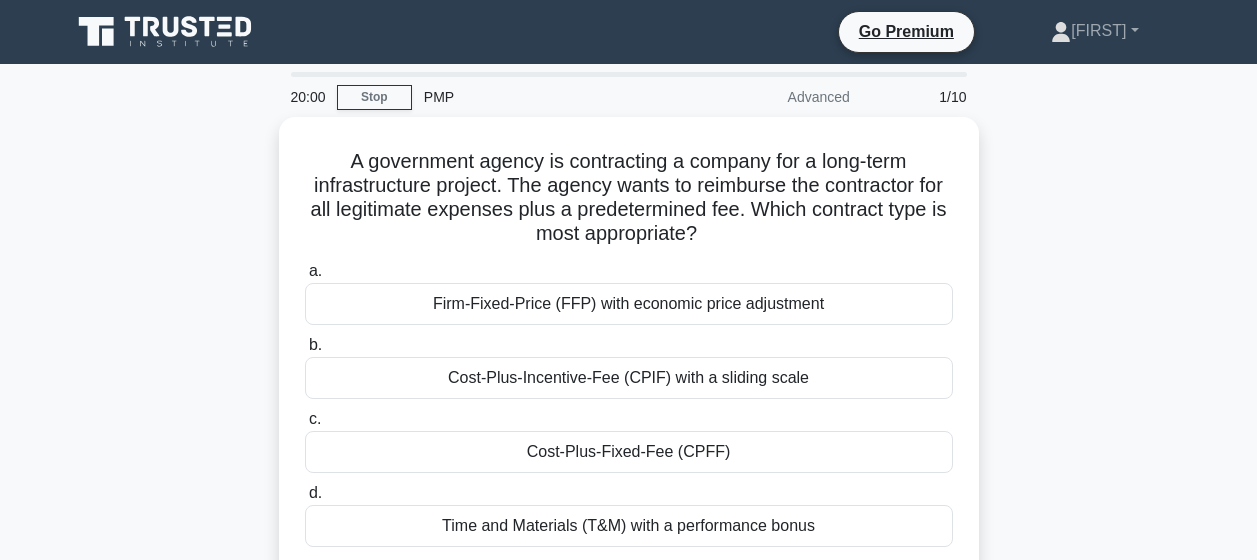 scroll, scrollTop: 0, scrollLeft: 0, axis: both 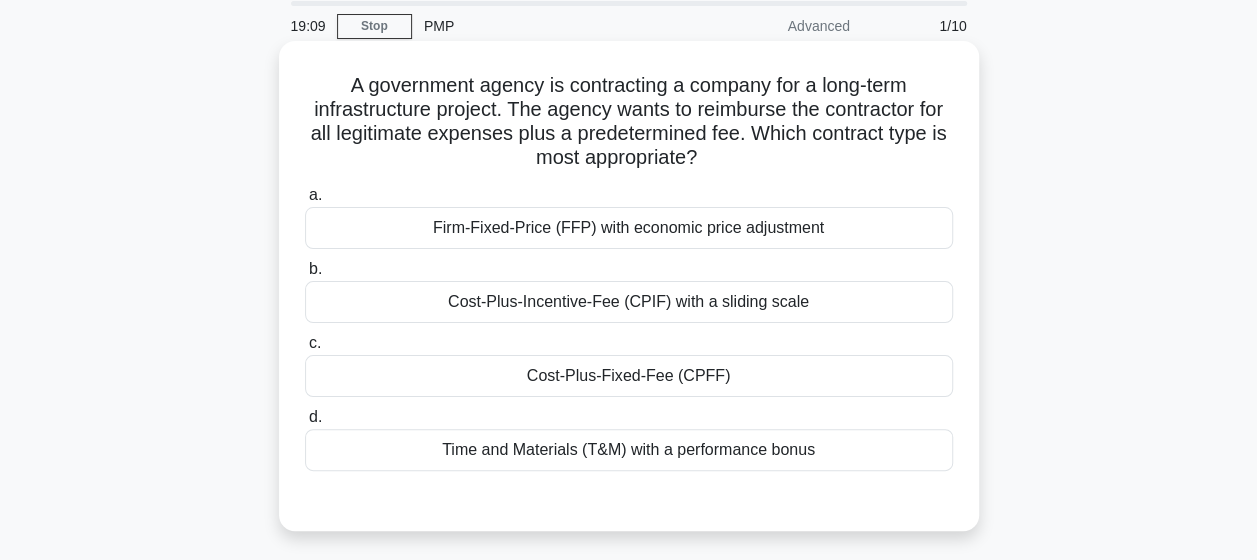 click on "Firm-Fixed-Price (FFP) with economic price adjustment" at bounding box center (629, 228) 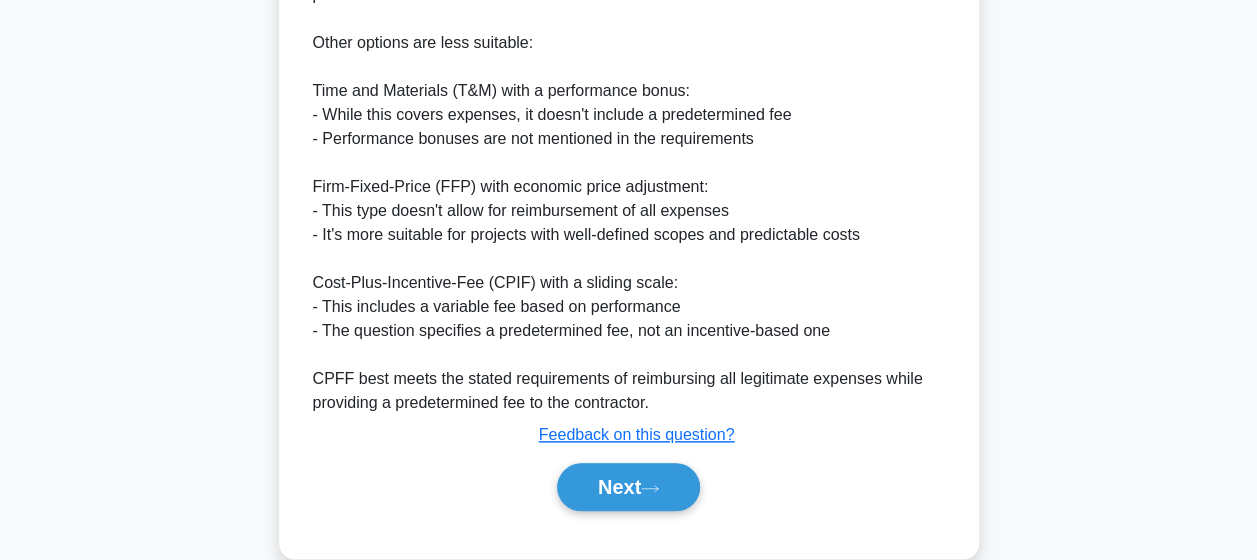 scroll, scrollTop: 861, scrollLeft: 0, axis: vertical 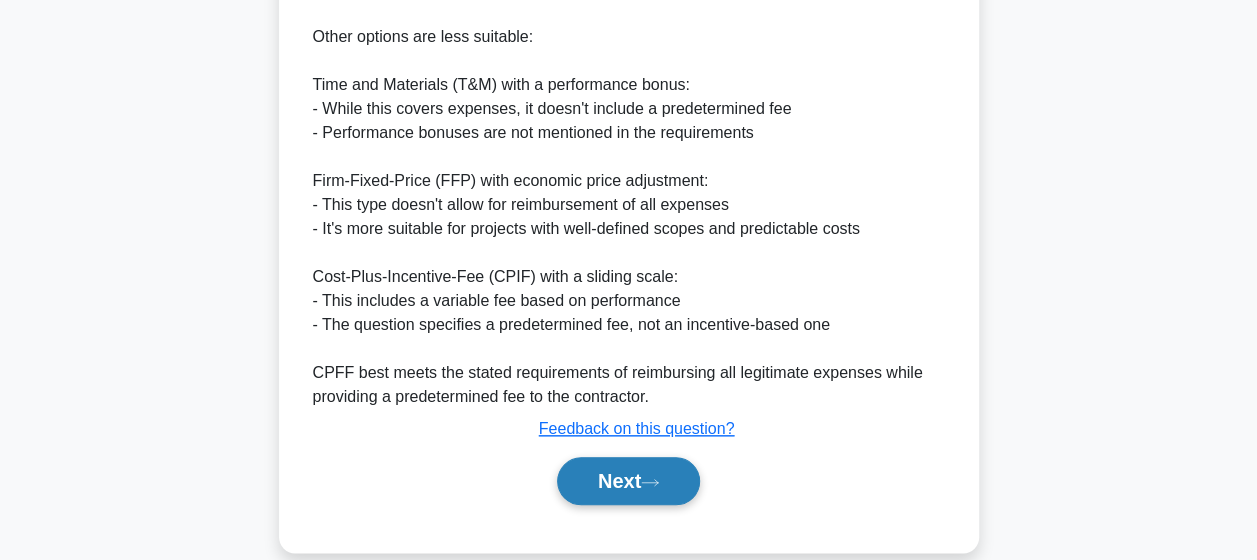 click on "Next" at bounding box center [628, 481] 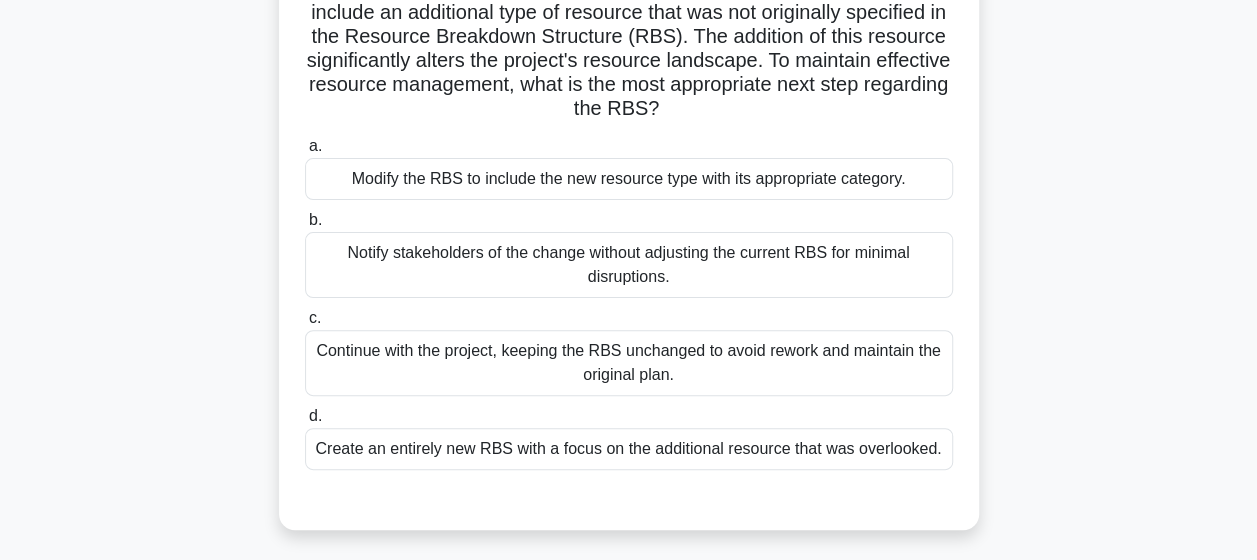 scroll, scrollTop: 172, scrollLeft: 0, axis: vertical 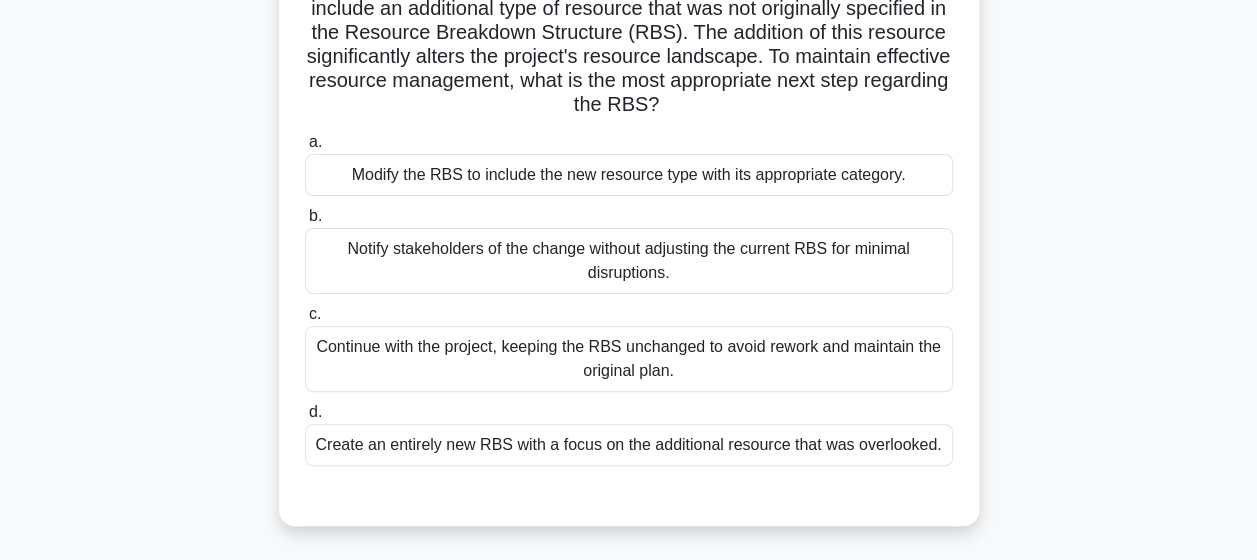click on "Modify the RBS to include the new resource type with its appropriate category." at bounding box center (629, 175) 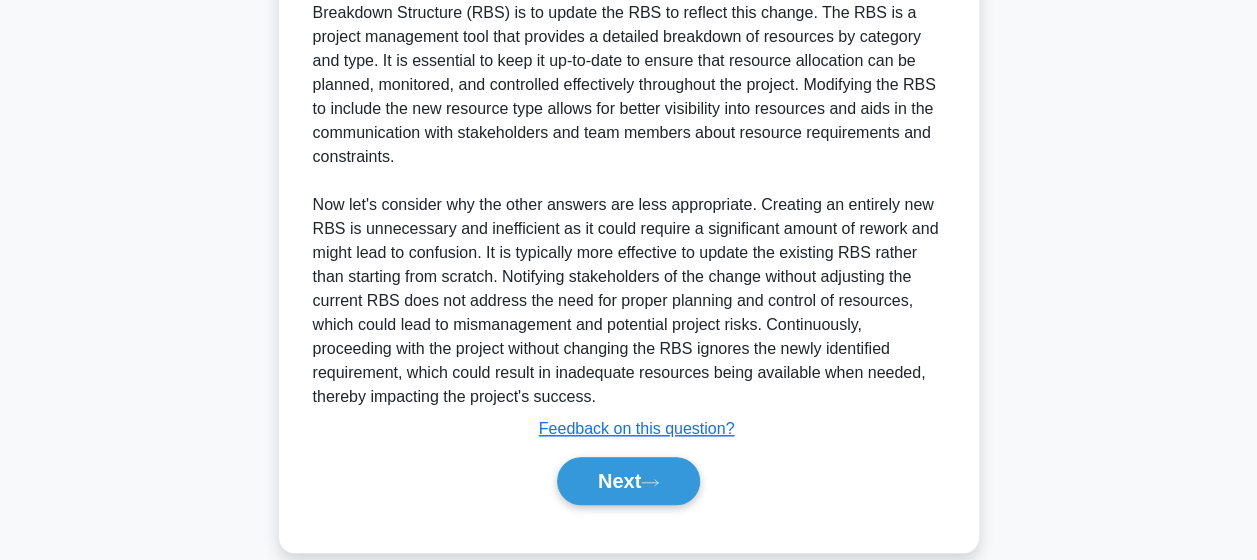 scroll, scrollTop: 790, scrollLeft: 0, axis: vertical 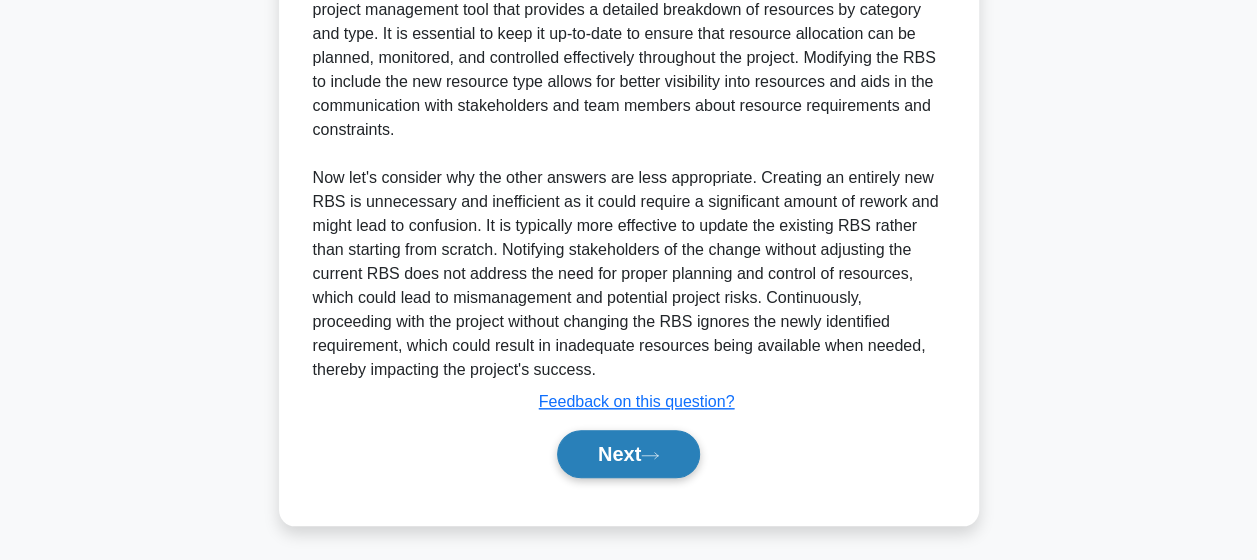 click on "Next" at bounding box center [628, 454] 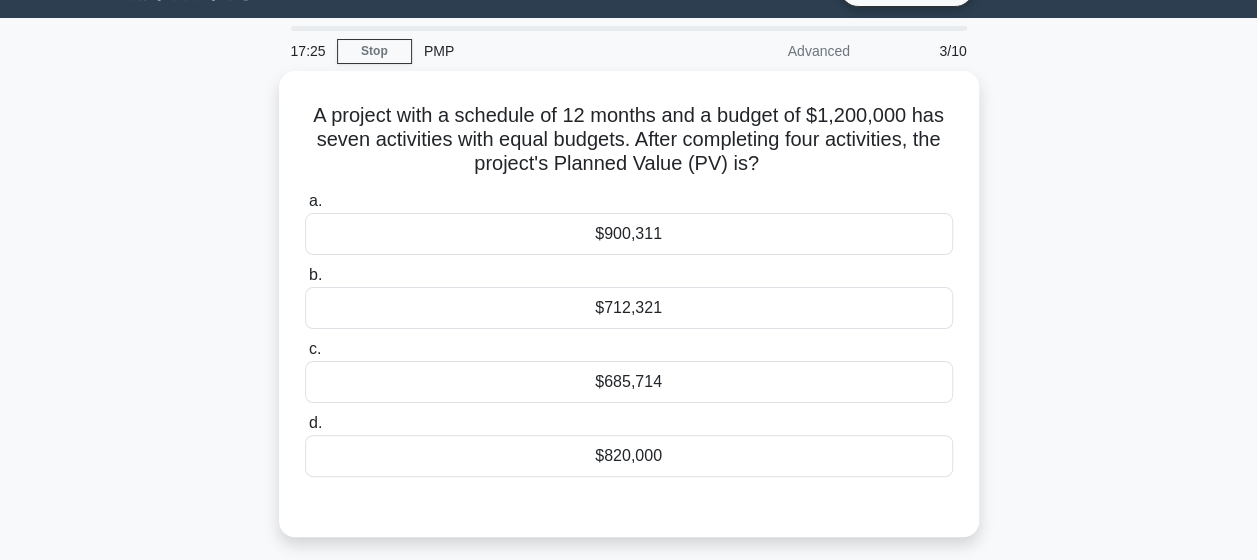 scroll, scrollTop: 48, scrollLeft: 0, axis: vertical 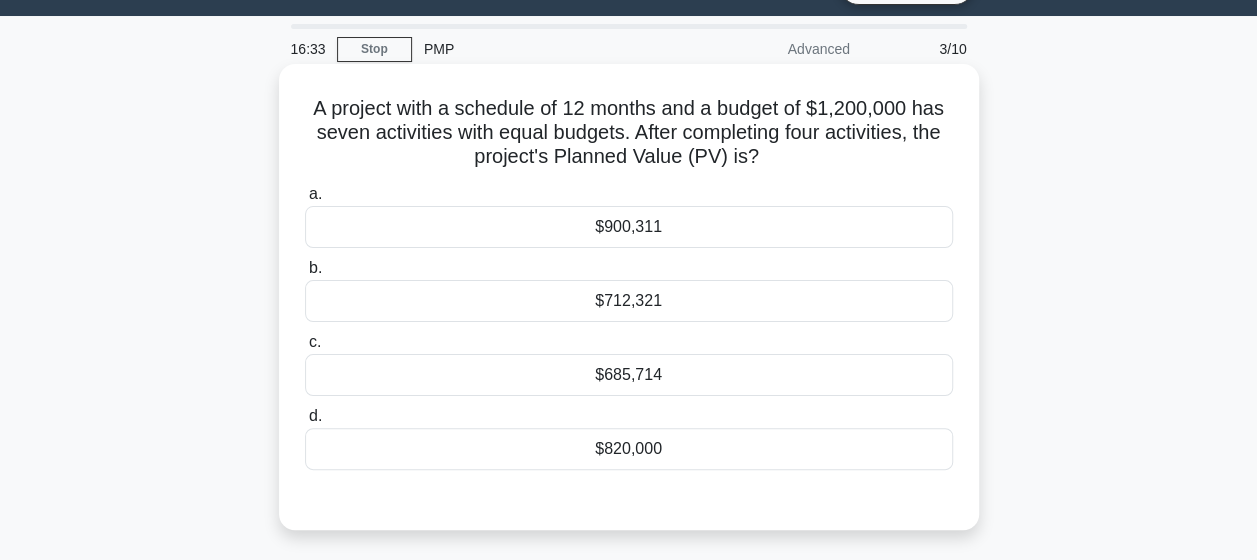 click on "$685,714" at bounding box center (629, 375) 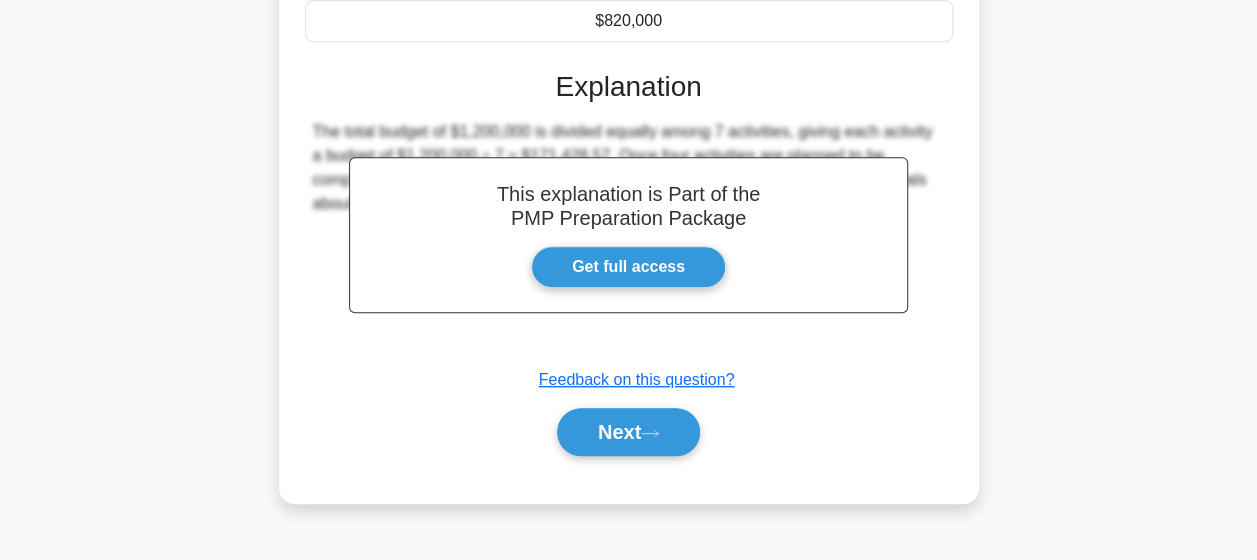 scroll, scrollTop: 476, scrollLeft: 0, axis: vertical 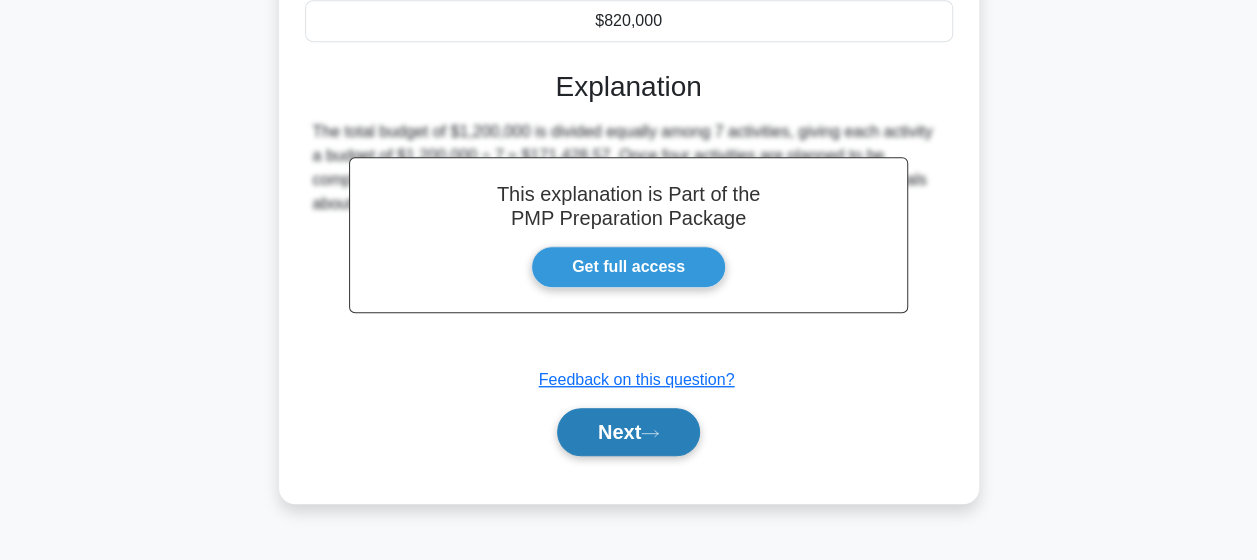 click 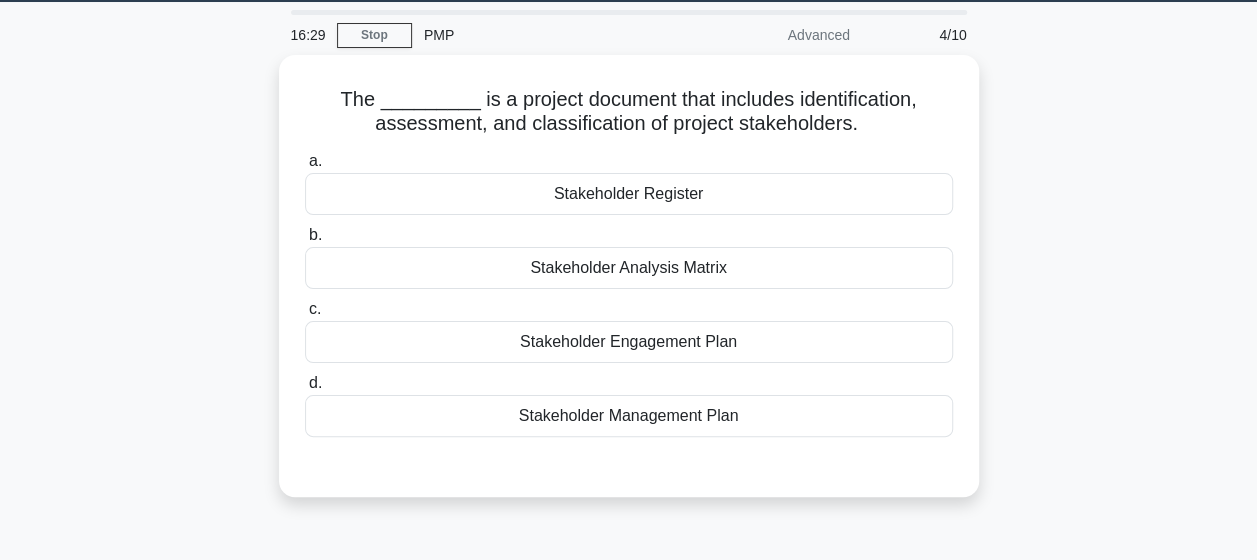scroll, scrollTop: 60, scrollLeft: 0, axis: vertical 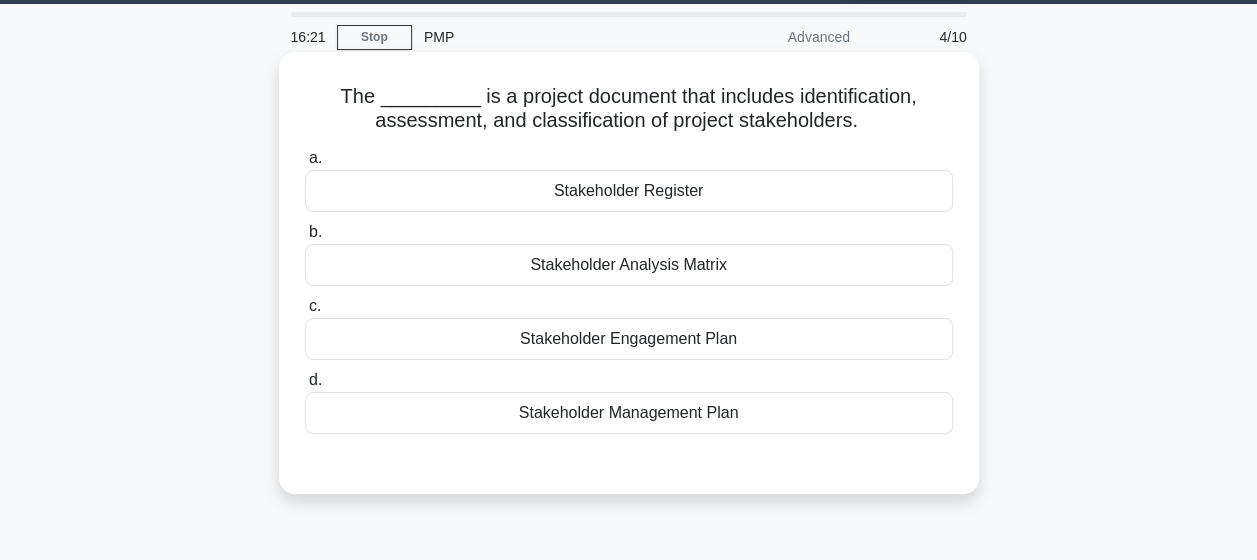 click on "Stakeholder Register" at bounding box center (629, 191) 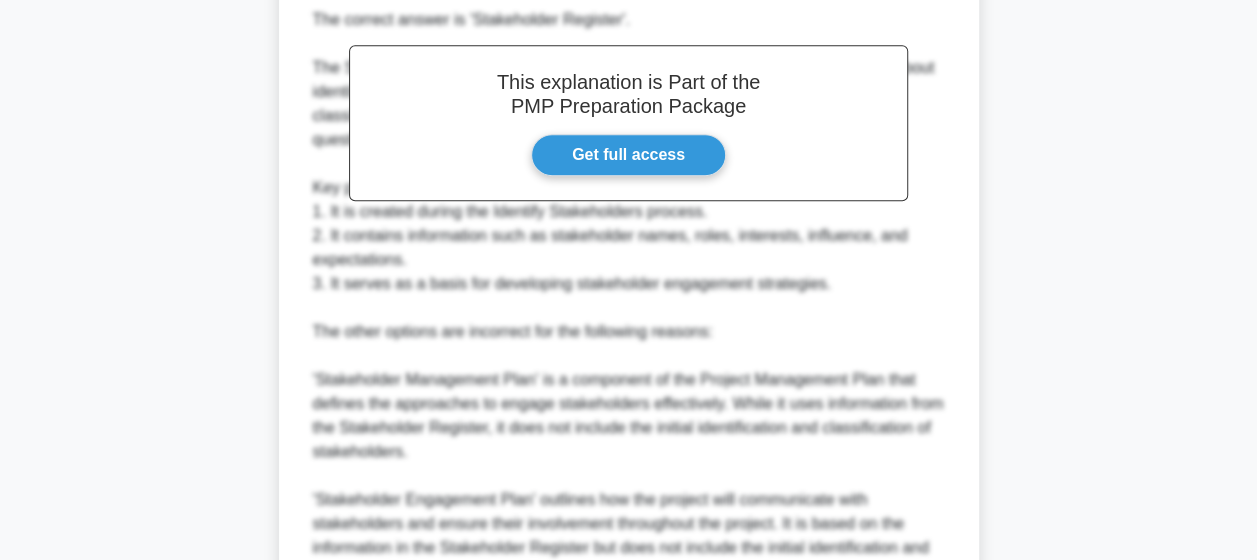 scroll, scrollTop: 862, scrollLeft: 0, axis: vertical 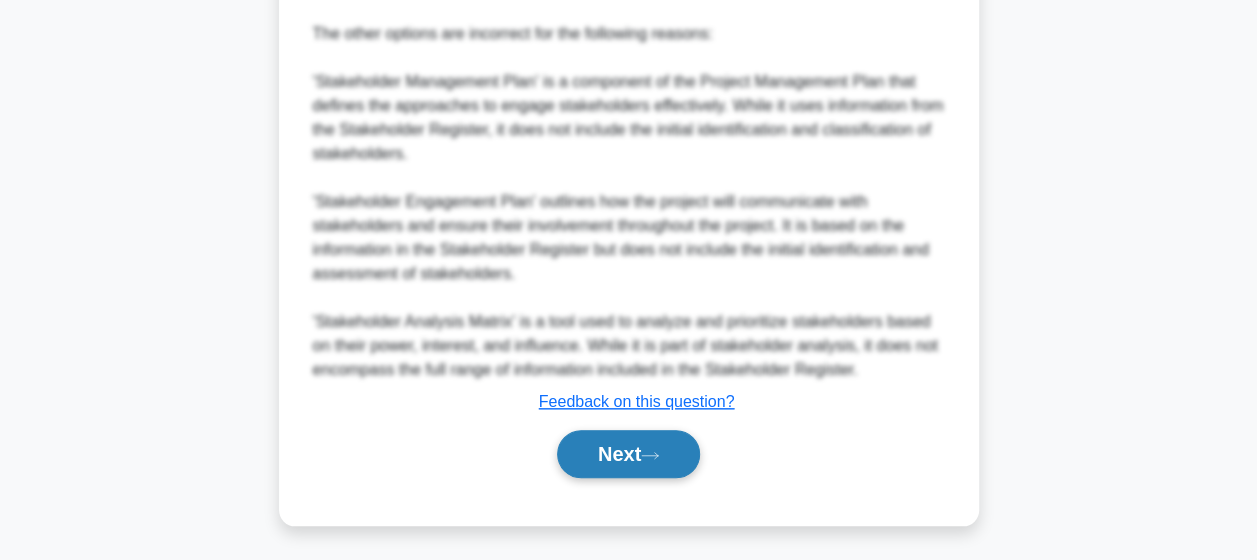 click on "Next" at bounding box center [628, 454] 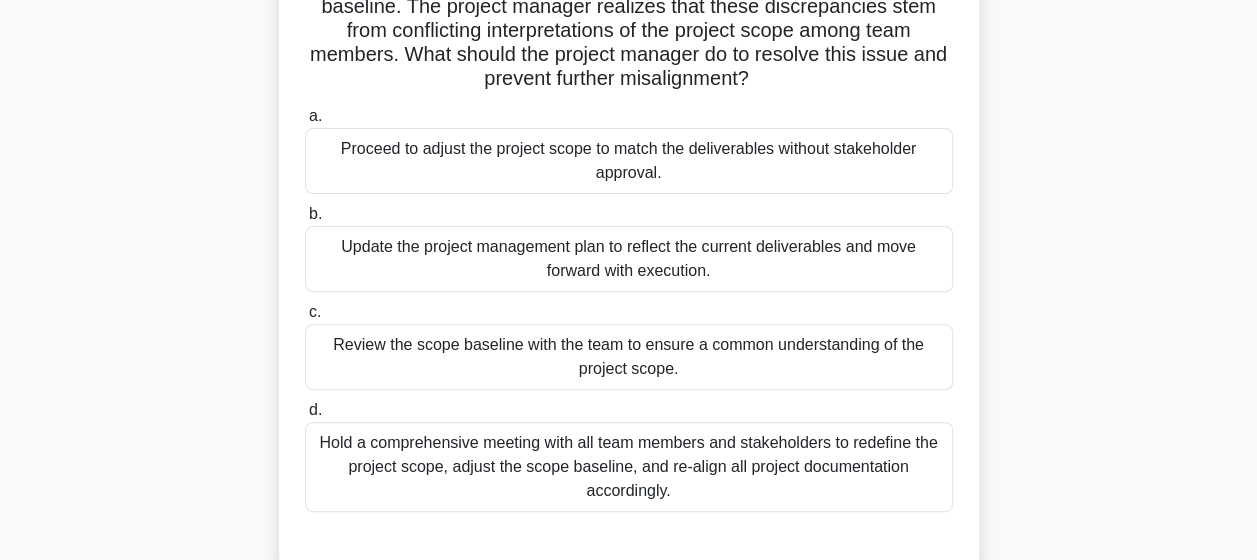 scroll, scrollTop: 231, scrollLeft: 0, axis: vertical 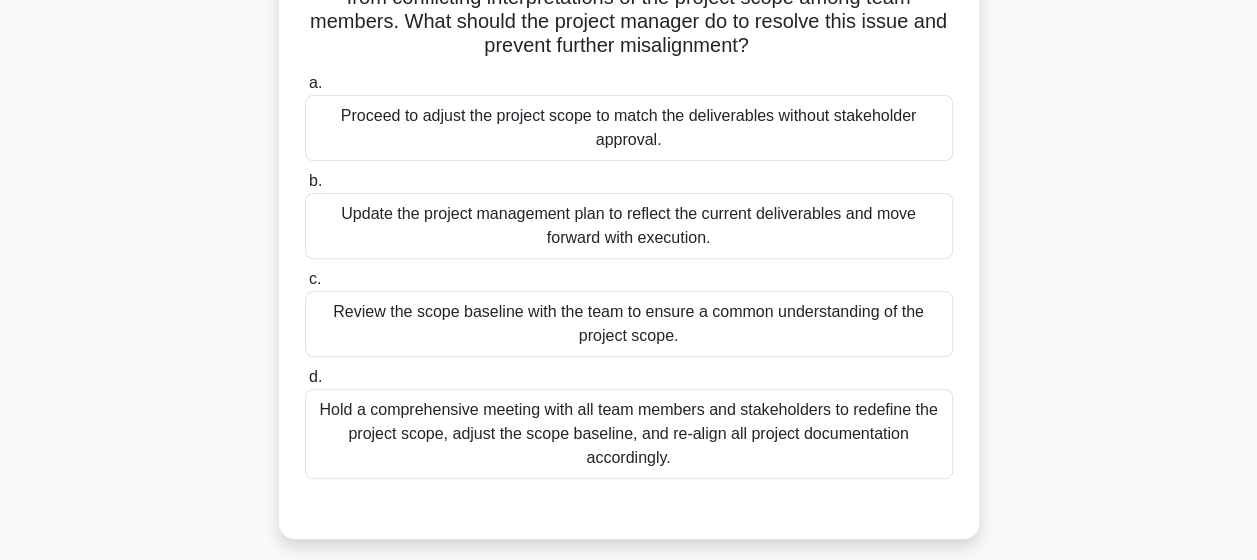 click on "Review the scope baseline with the team to ensure a common understanding of the project scope." at bounding box center (629, 324) 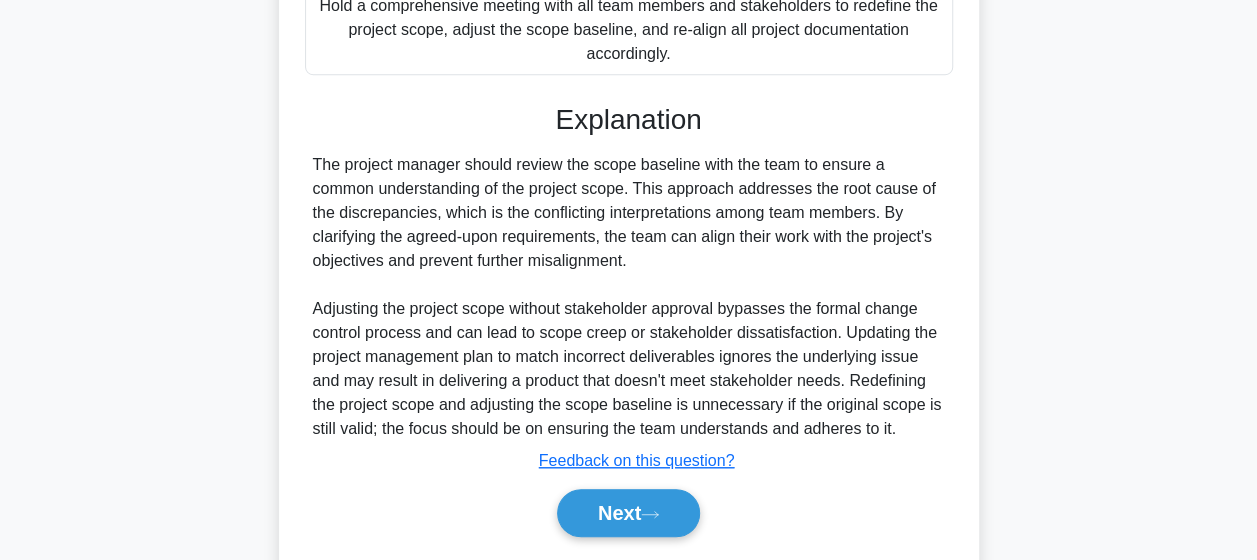 scroll, scrollTop: 694, scrollLeft: 0, axis: vertical 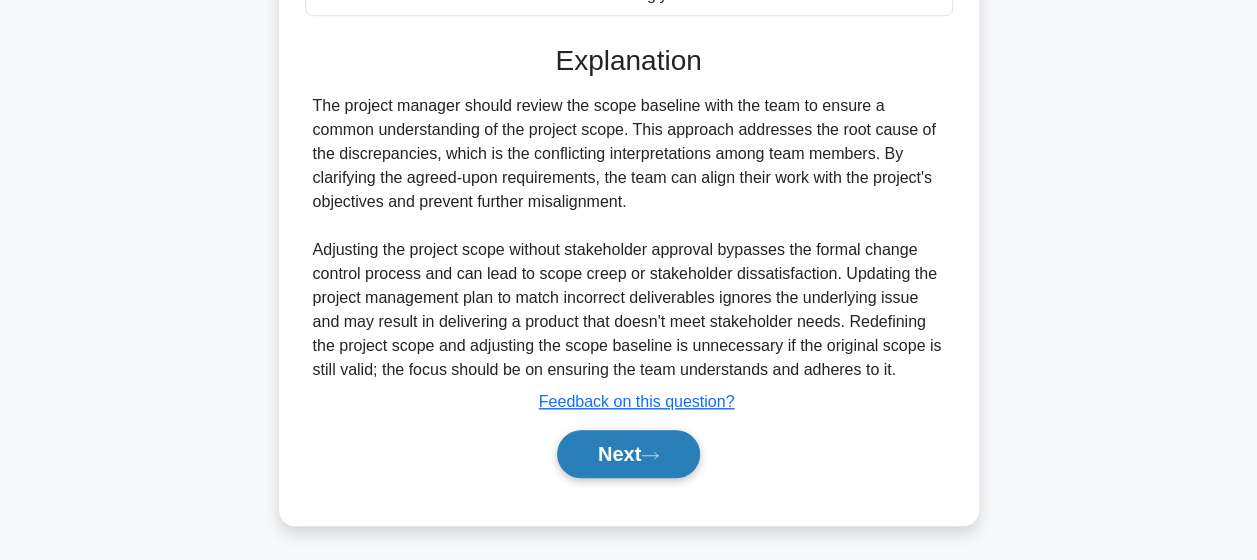 click on "Next" at bounding box center [628, 454] 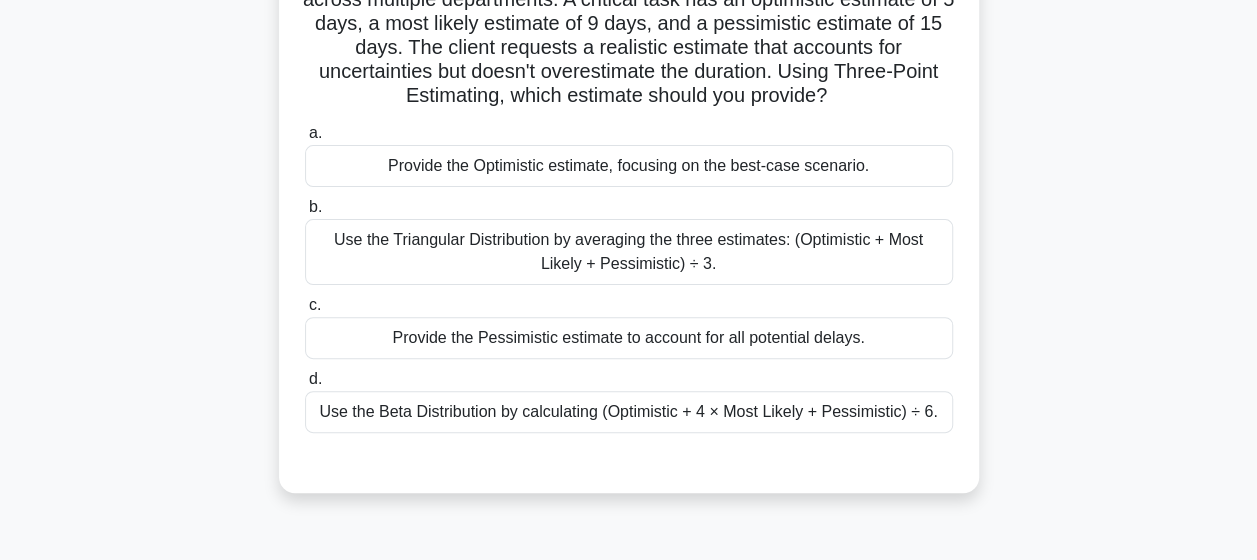 scroll, scrollTop: 182, scrollLeft: 0, axis: vertical 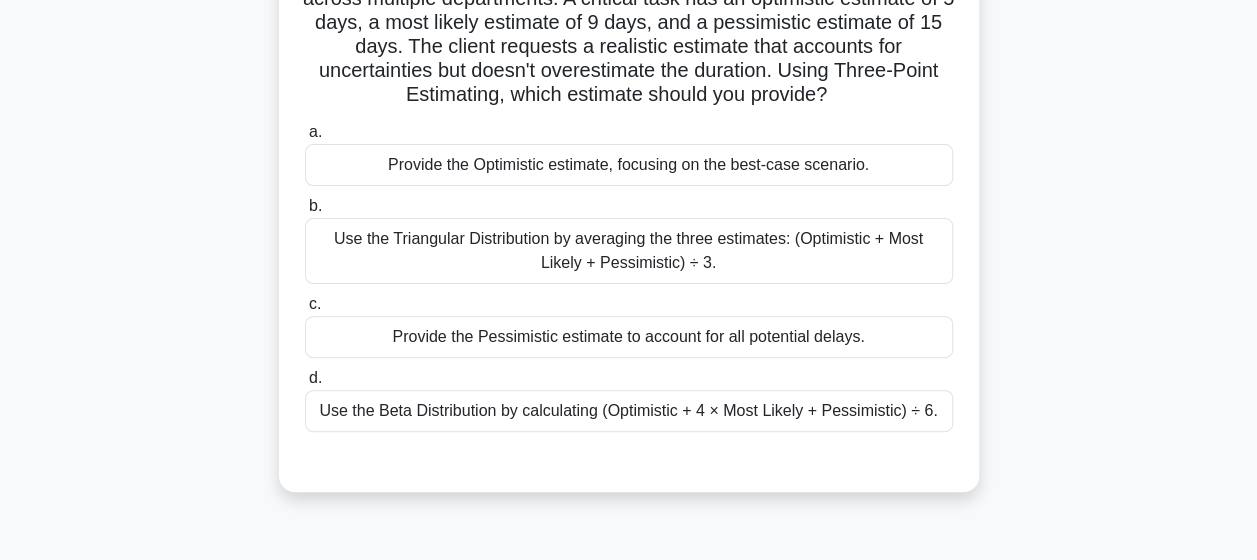 click on "Use the Triangular Distribution by averaging the three estimates: (Optimistic + Most Likely + Pessimistic) ÷ 3." at bounding box center (629, 251) 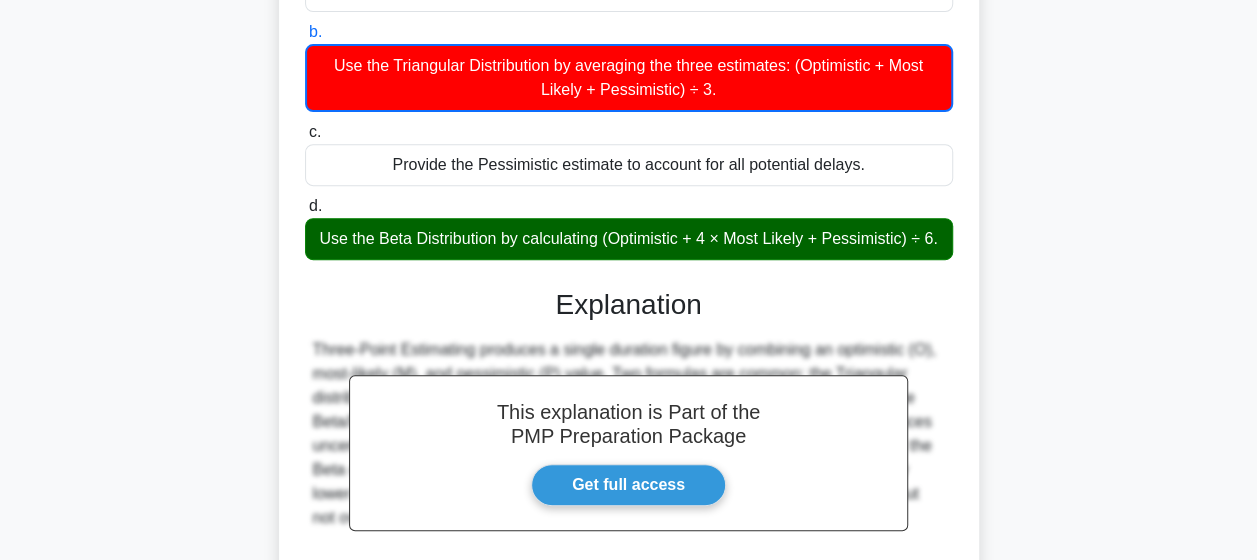 scroll, scrollTop: 577, scrollLeft: 0, axis: vertical 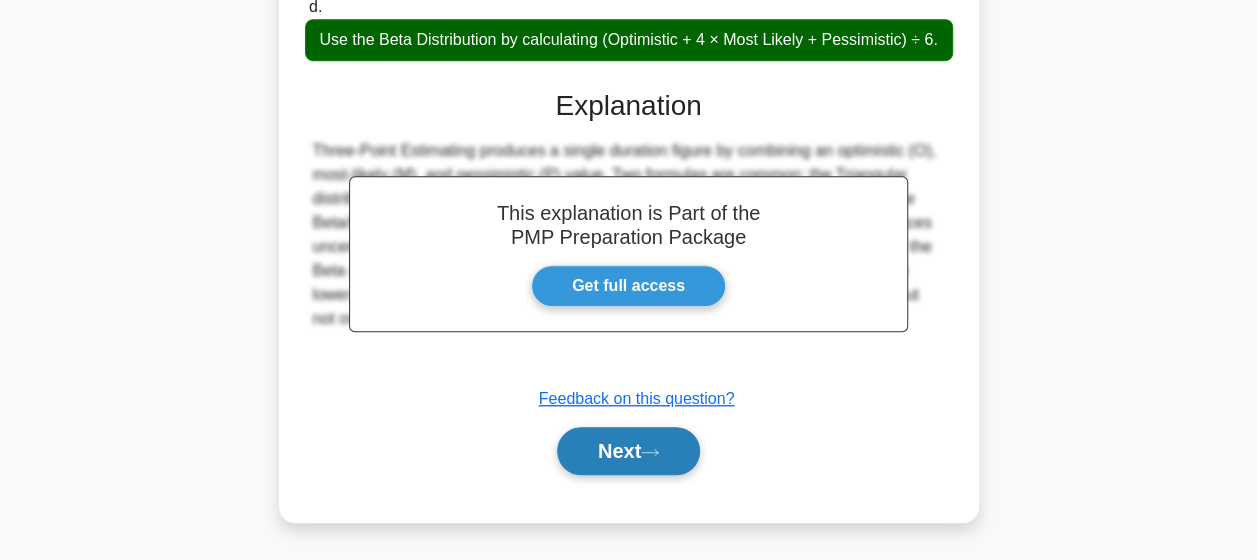 click on "Next" at bounding box center [628, 451] 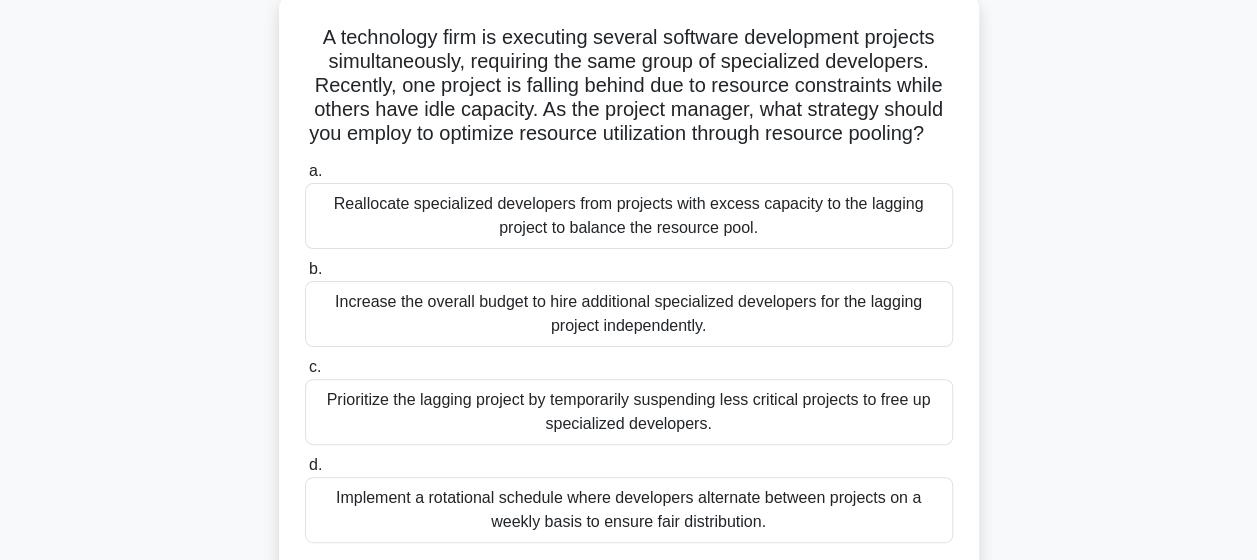 scroll, scrollTop: 124, scrollLeft: 0, axis: vertical 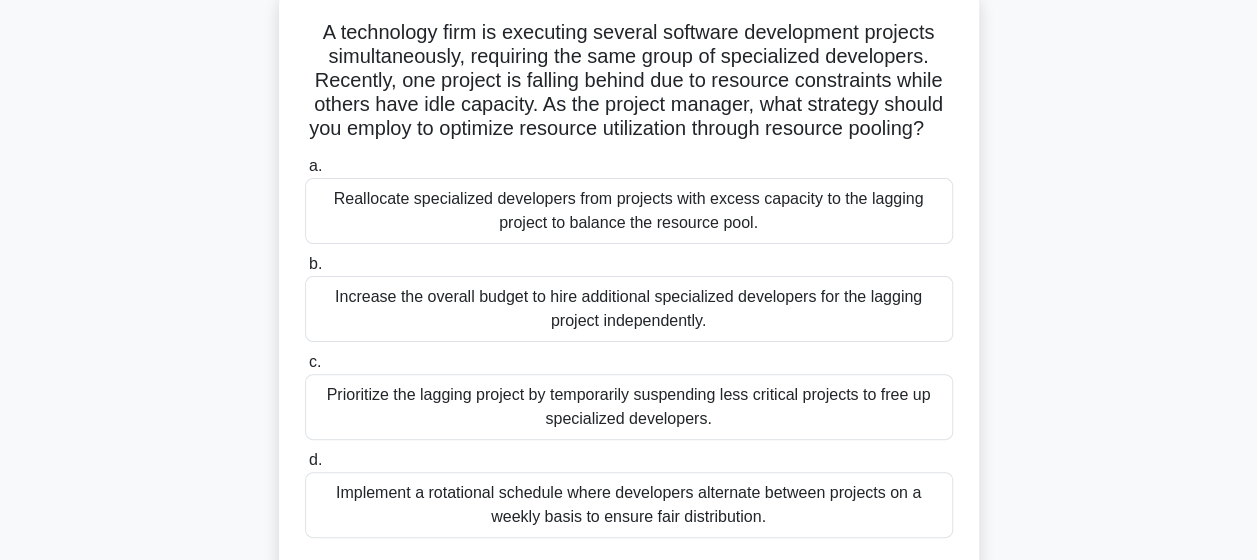 click on "Reallocate specialized developers from projects with excess capacity to the lagging project to balance the resource pool." at bounding box center (629, 211) 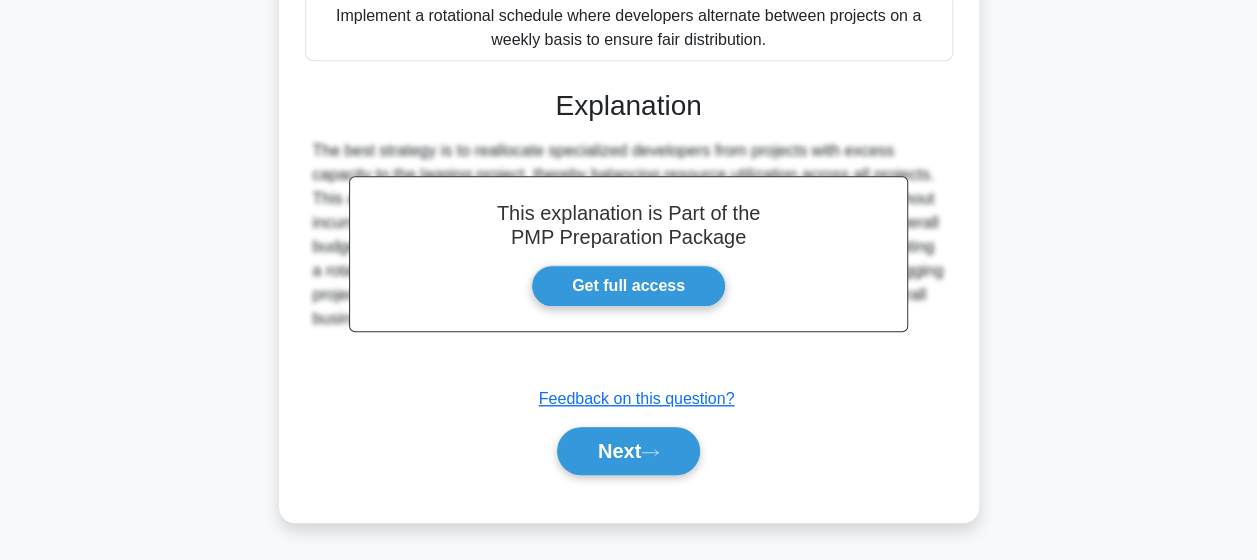 scroll, scrollTop: 622, scrollLeft: 0, axis: vertical 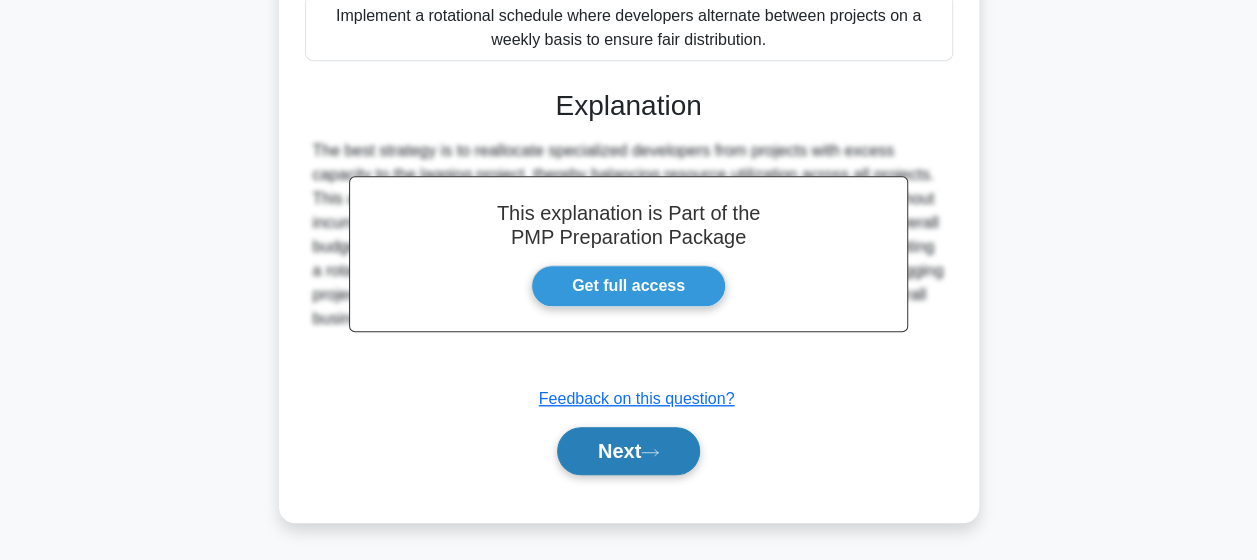 click on "Next" at bounding box center (628, 451) 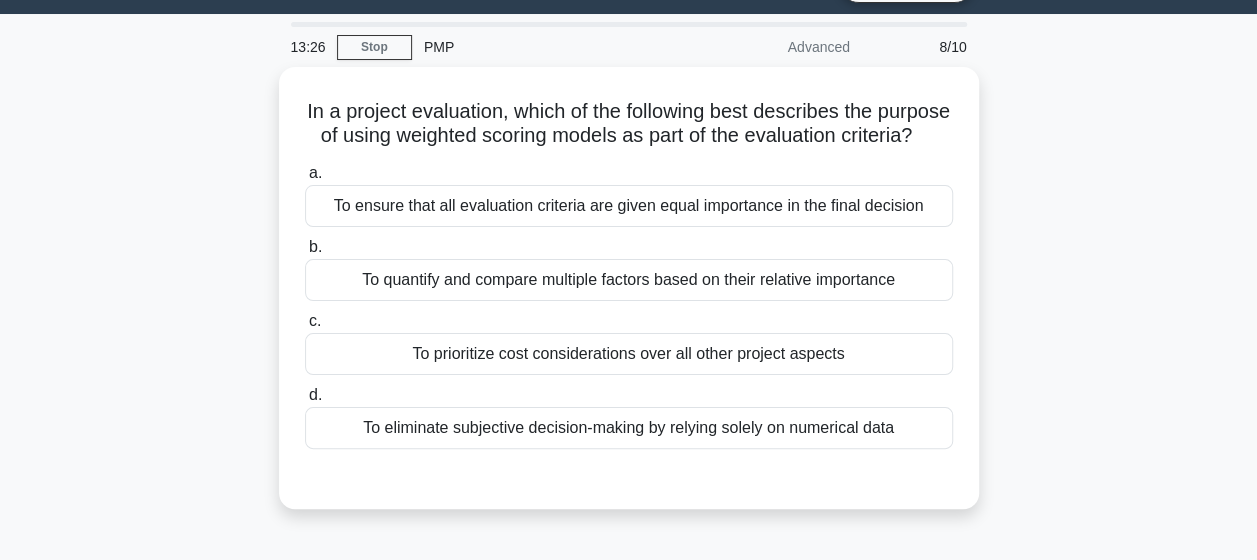 scroll, scrollTop: 52, scrollLeft: 0, axis: vertical 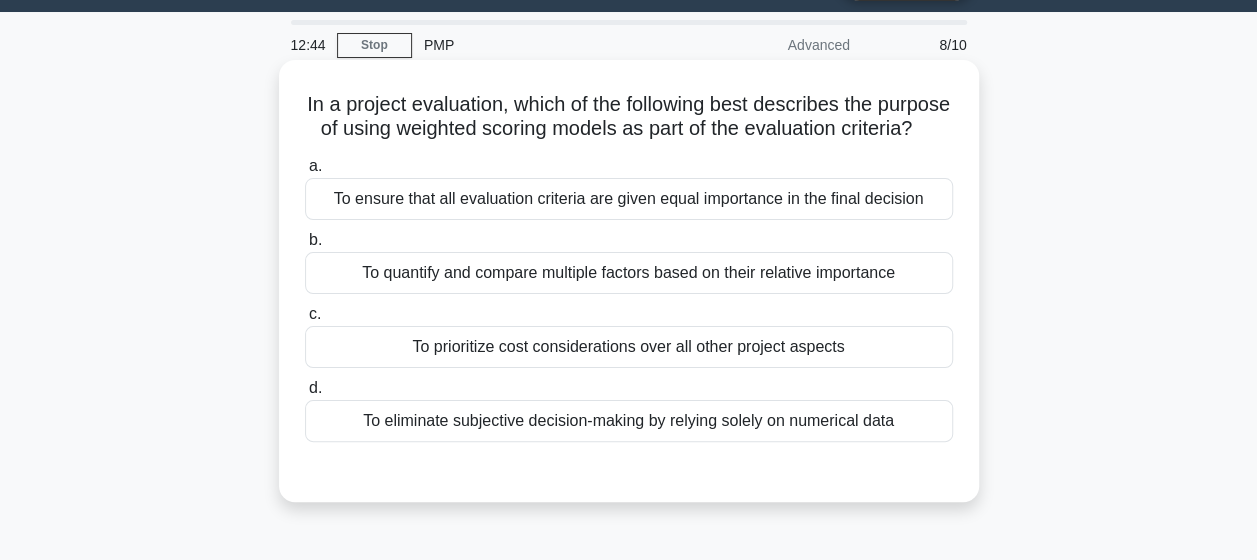 click on "To quantify and compare multiple factors based on their relative importance" at bounding box center (629, 273) 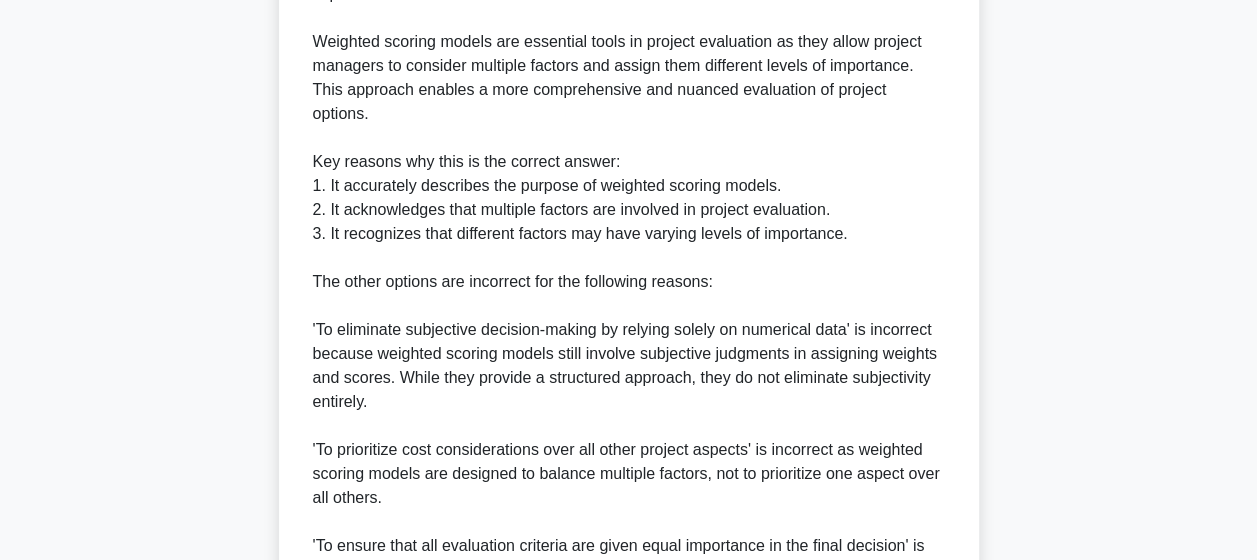 scroll, scrollTop: 838, scrollLeft: 0, axis: vertical 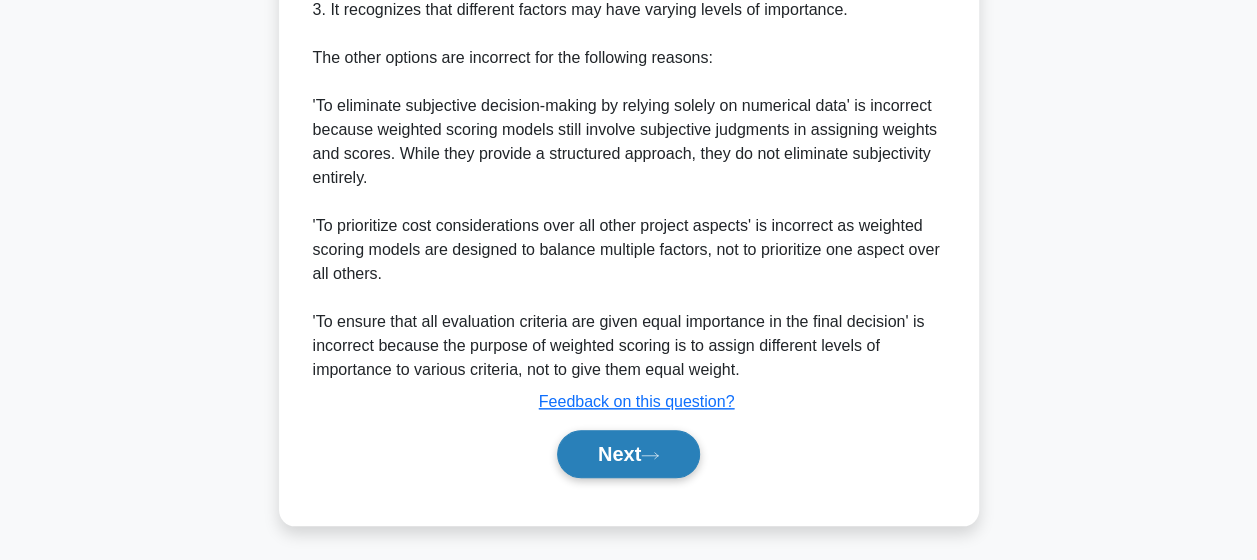 click on "Next" at bounding box center [628, 454] 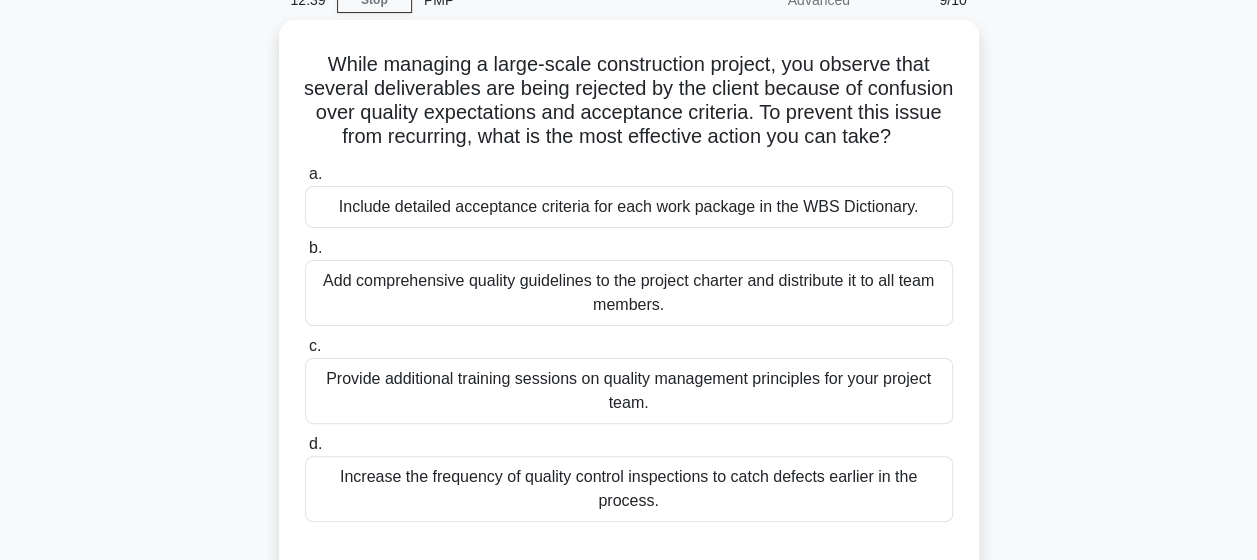 scroll, scrollTop: 98, scrollLeft: 0, axis: vertical 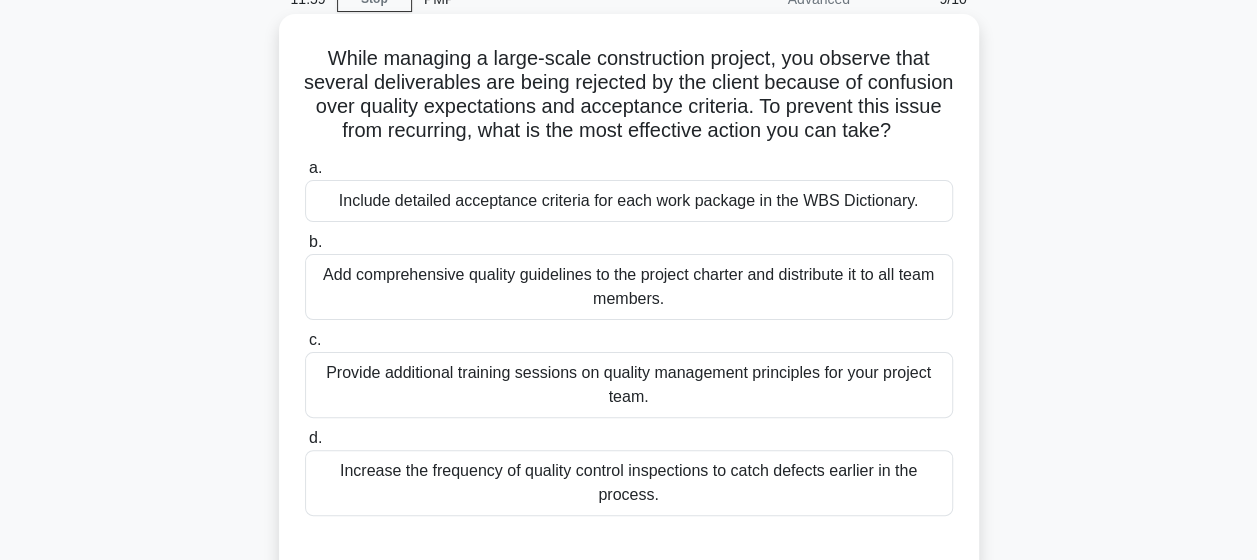 click on "Include detailed acceptance criteria for each work package in the WBS Dictionary." at bounding box center [629, 201] 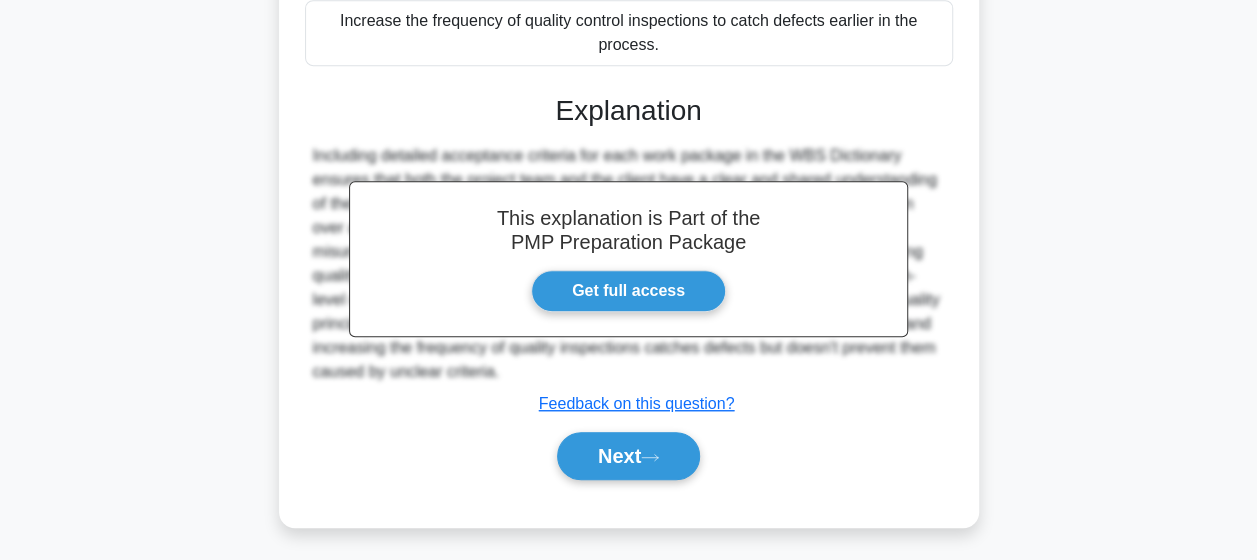 scroll, scrollTop: 554, scrollLeft: 0, axis: vertical 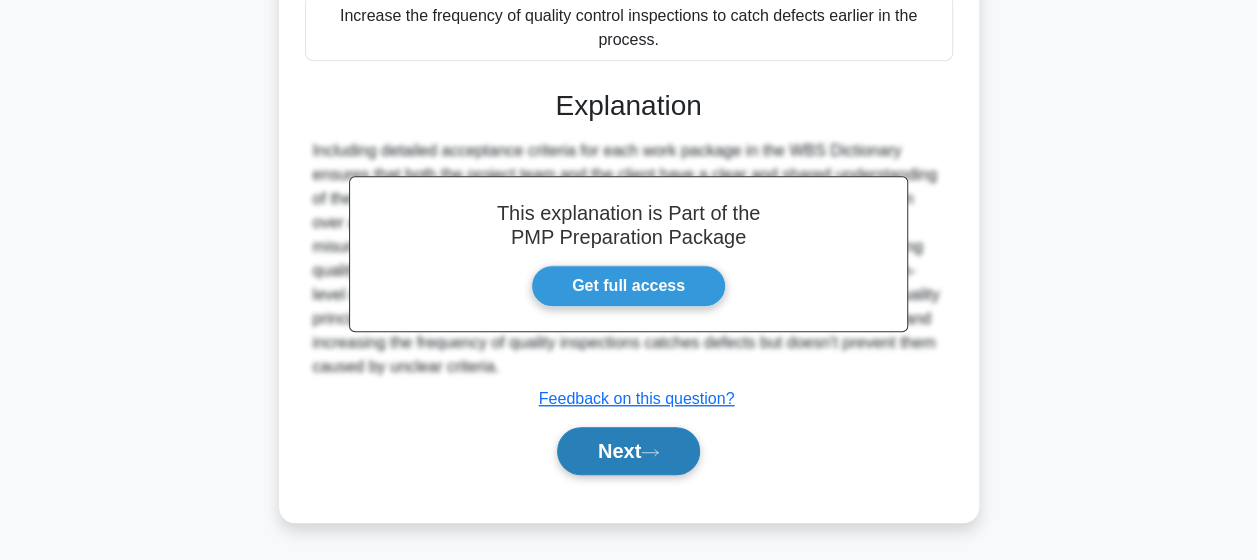 click on "Next" at bounding box center (628, 451) 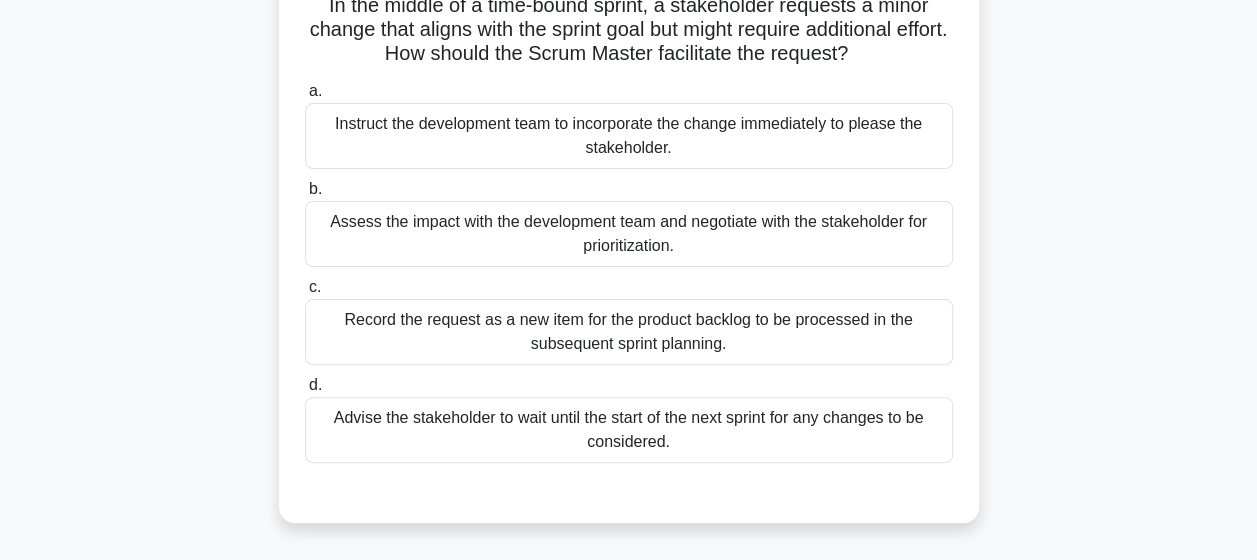 scroll, scrollTop: 116, scrollLeft: 0, axis: vertical 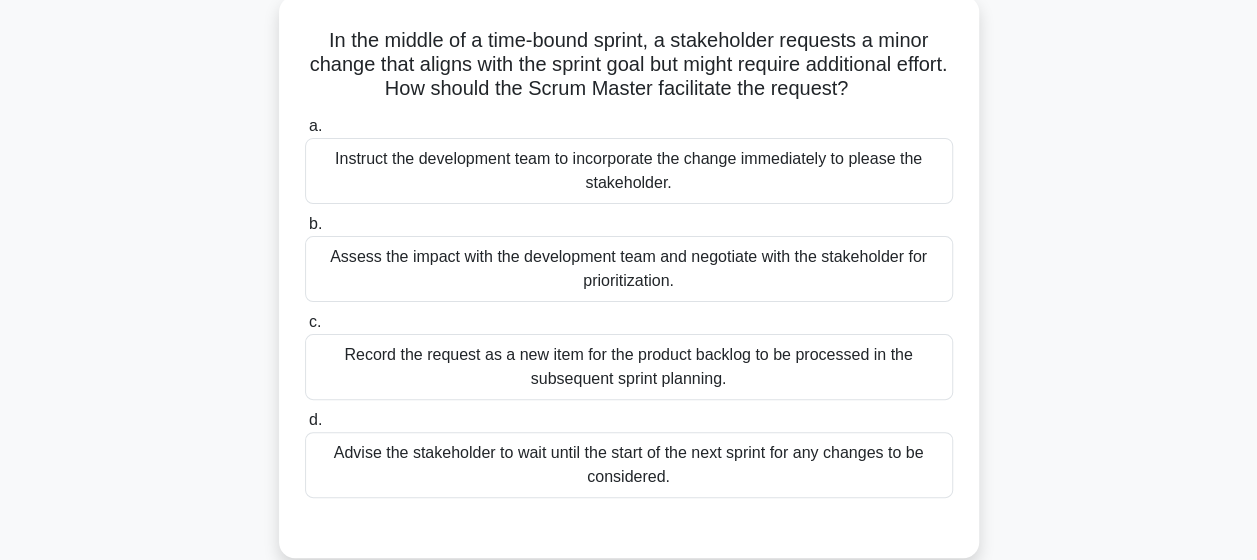 click on "Assess the impact with the development team and negotiate with the stakeholder for prioritization." at bounding box center [629, 269] 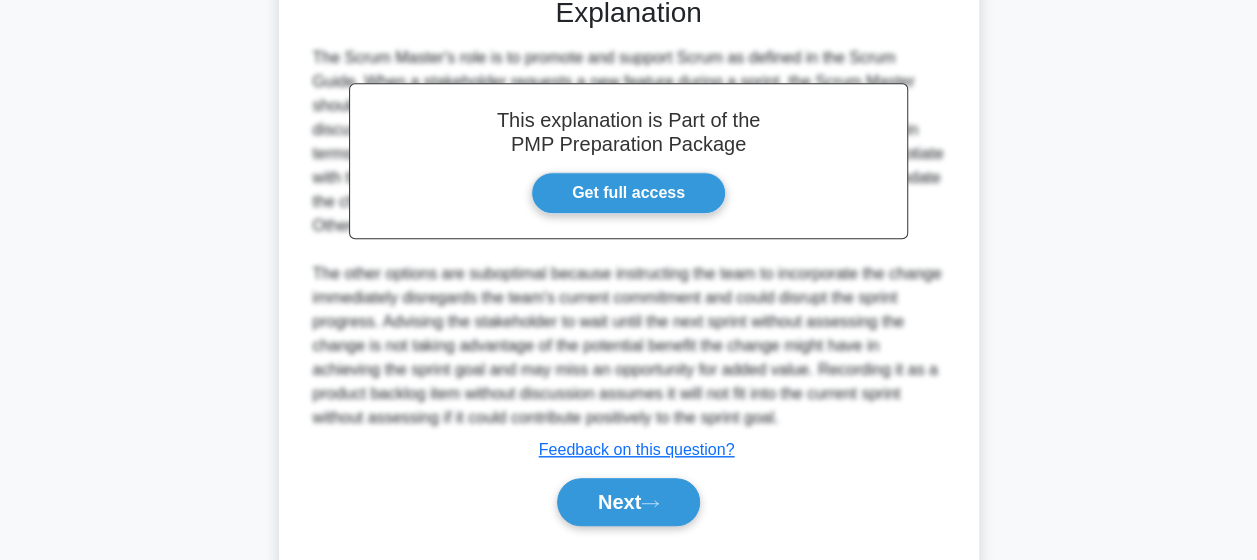 scroll, scrollTop: 694, scrollLeft: 0, axis: vertical 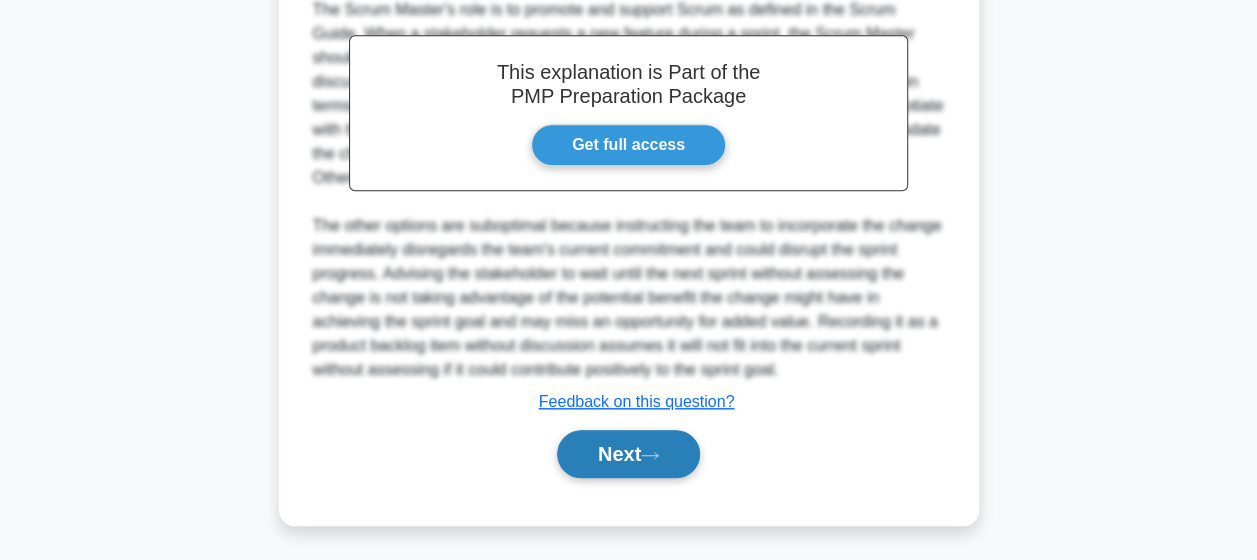click on "Next" at bounding box center (628, 454) 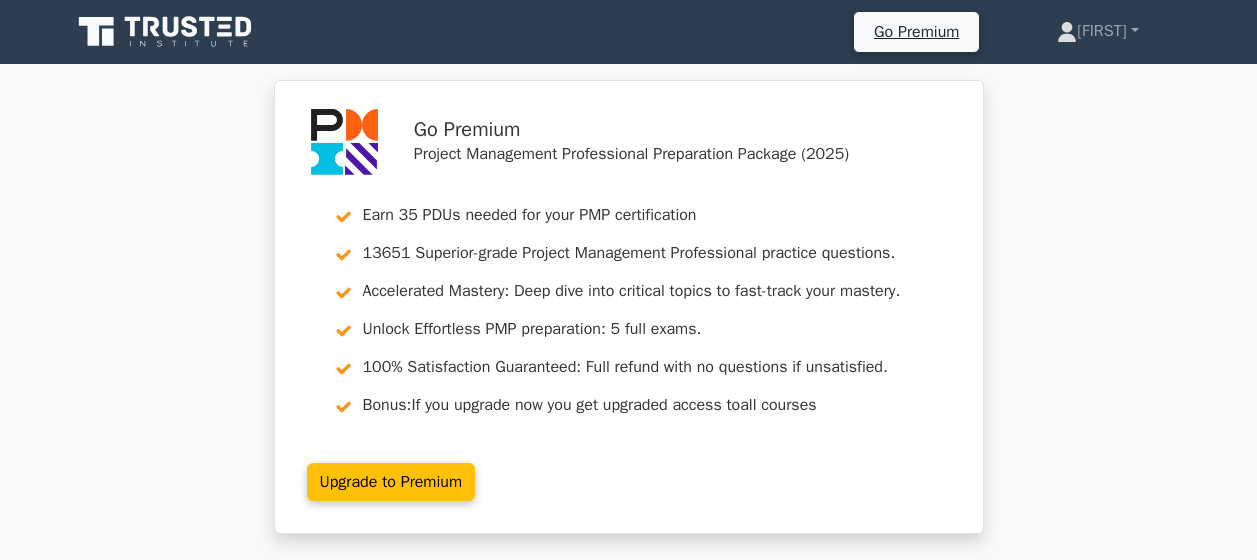 scroll, scrollTop: 0, scrollLeft: 0, axis: both 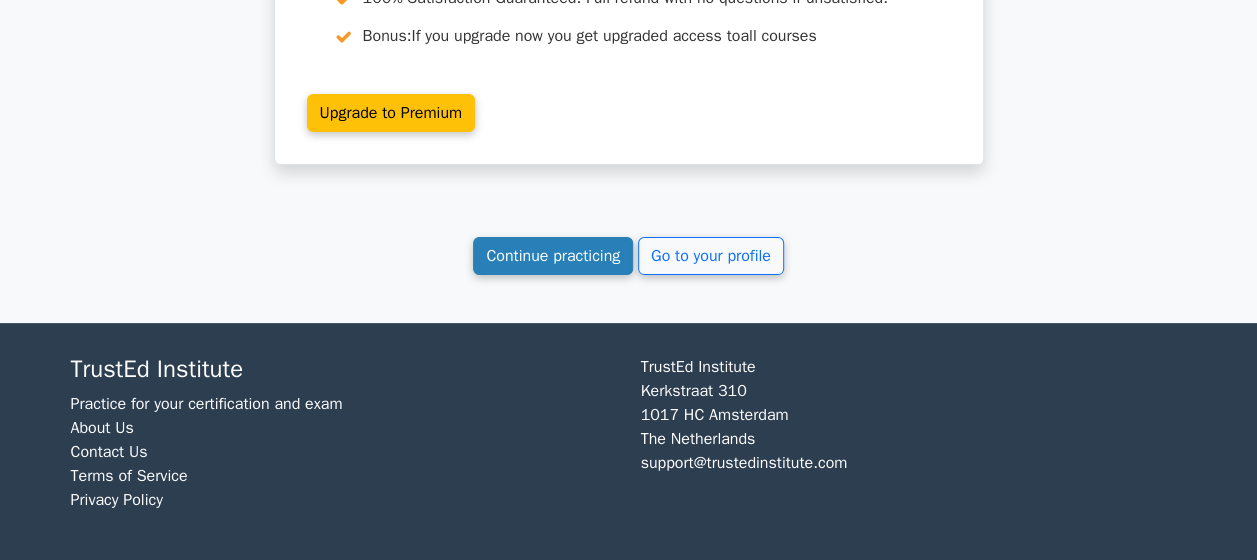 click on "Continue practicing" at bounding box center (553, 256) 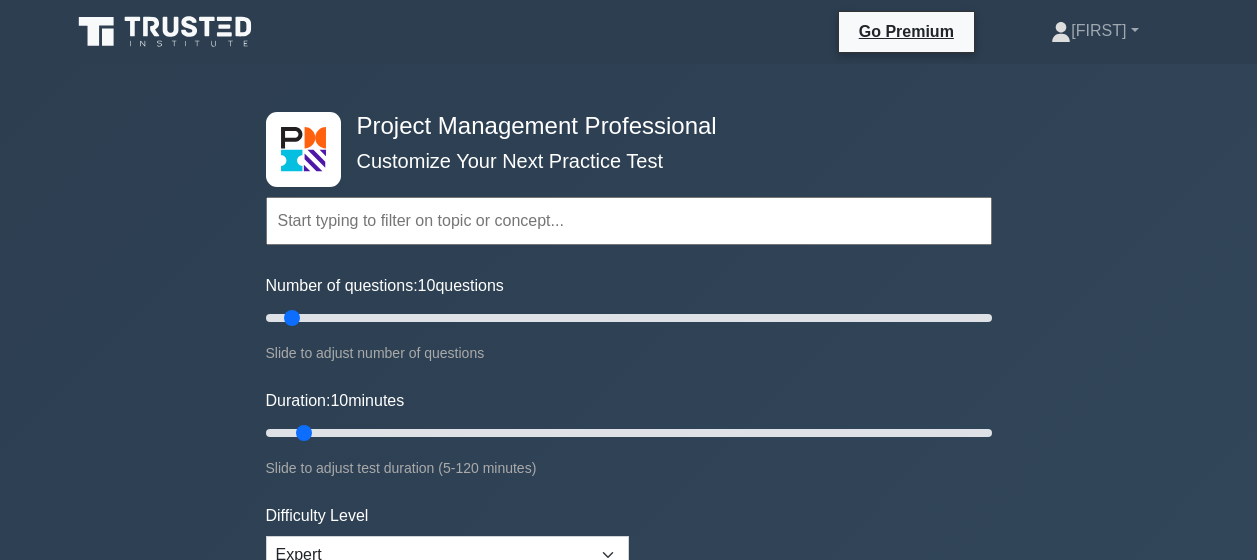 scroll, scrollTop: 0, scrollLeft: 0, axis: both 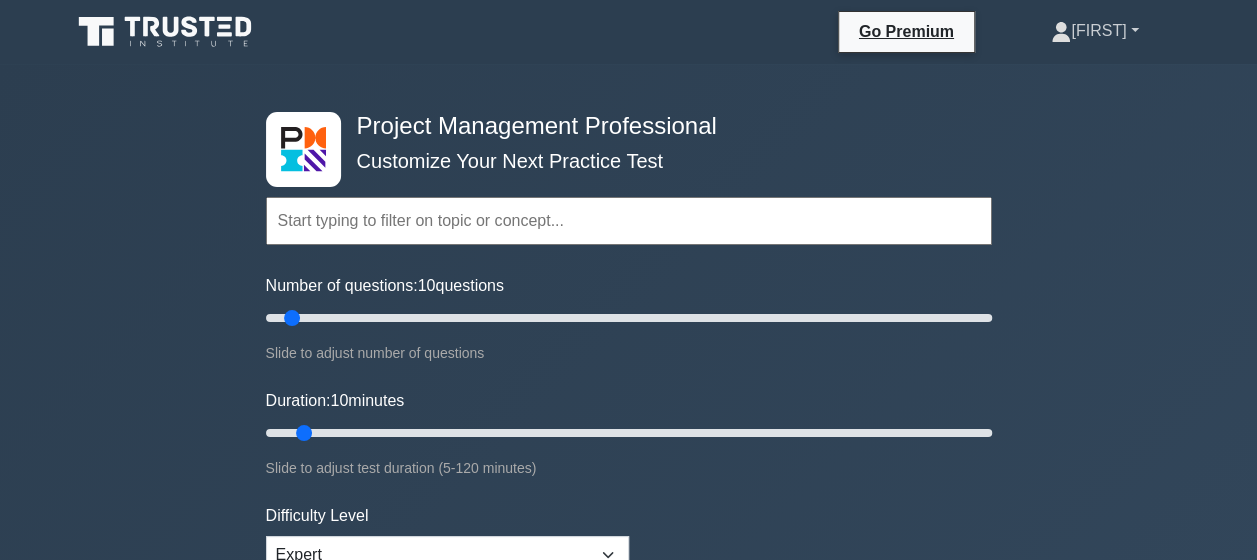 click on "[FIRST]" at bounding box center (1094, 31) 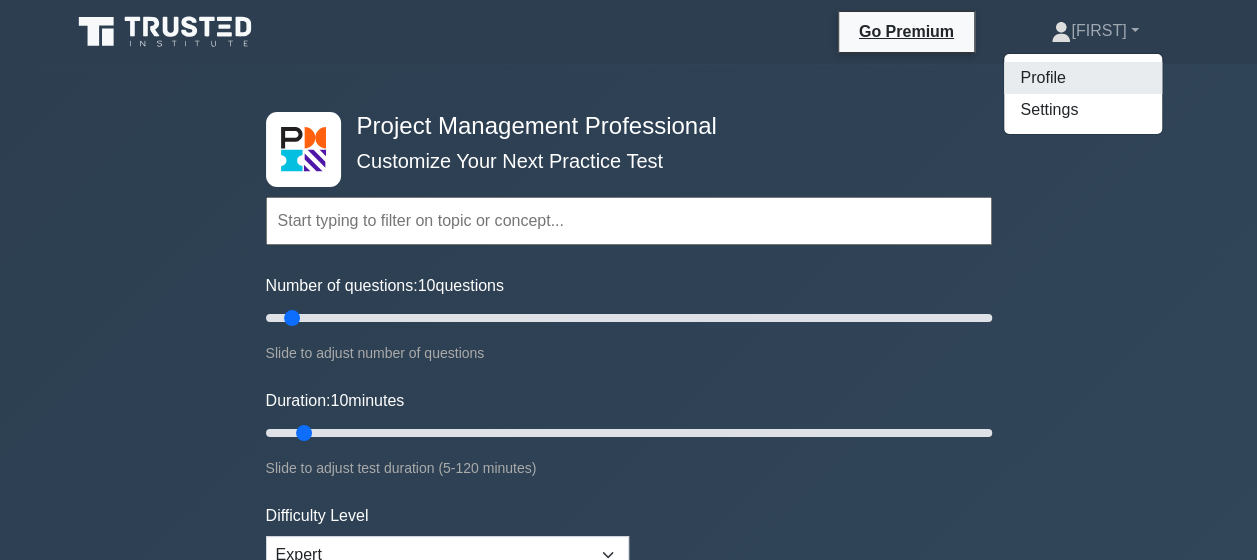 click on "Profile" at bounding box center [1083, 78] 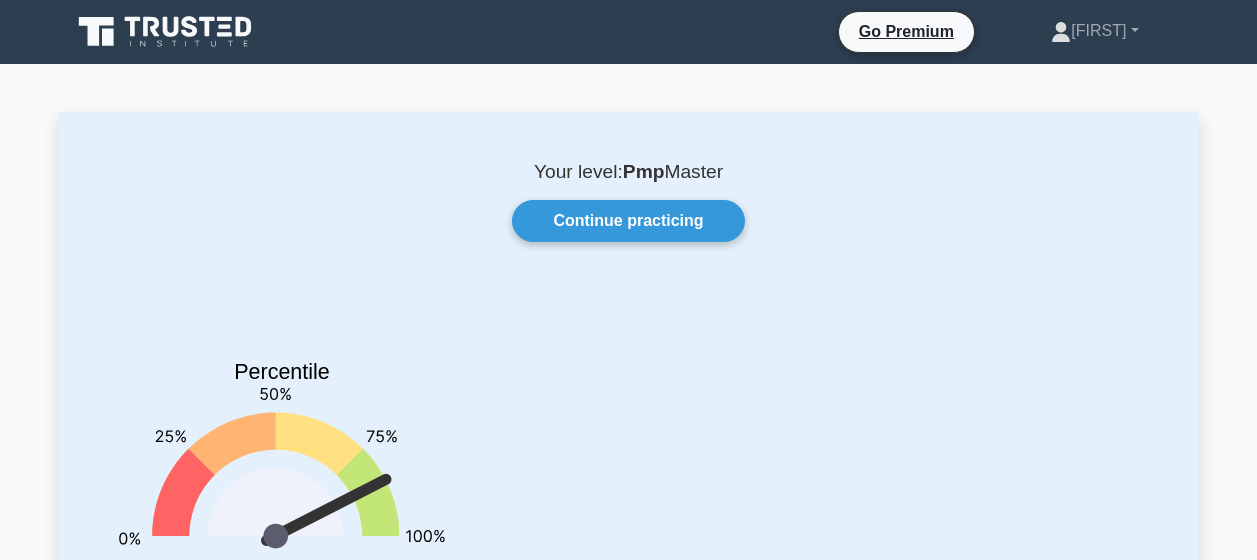 scroll, scrollTop: 0, scrollLeft: 0, axis: both 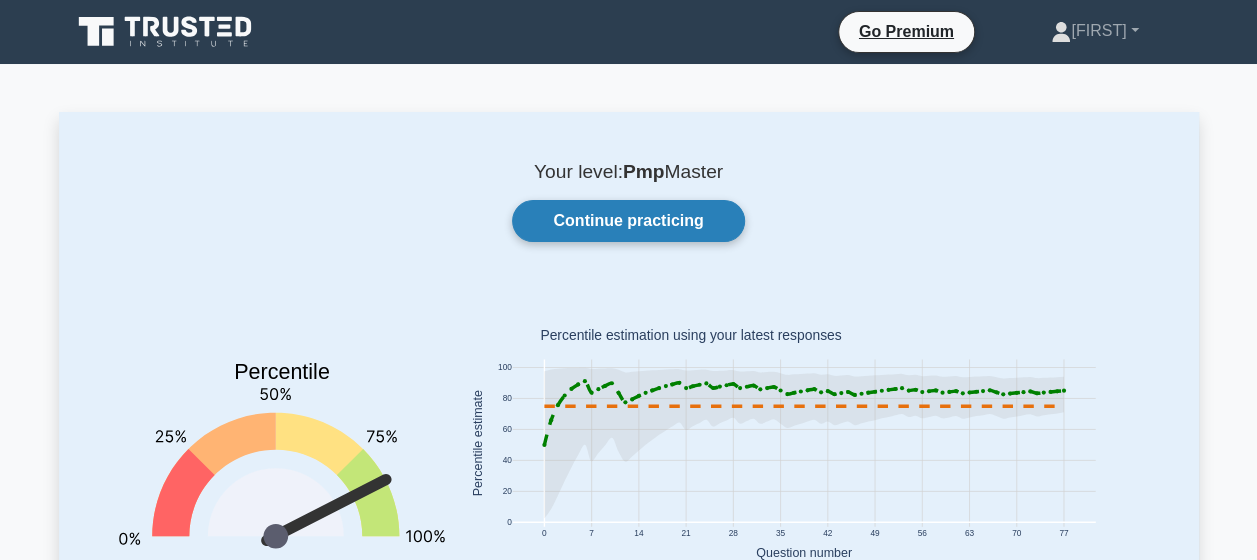 click on "Continue practicing" at bounding box center (628, 221) 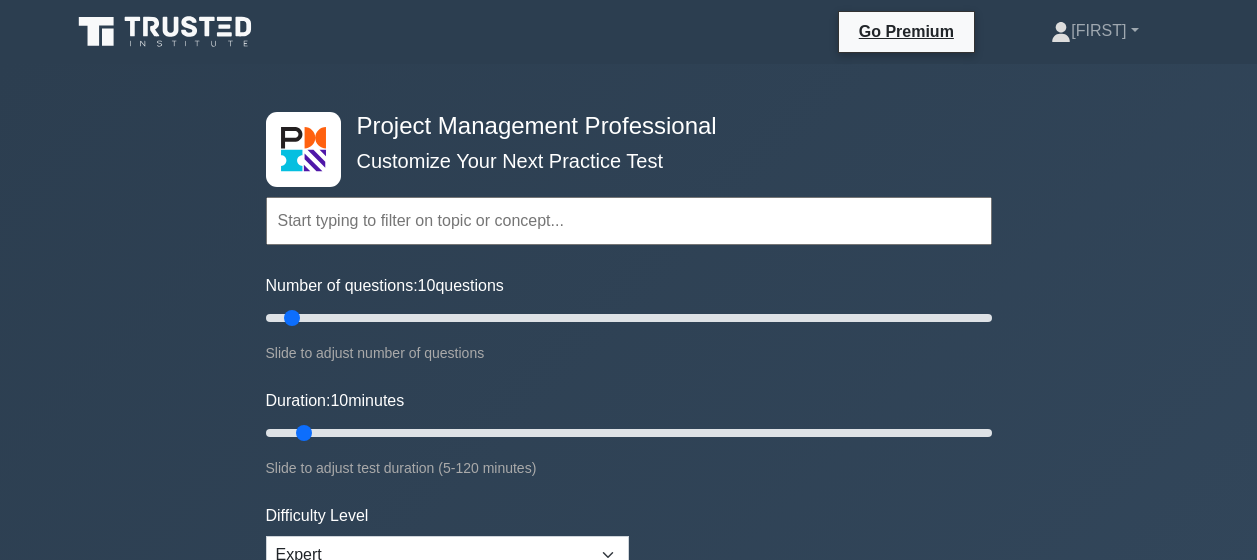 scroll, scrollTop: 0, scrollLeft: 0, axis: both 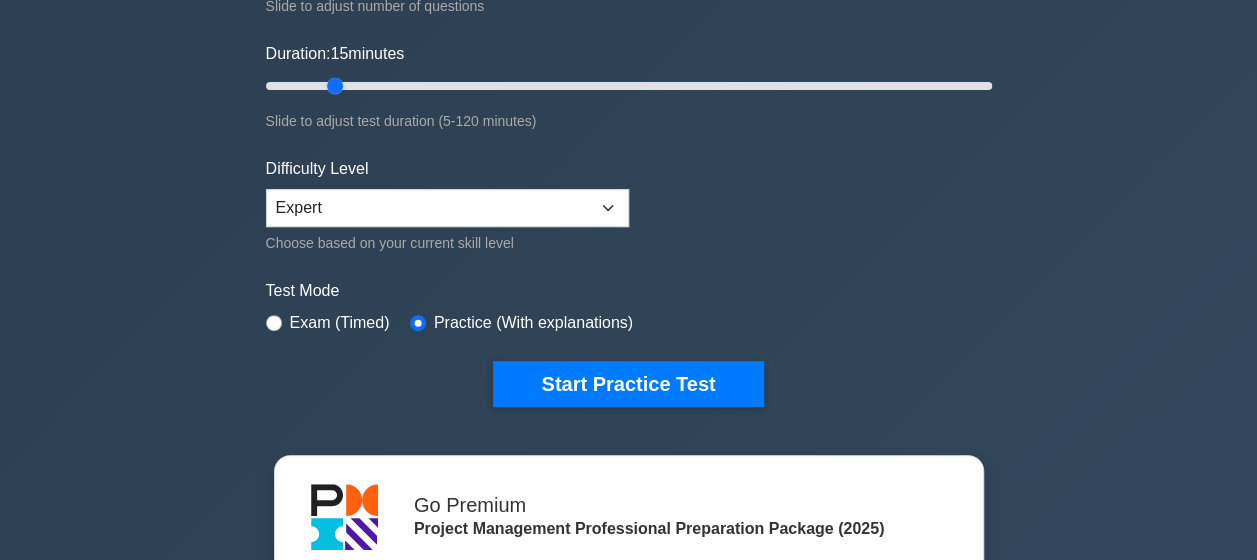 drag, startPoint x: 307, startPoint y: 88, endPoint x: 336, endPoint y: 96, distance: 30.083218 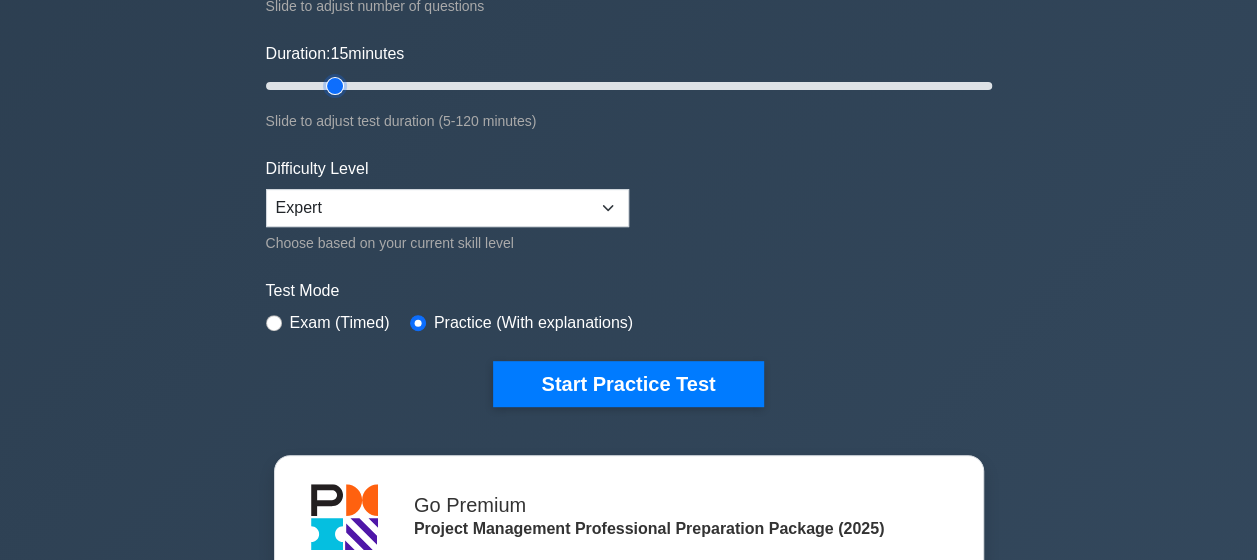 type on "15" 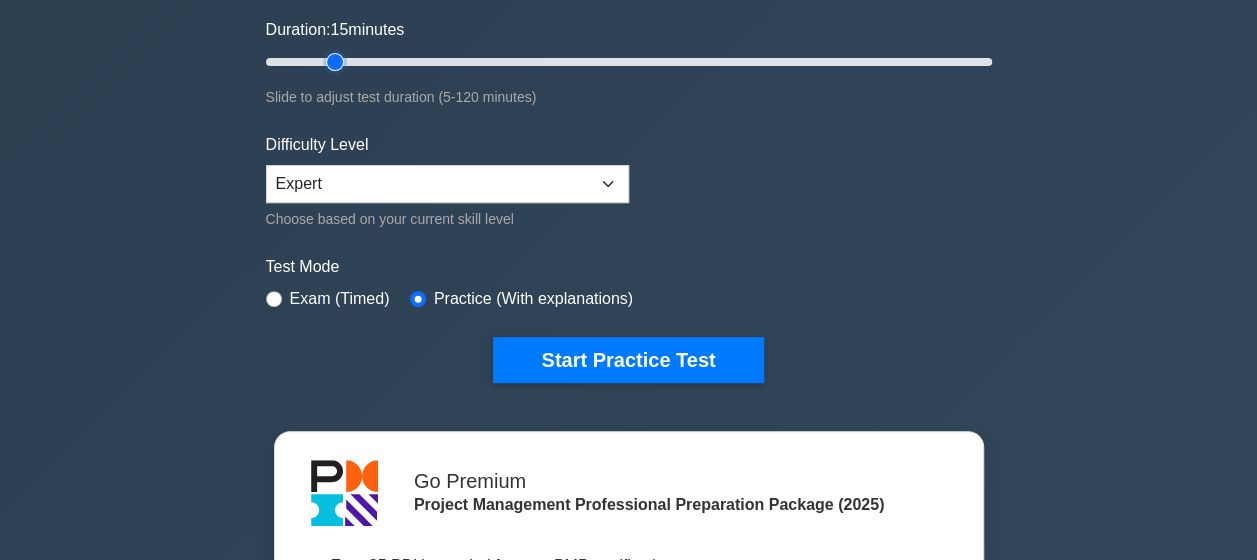 scroll, scrollTop: 373, scrollLeft: 0, axis: vertical 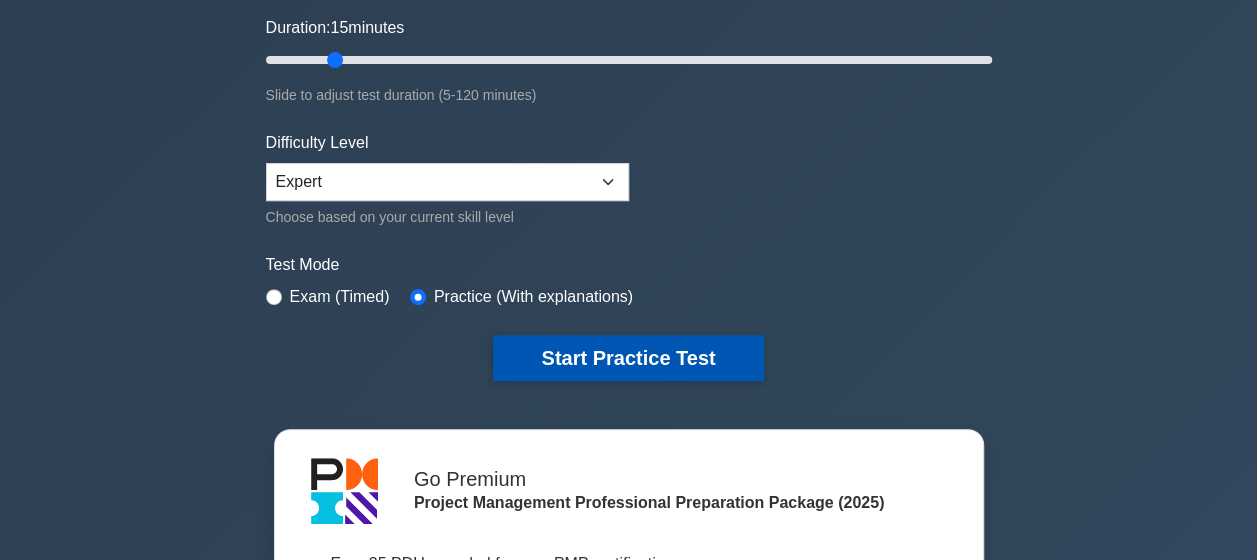 click on "Start Practice Test" at bounding box center (628, 358) 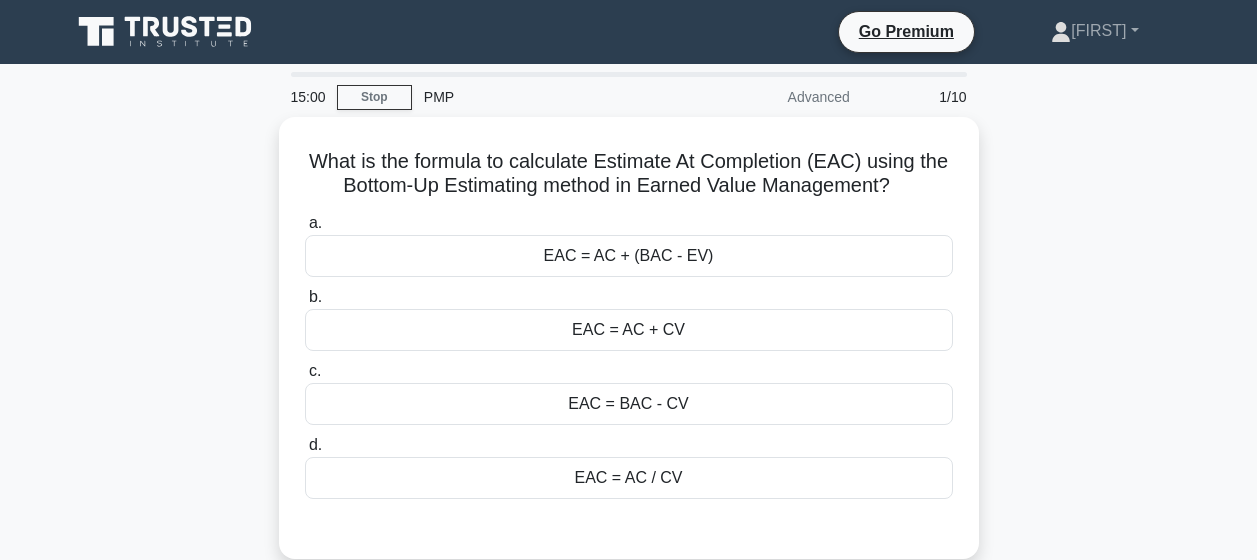 scroll, scrollTop: 0, scrollLeft: 0, axis: both 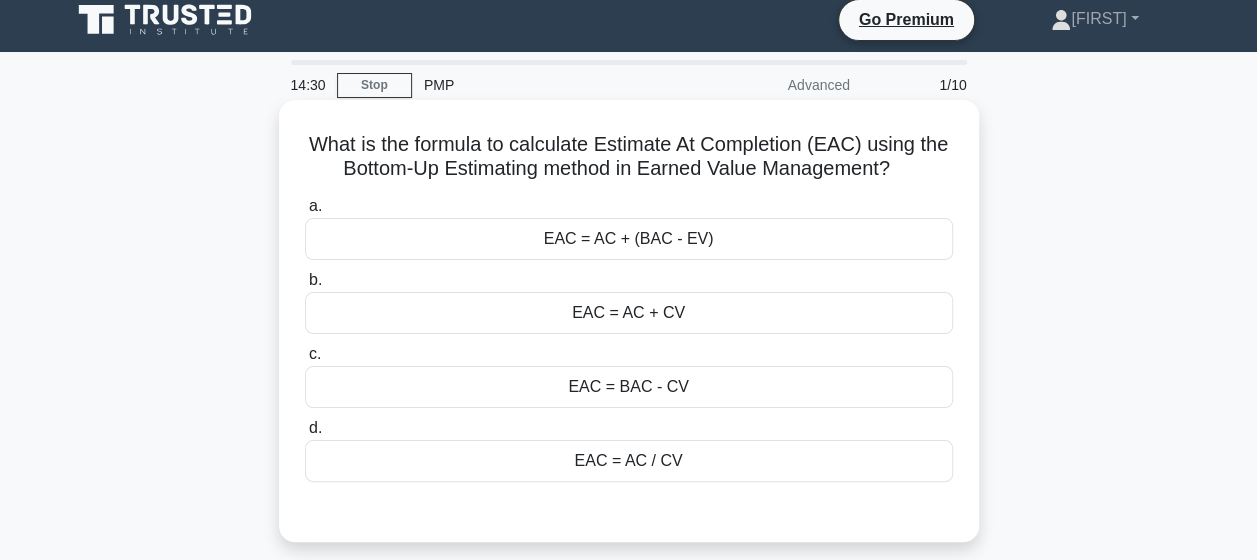 click on "EAC = AC + (BAC - EV)" at bounding box center [629, 239] 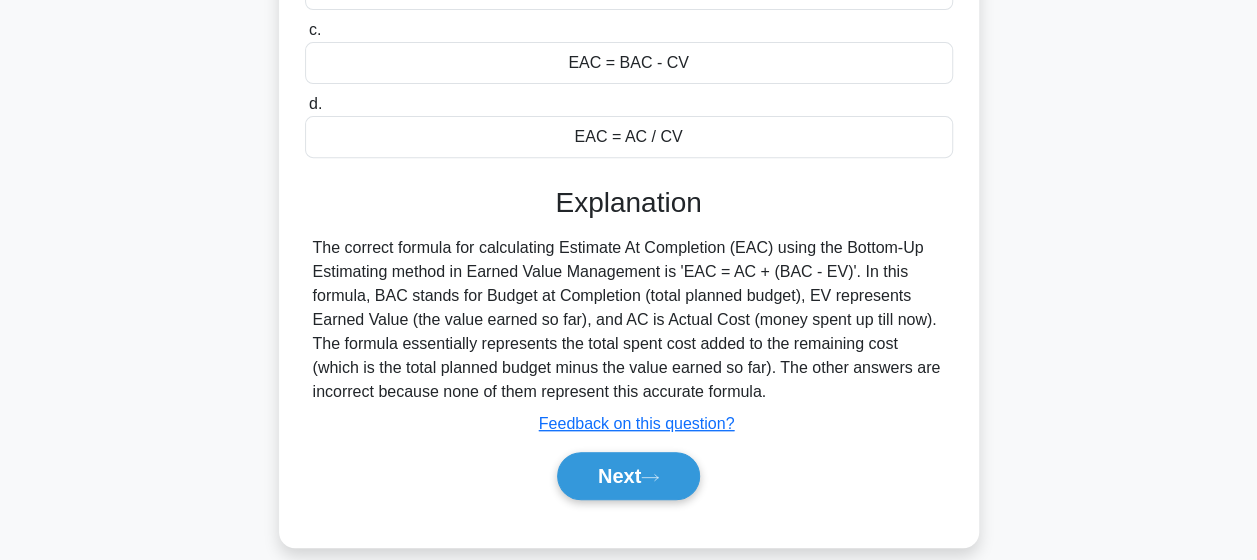 scroll, scrollTop: 337, scrollLeft: 0, axis: vertical 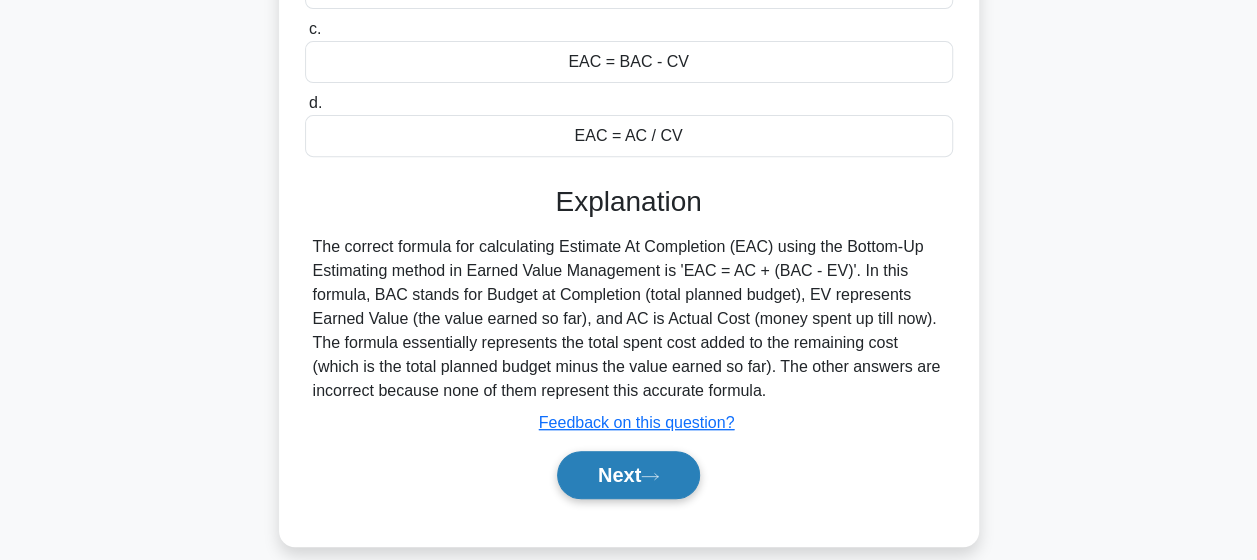 click on "Next" at bounding box center (628, 475) 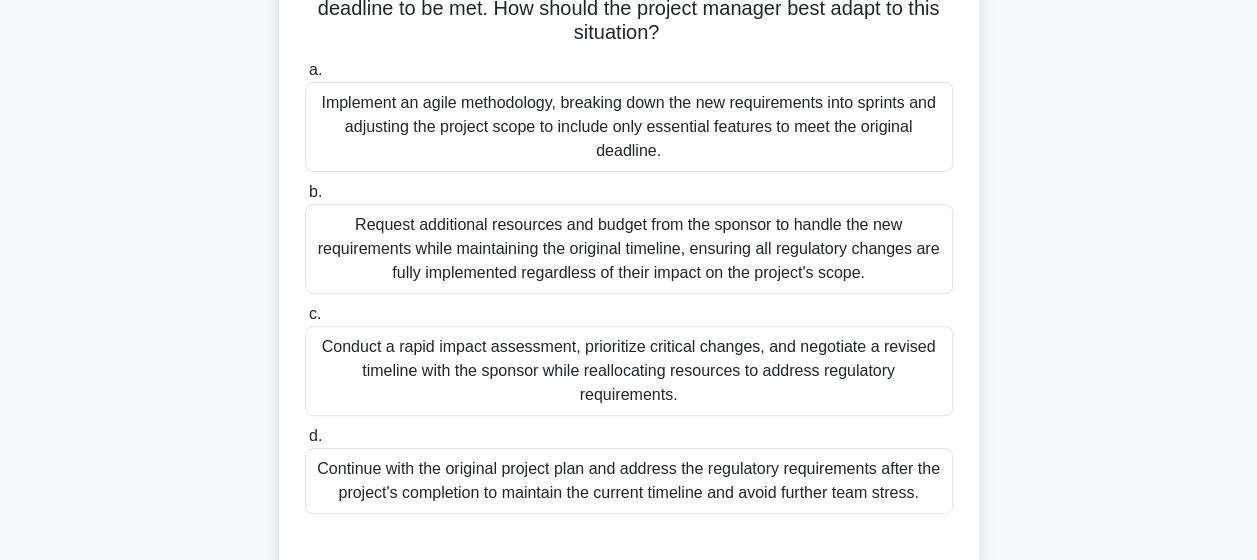 scroll, scrollTop: 291, scrollLeft: 0, axis: vertical 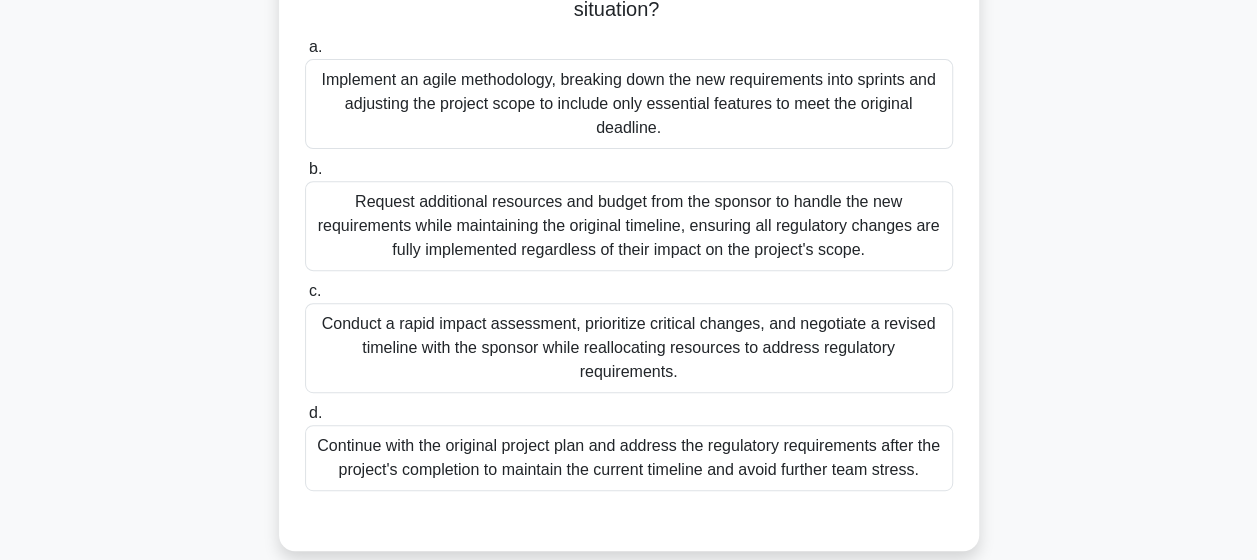 click on "Conduct a rapid impact assessment, prioritize critical changes, and negotiate a revised timeline with the sponsor while reallocating resources to address regulatory requirements." at bounding box center [629, 348] 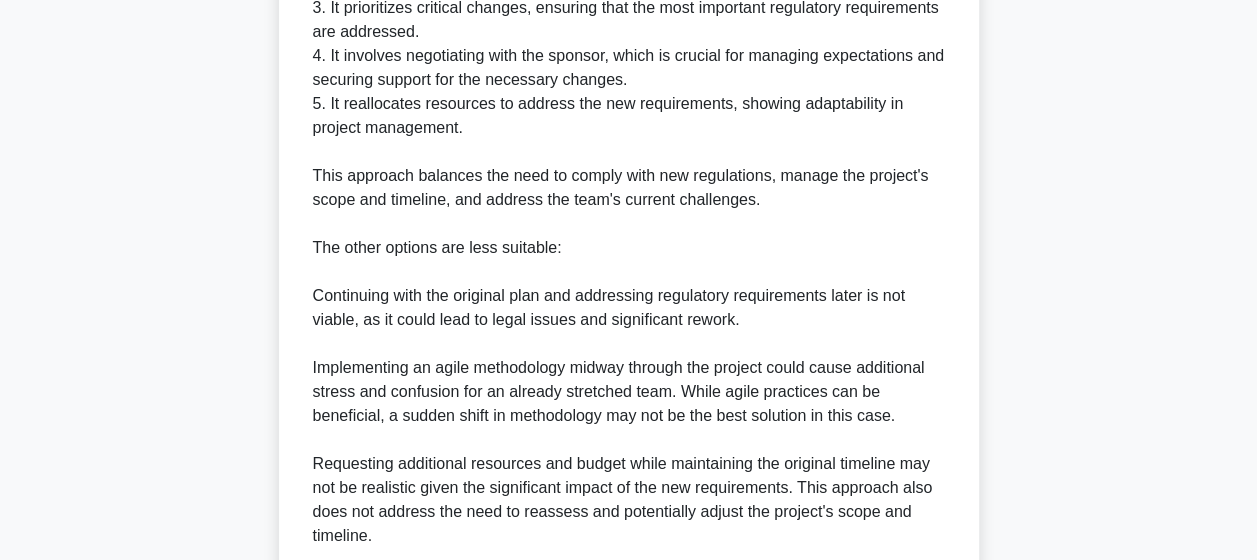 scroll, scrollTop: 1294, scrollLeft: 0, axis: vertical 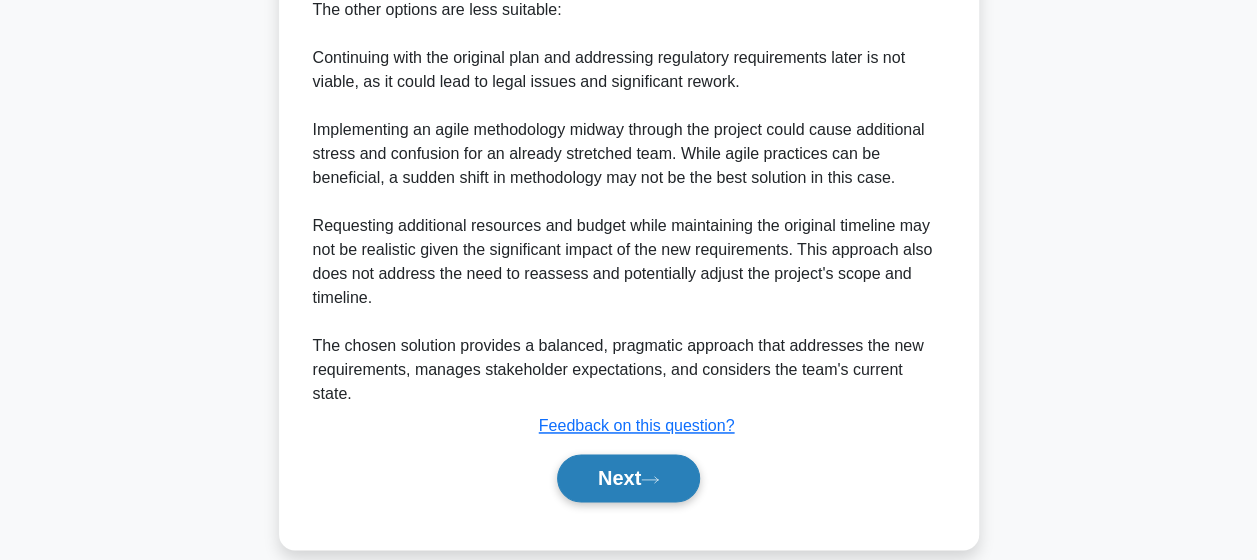 click on "Next" at bounding box center [628, 478] 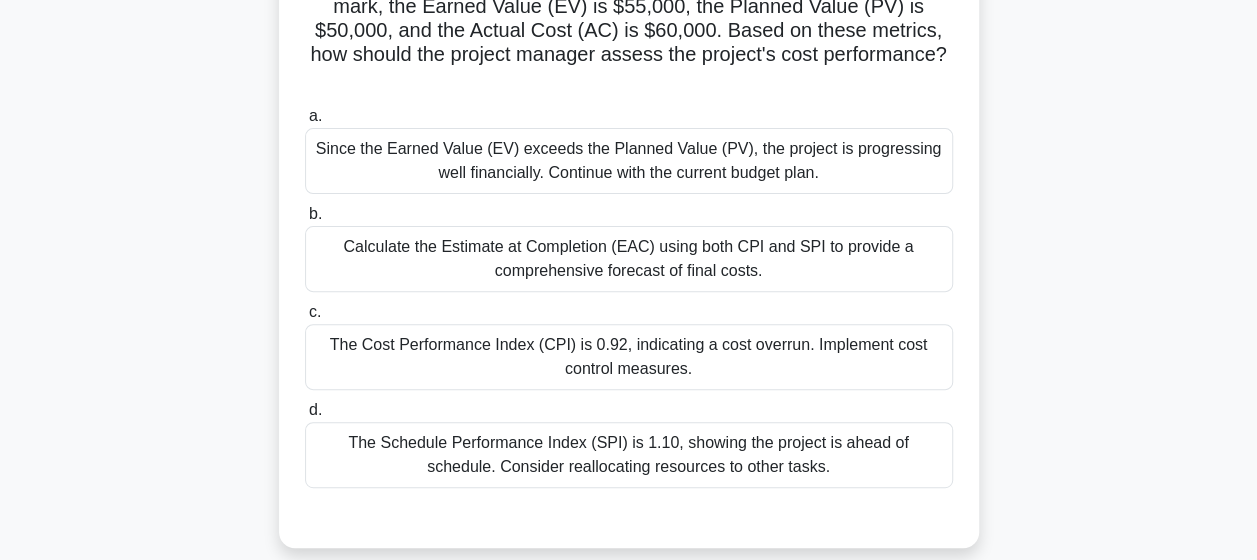 scroll, scrollTop: 198, scrollLeft: 0, axis: vertical 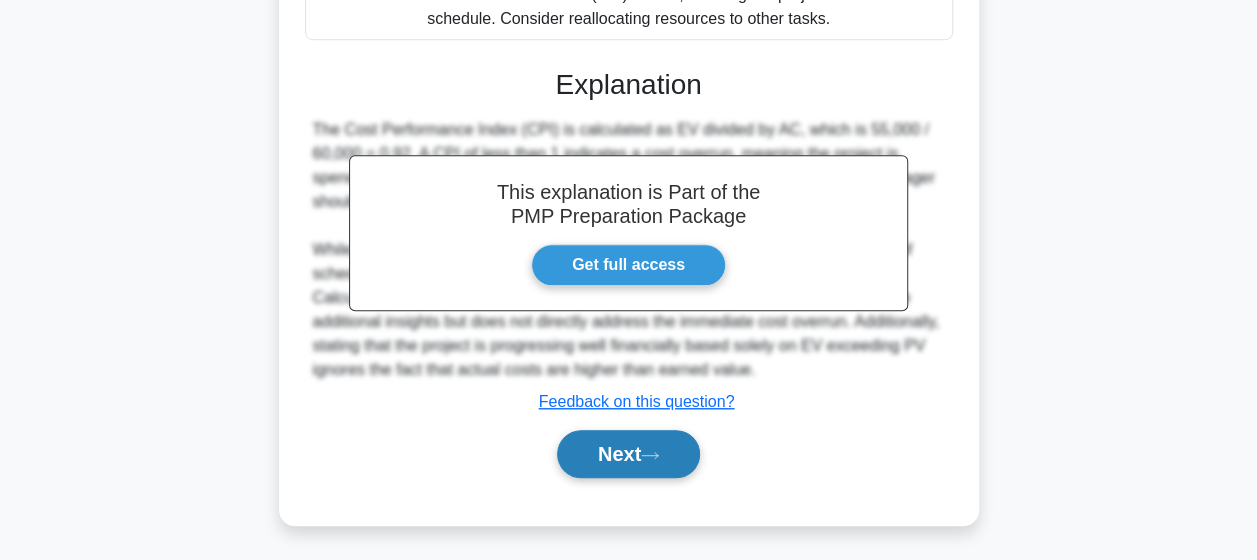 click on "Next" at bounding box center (628, 454) 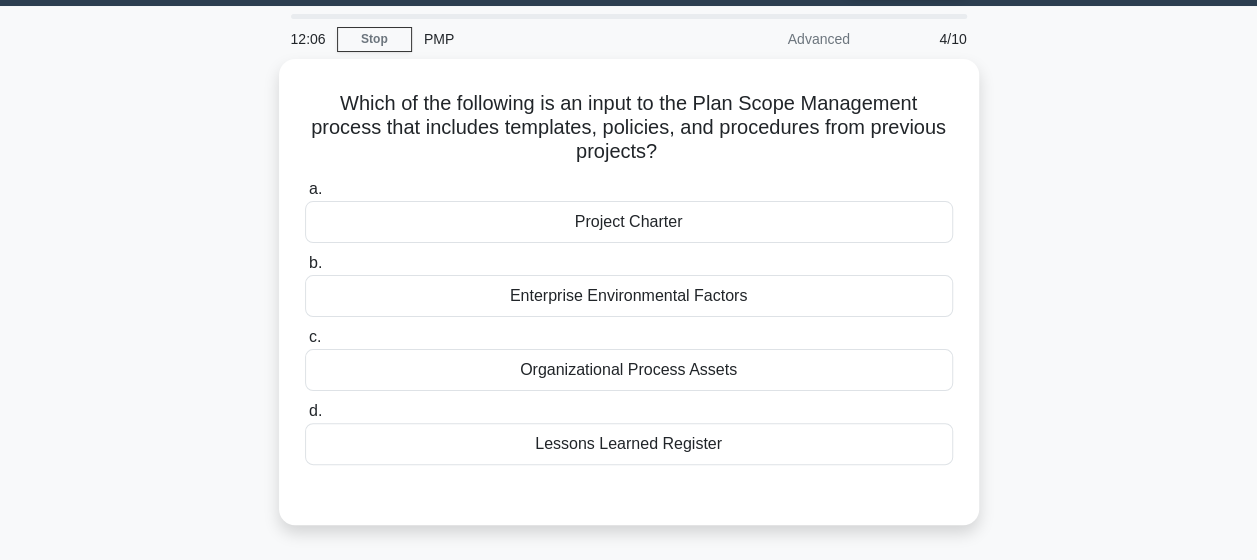 scroll, scrollTop: 68, scrollLeft: 0, axis: vertical 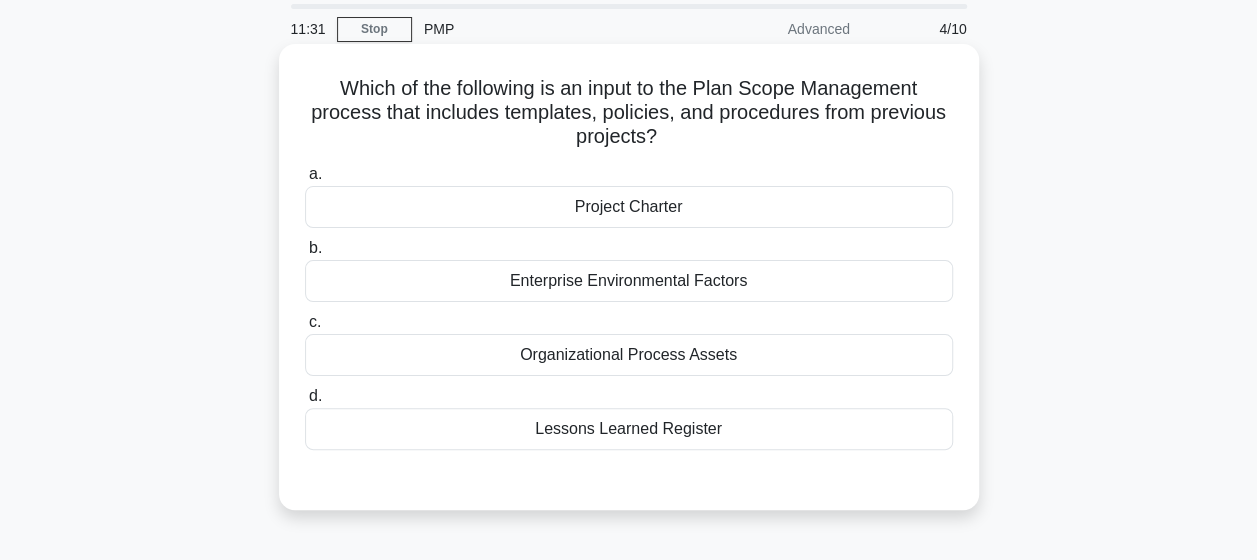 click on "Organizational Process Assets" at bounding box center [629, 355] 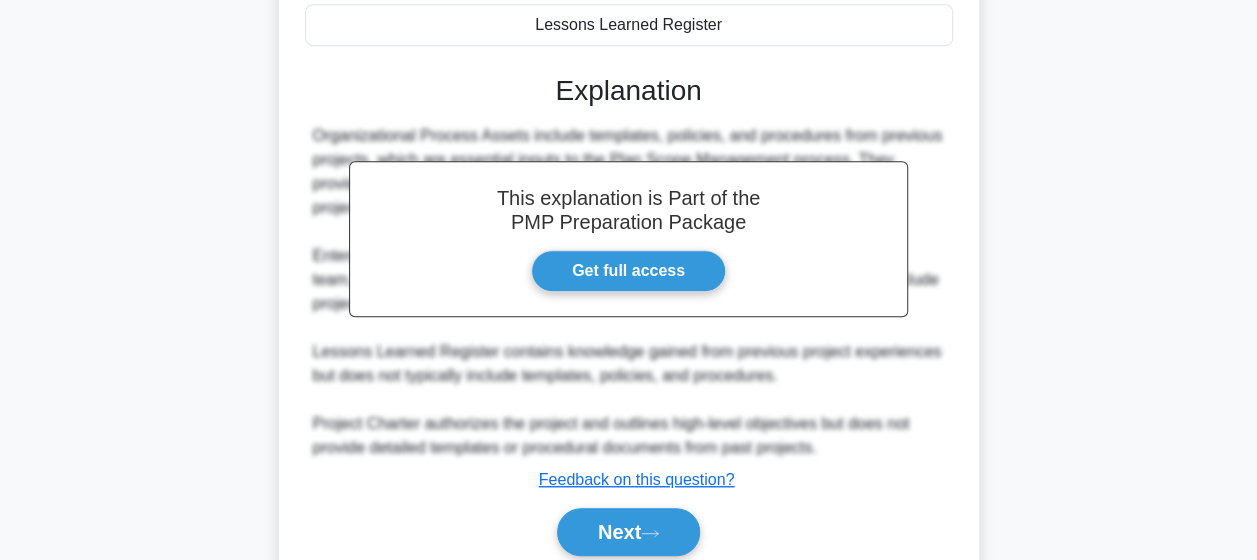 scroll, scrollTop: 550, scrollLeft: 0, axis: vertical 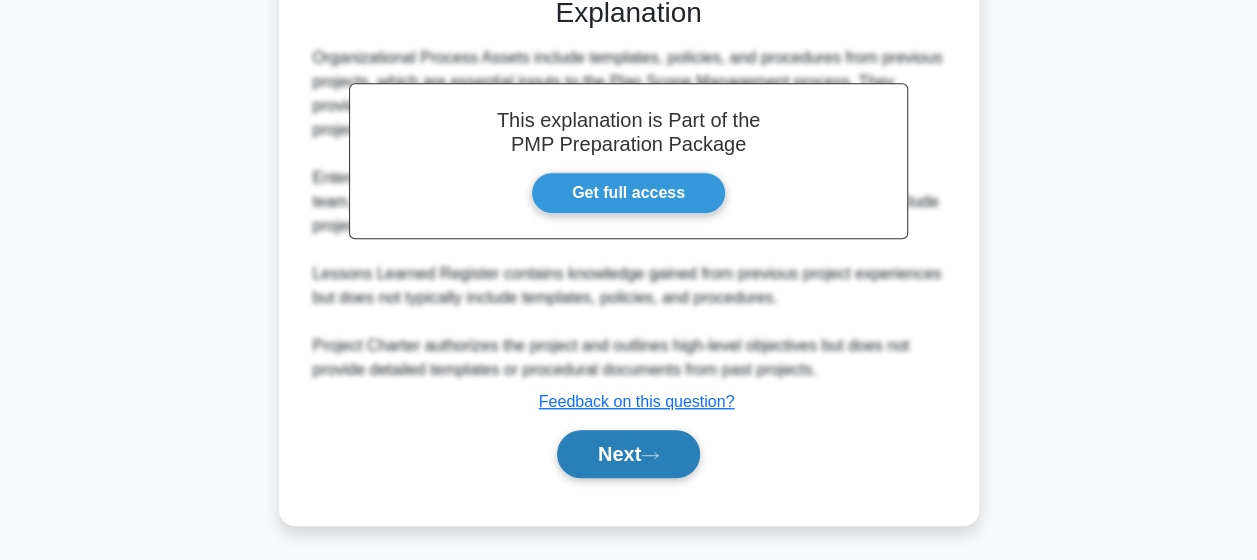 click 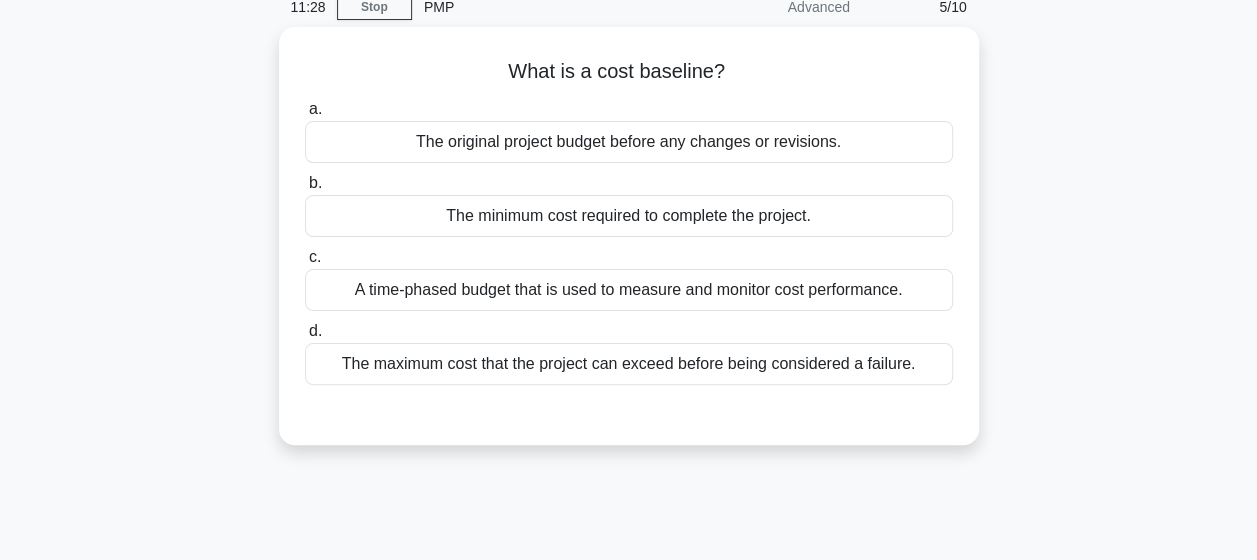 scroll, scrollTop: 80, scrollLeft: 0, axis: vertical 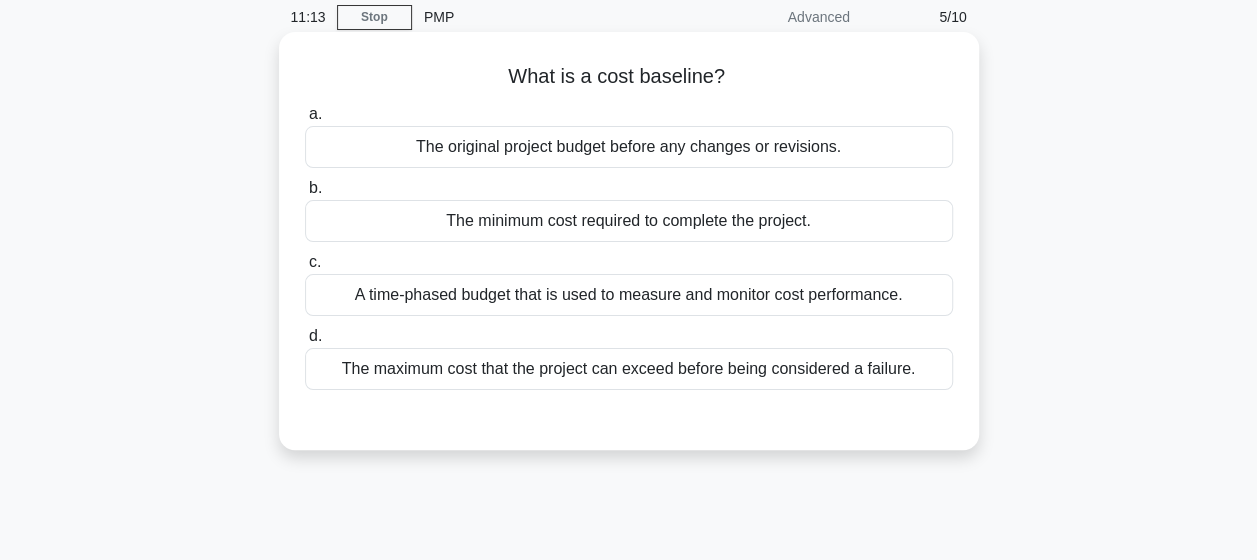 click on "The original project budget before any changes or revisions." at bounding box center [629, 147] 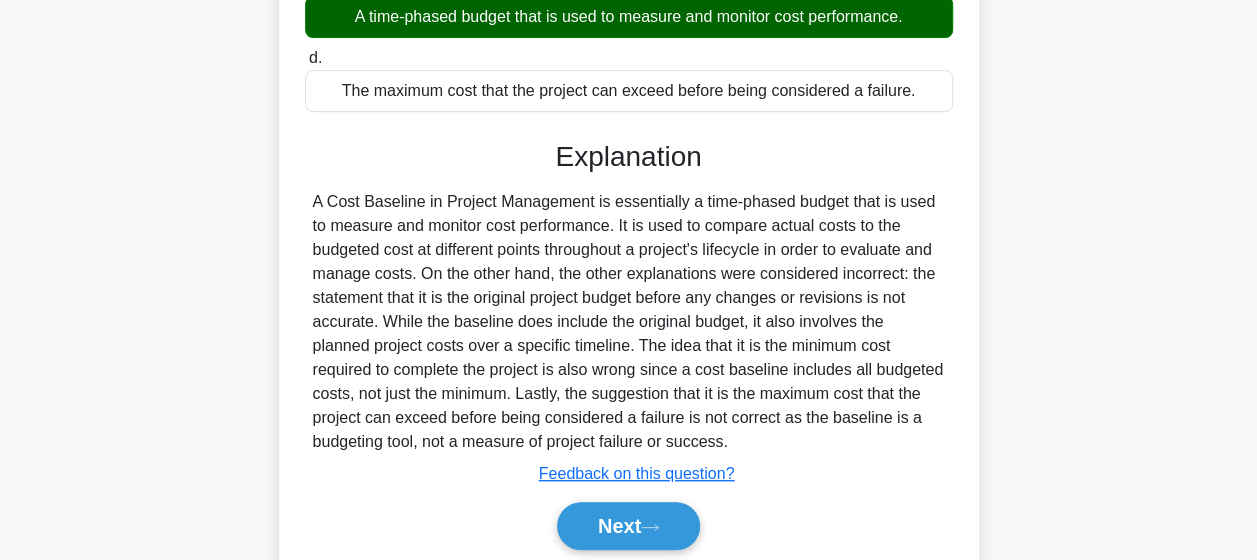 scroll, scrollTop: 520, scrollLeft: 0, axis: vertical 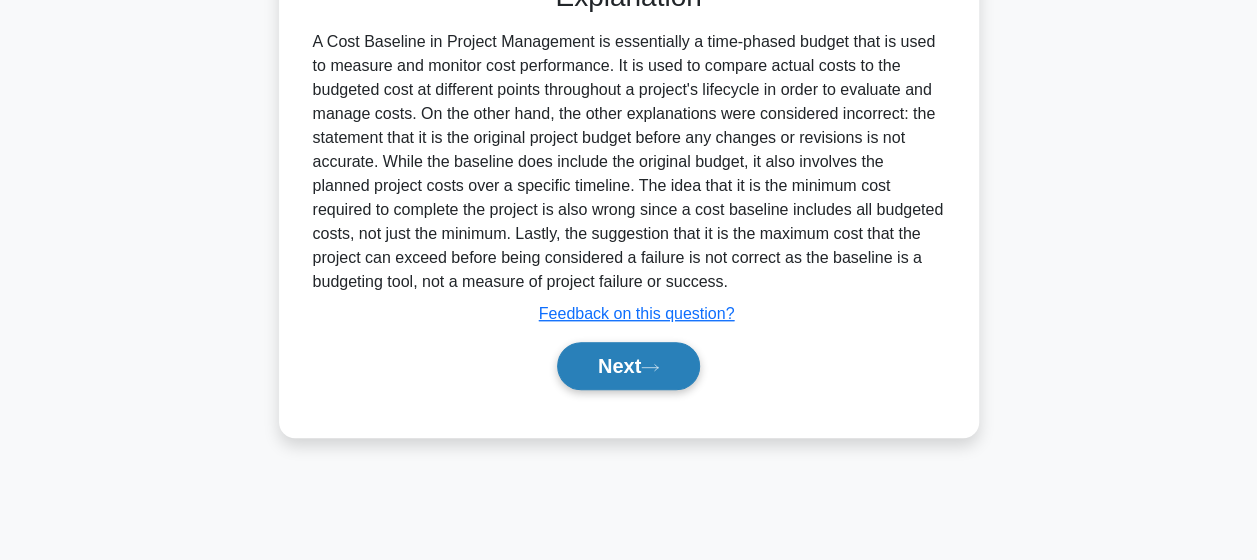 click on "Next" at bounding box center (628, 366) 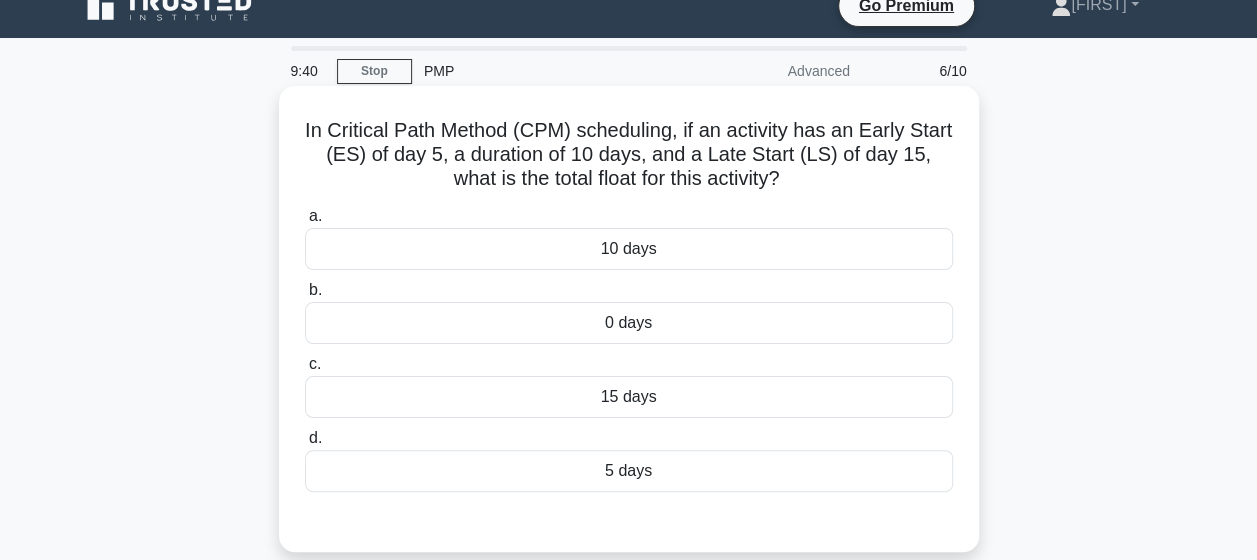 scroll, scrollTop: 23, scrollLeft: 0, axis: vertical 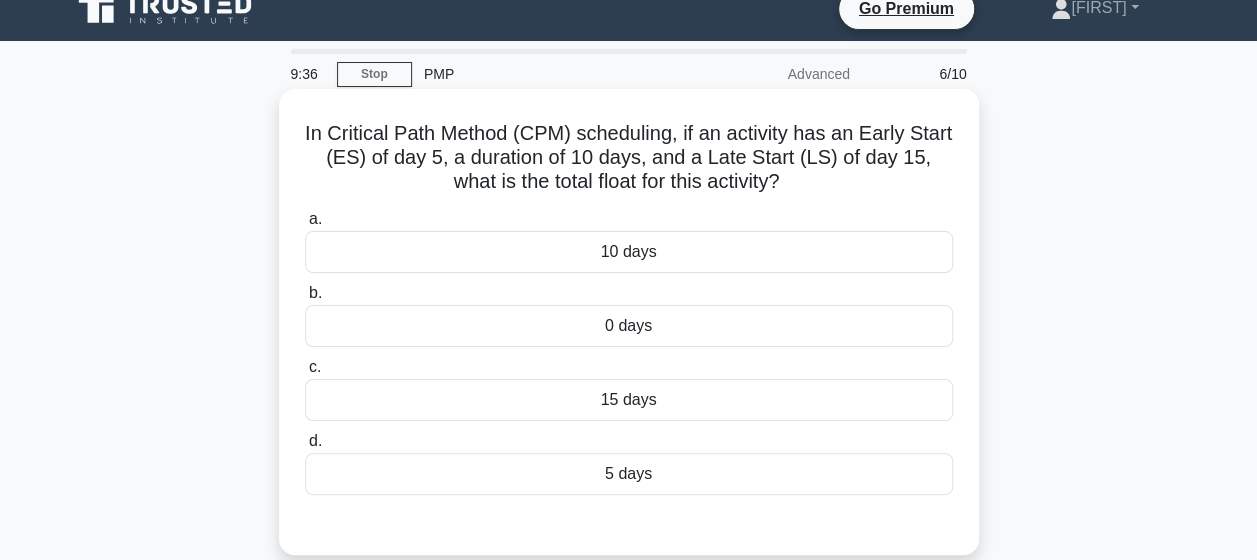 click on "10 days" at bounding box center (629, 252) 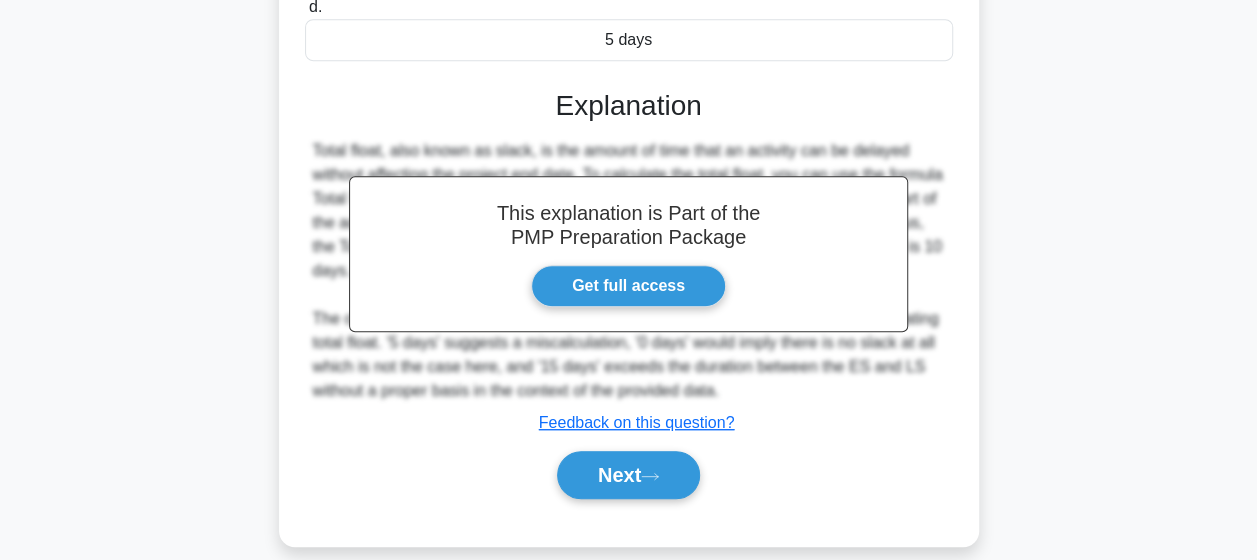 scroll, scrollTop: 520, scrollLeft: 0, axis: vertical 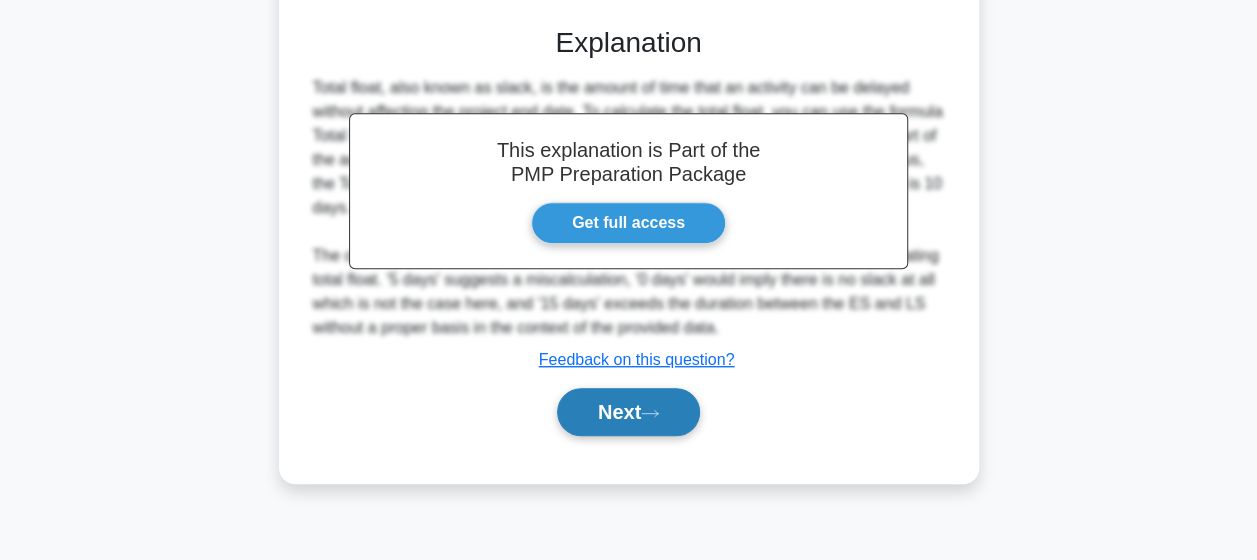 click on "Next" at bounding box center (628, 412) 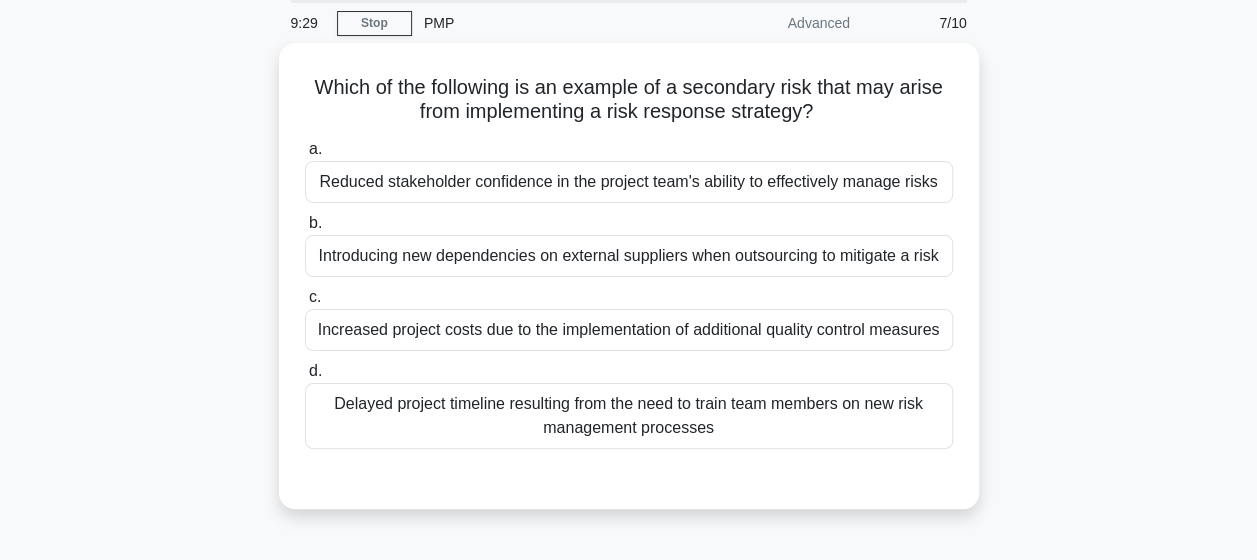 scroll, scrollTop: 60, scrollLeft: 0, axis: vertical 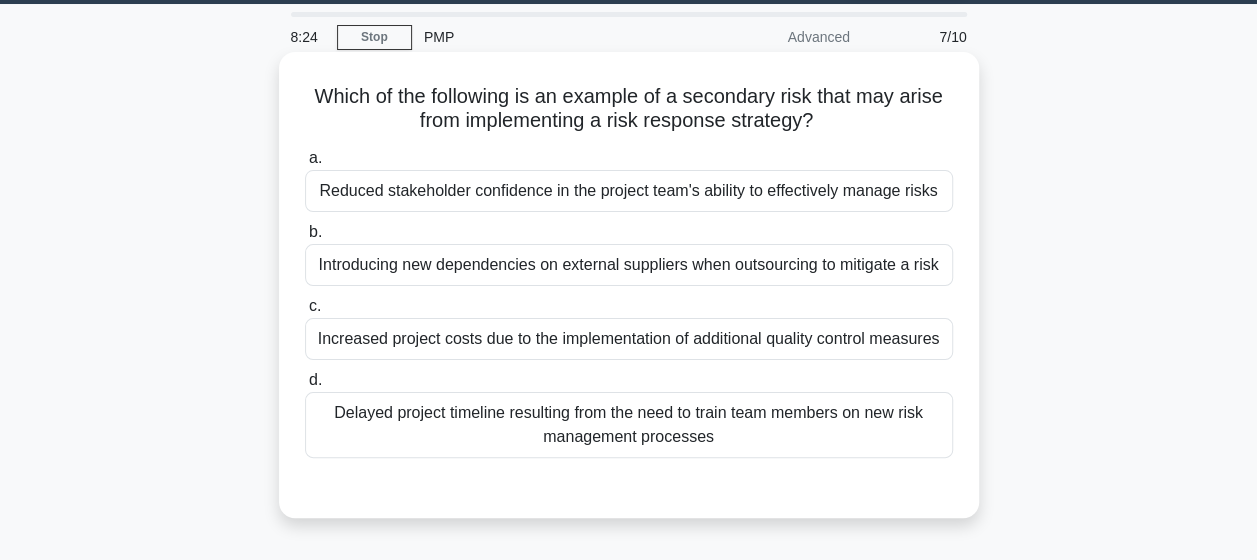 click on "Introducing new dependencies on external suppliers when outsourcing to mitigate a risk" at bounding box center (629, 265) 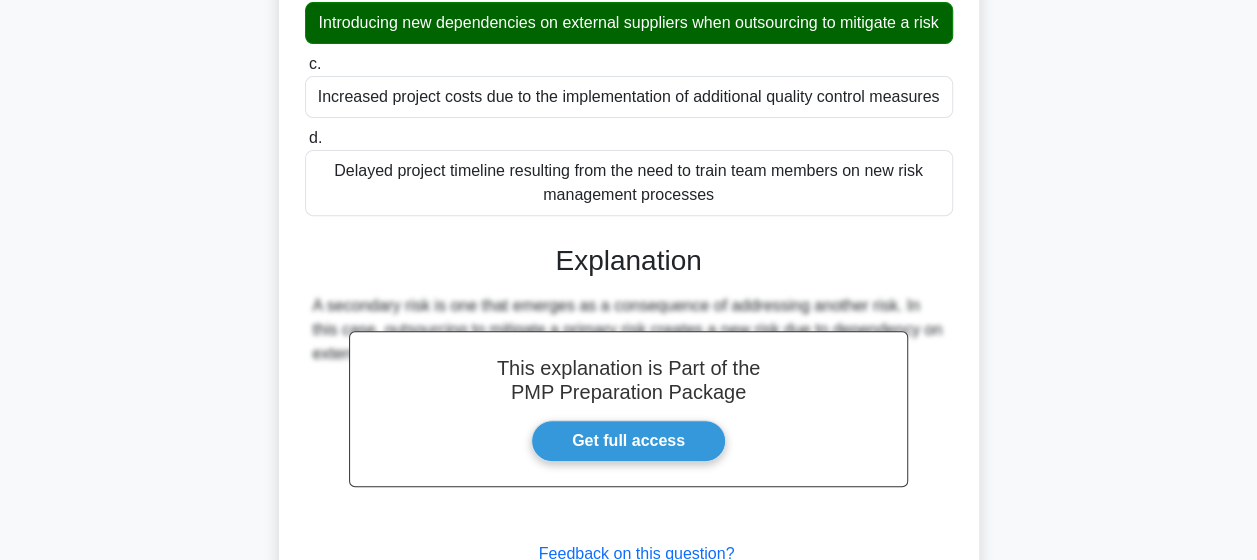 scroll, scrollTop: 520, scrollLeft: 0, axis: vertical 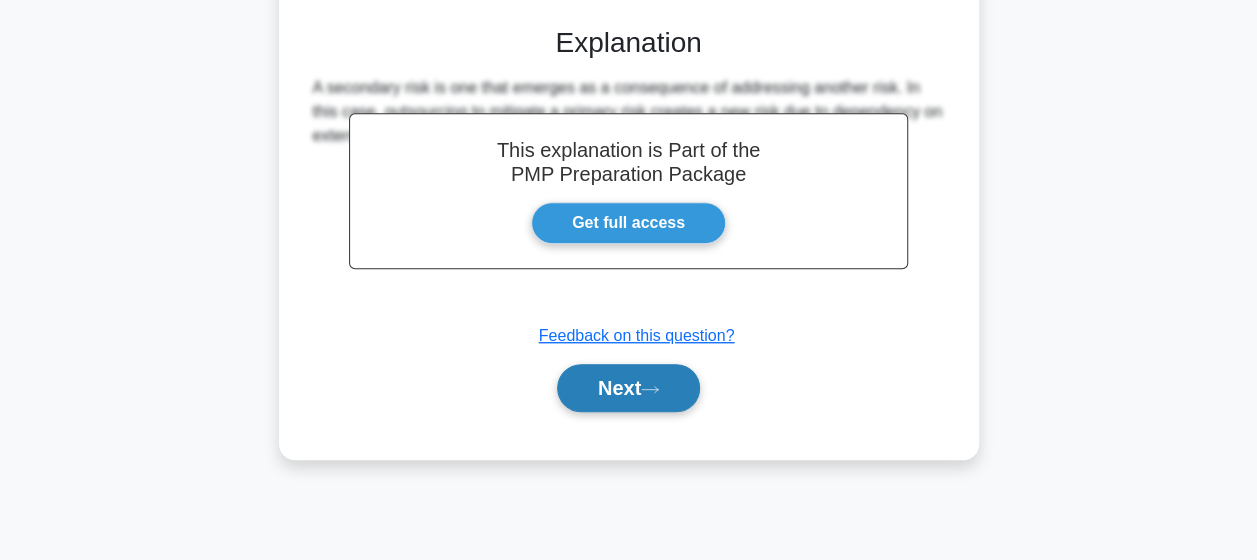 click on "Next" at bounding box center (628, 388) 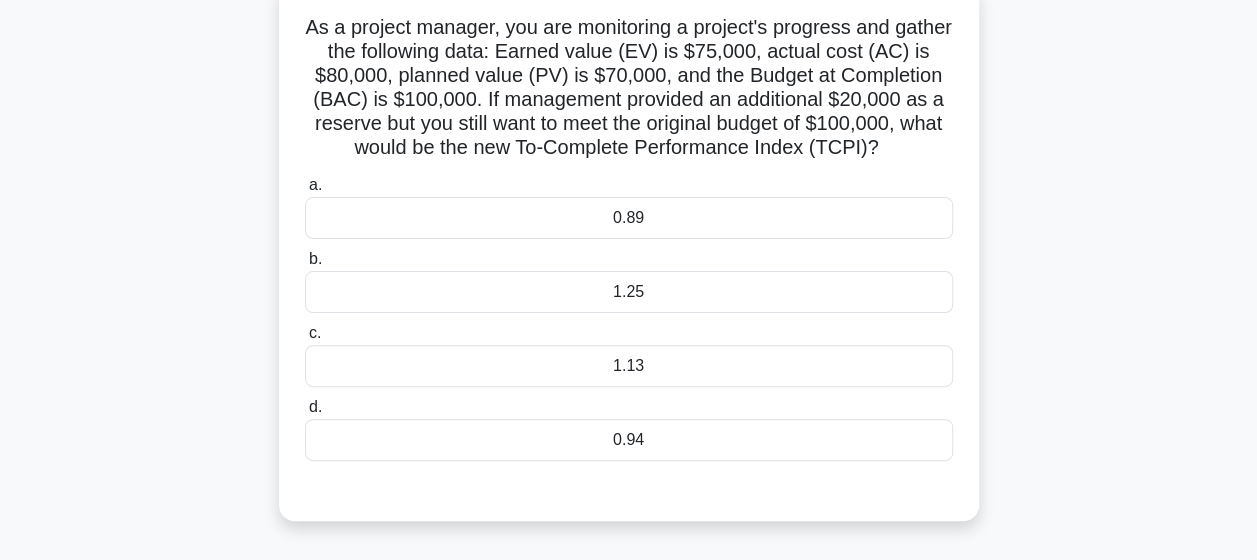 scroll, scrollTop: 130, scrollLeft: 0, axis: vertical 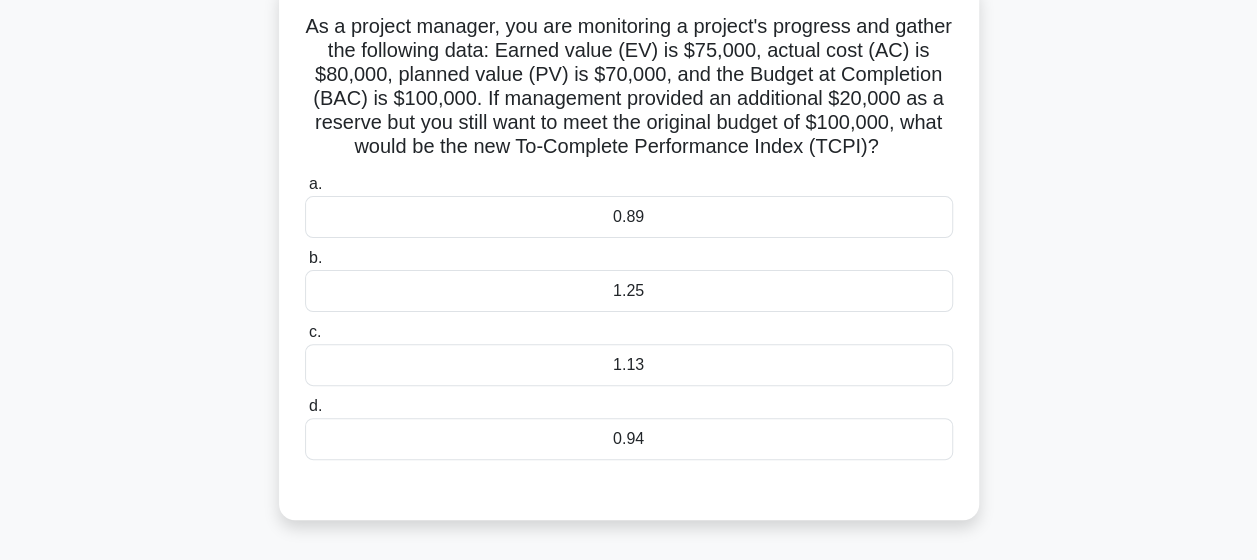 click on "1.25" at bounding box center [629, 291] 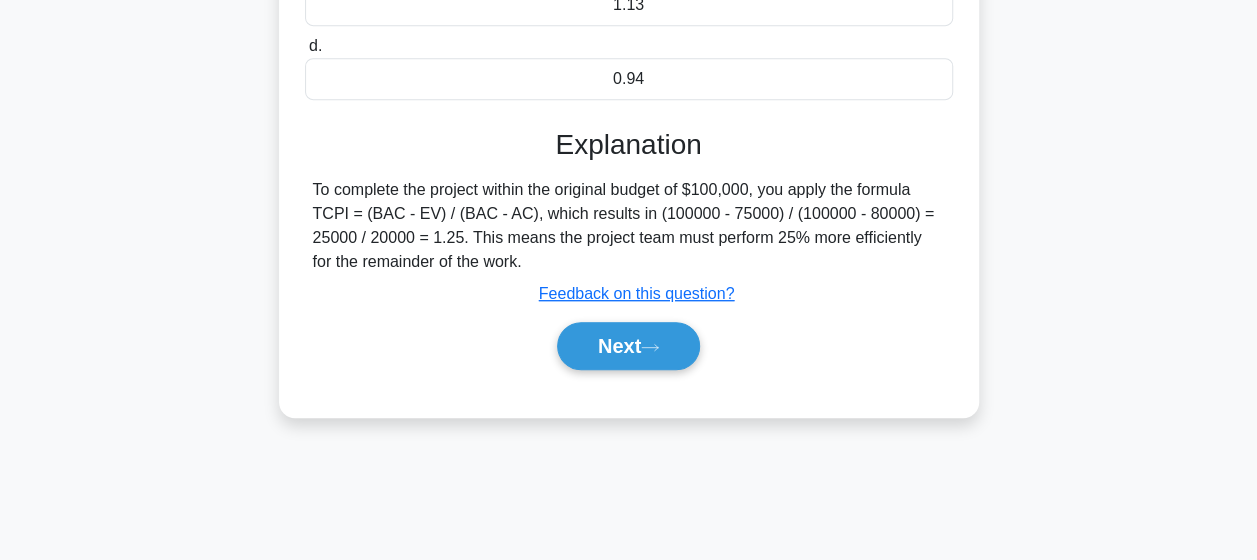 scroll, scrollTop: 498, scrollLeft: 0, axis: vertical 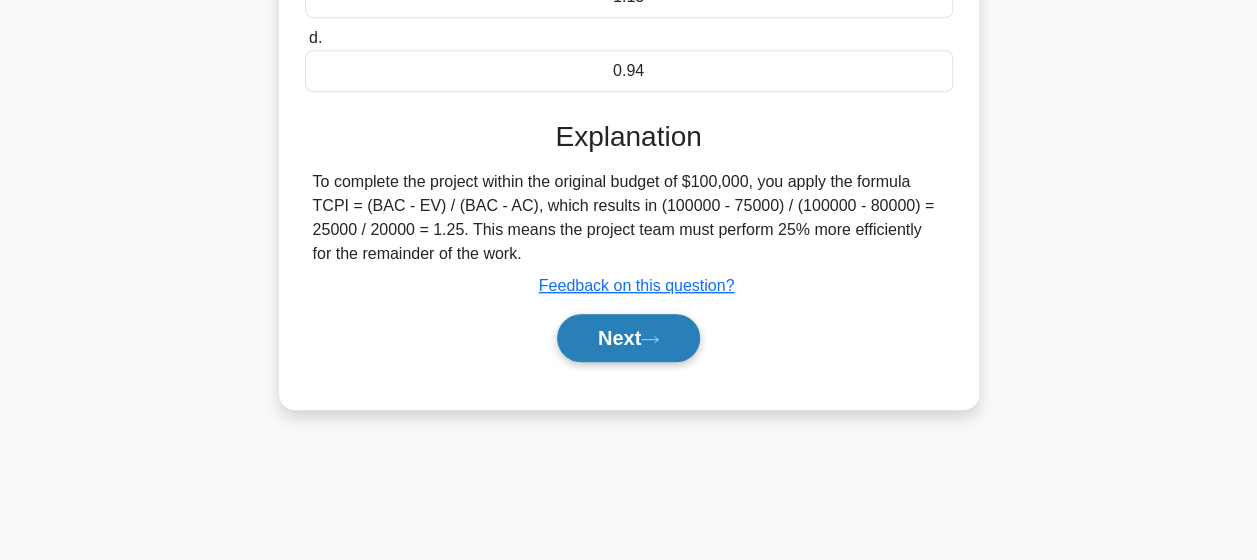 click on "Next" at bounding box center [628, 338] 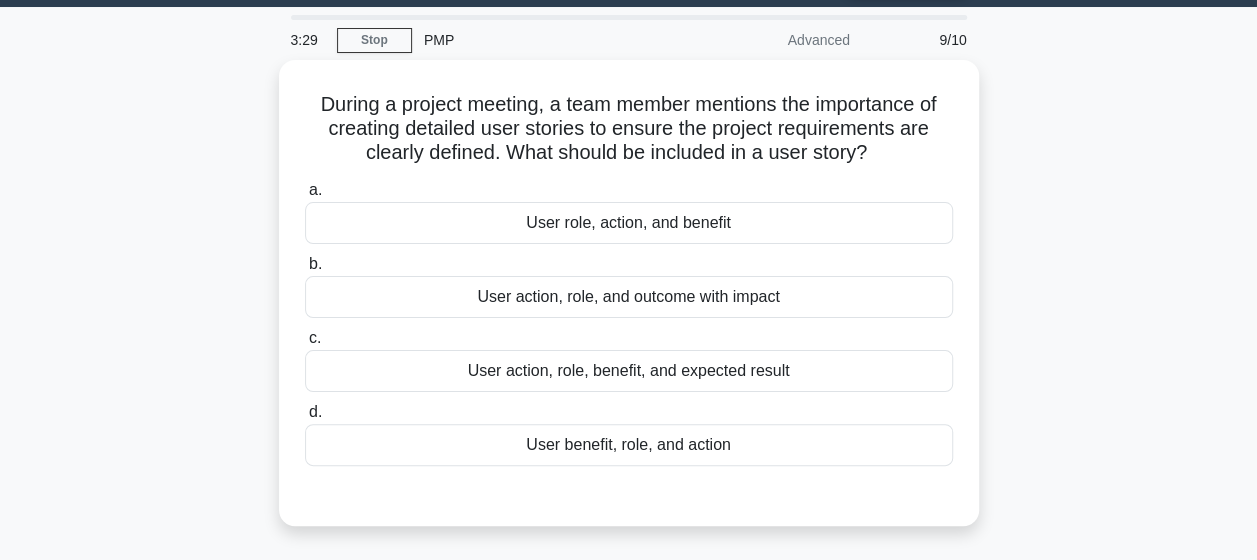 scroll, scrollTop: 56, scrollLeft: 0, axis: vertical 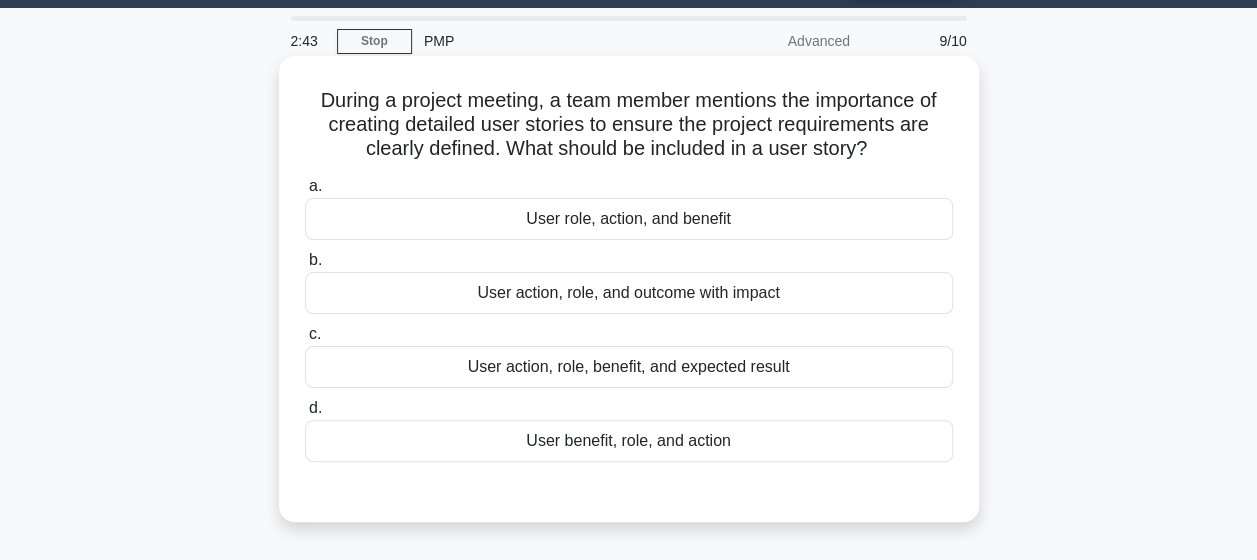 click on "User action, role, benefit, and expected result" at bounding box center (629, 367) 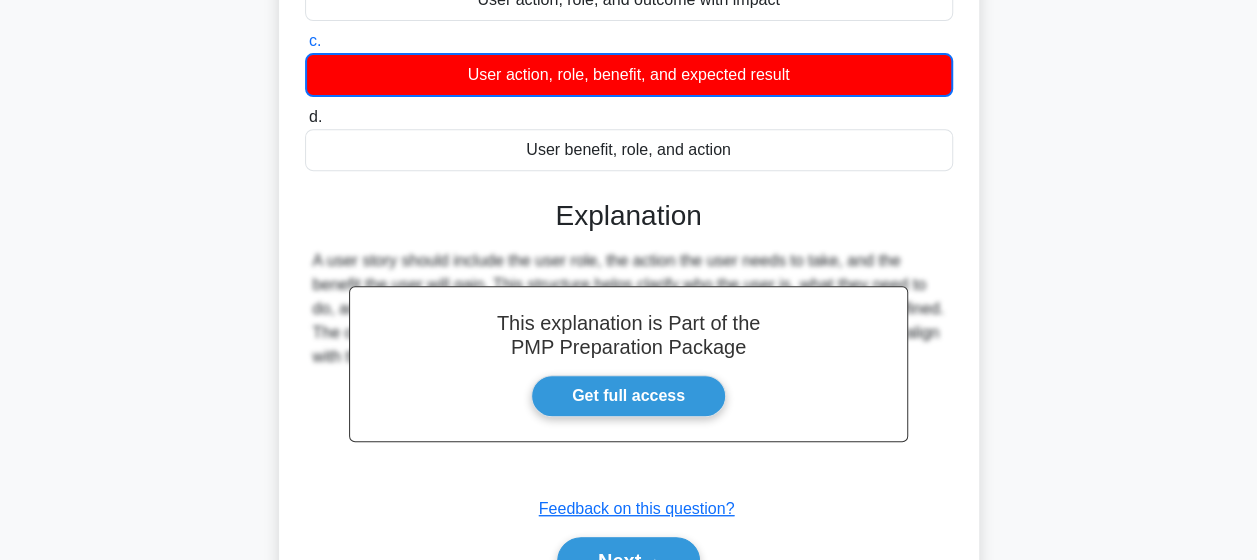 scroll, scrollTop: 520, scrollLeft: 0, axis: vertical 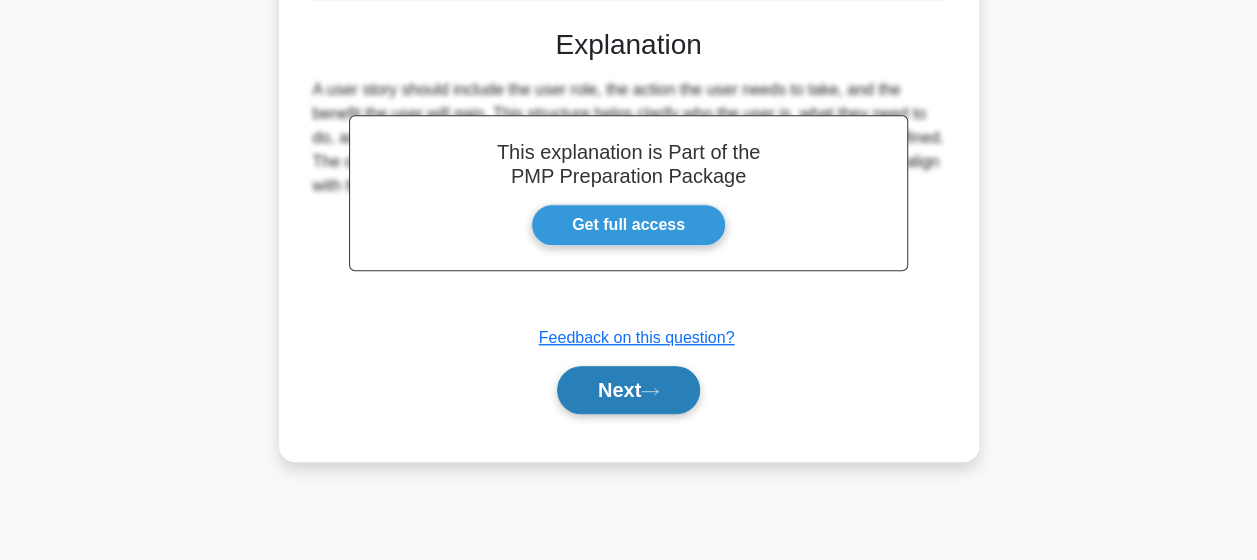click on "Next" at bounding box center [628, 390] 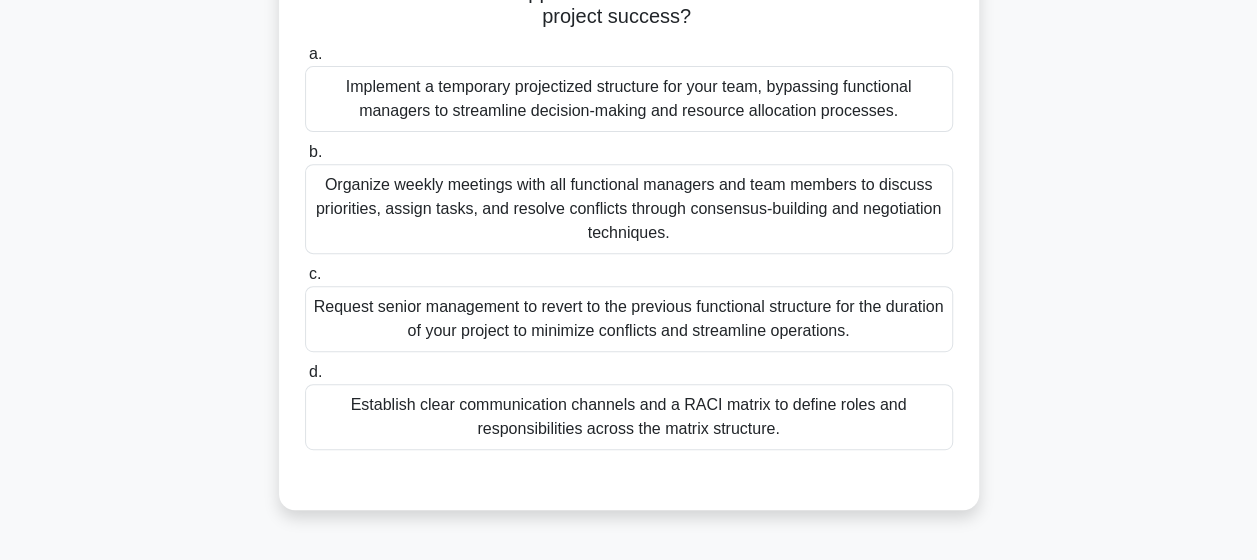scroll, scrollTop: 338, scrollLeft: 0, axis: vertical 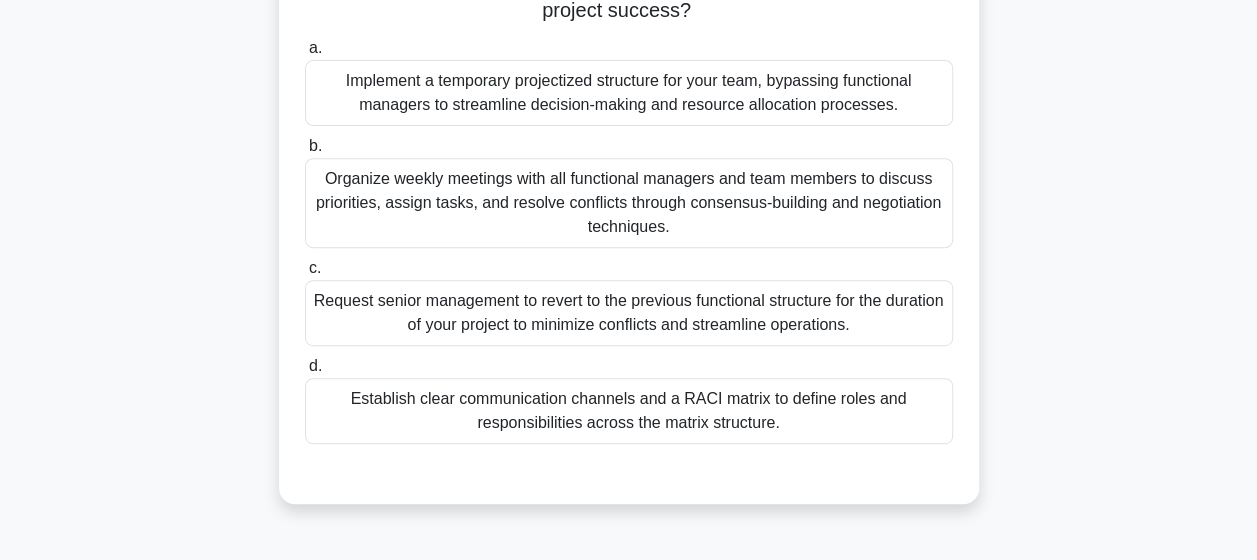 click on "Organize weekly meetings with all functional managers and team members to discuss priorities, assign tasks, and resolve conflicts through consensus-building and negotiation techniques." at bounding box center (629, 203) 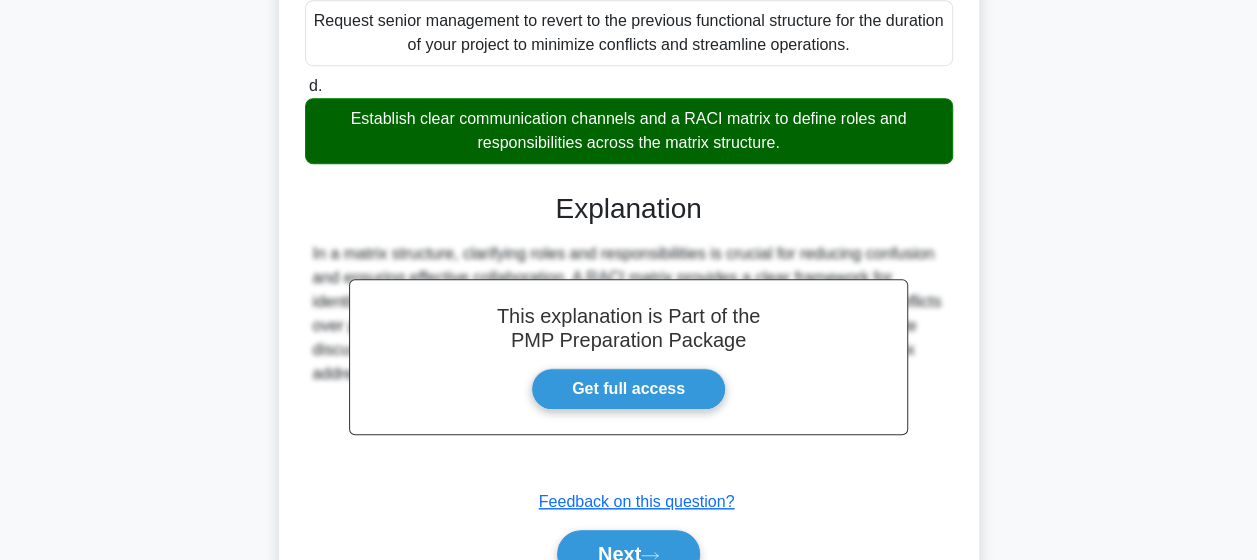 scroll, scrollTop: 721, scrollLeft: 0, axis: vertical 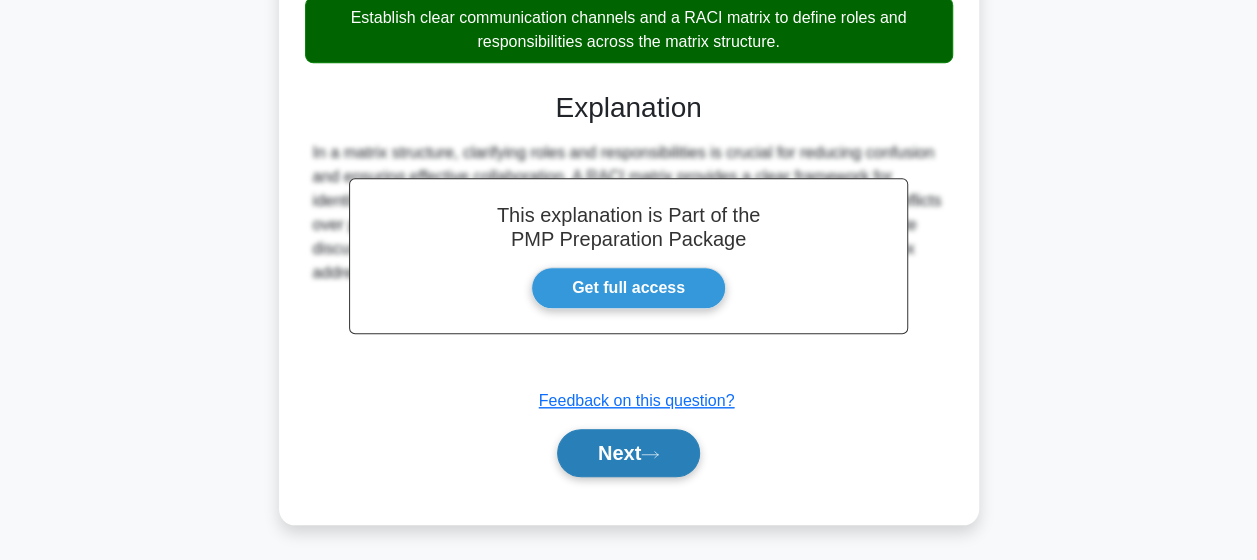click on "Next" at bounding box center [628, 453] 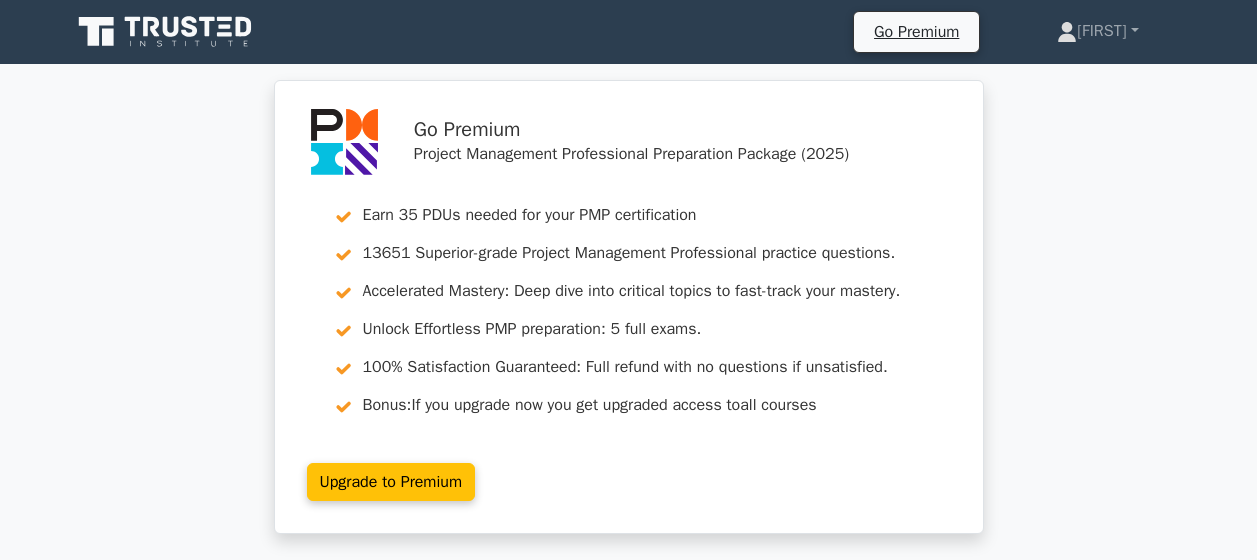 scroll, scrollTop: 0, scrollLeft: 0, axis: both 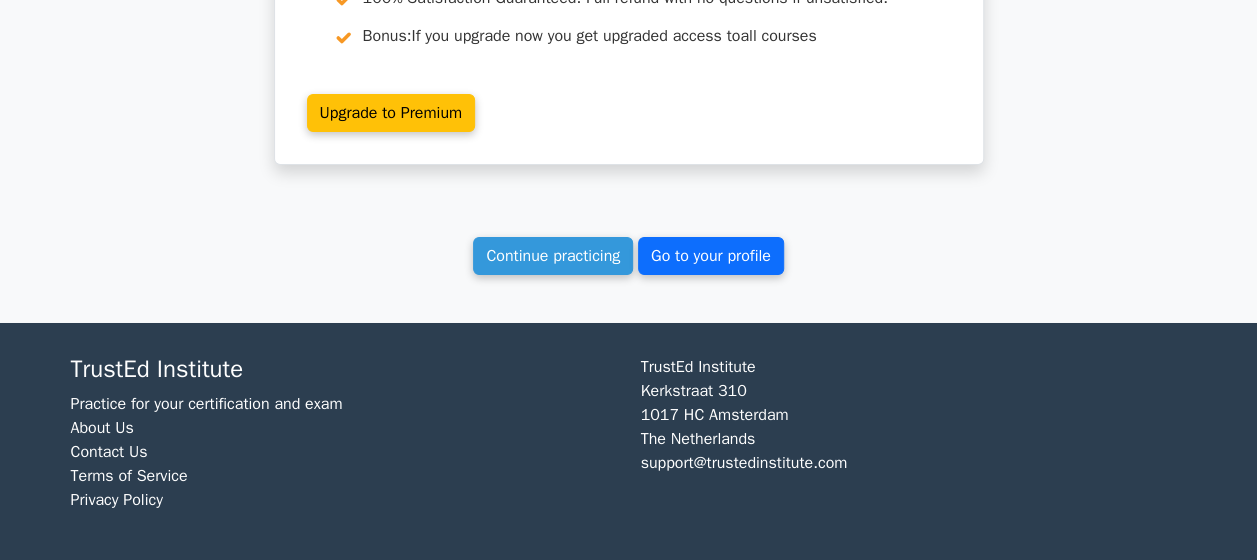 click on "Go to your profile" at bounding box center (711, 256) 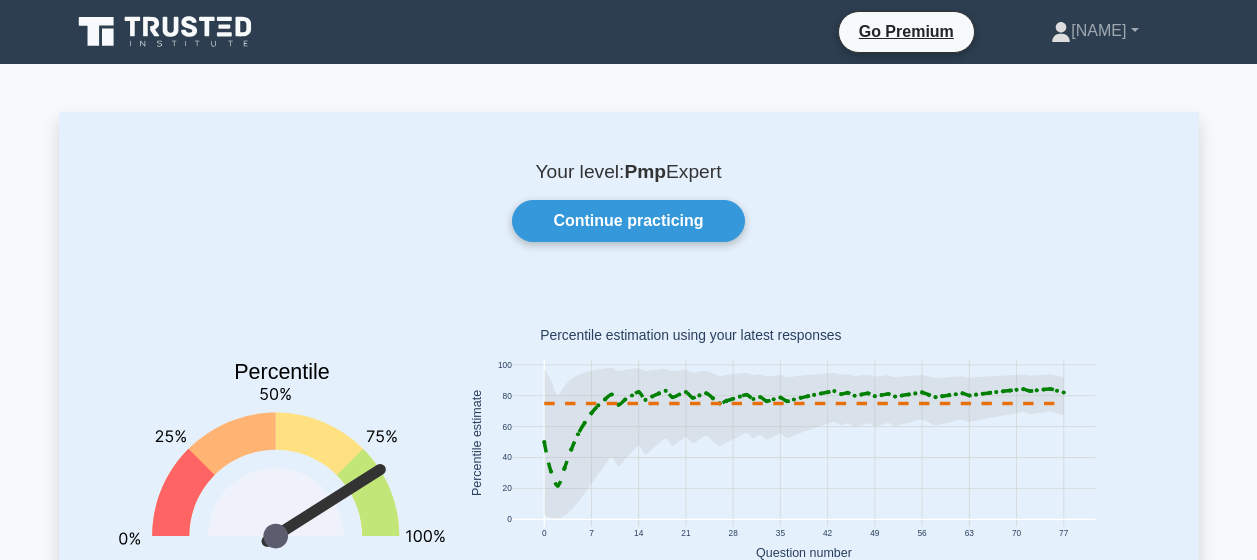 scroll, scrollTop: 0, scrollLeft: 0, axis: both 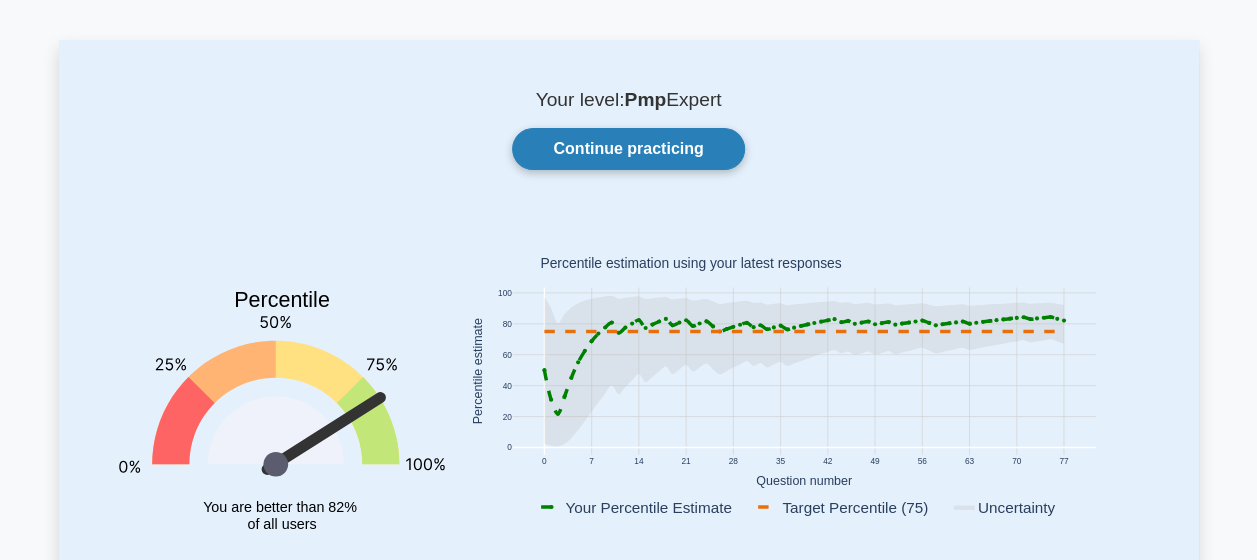 click on "Continue practicing" at bounding box center [628, 149] 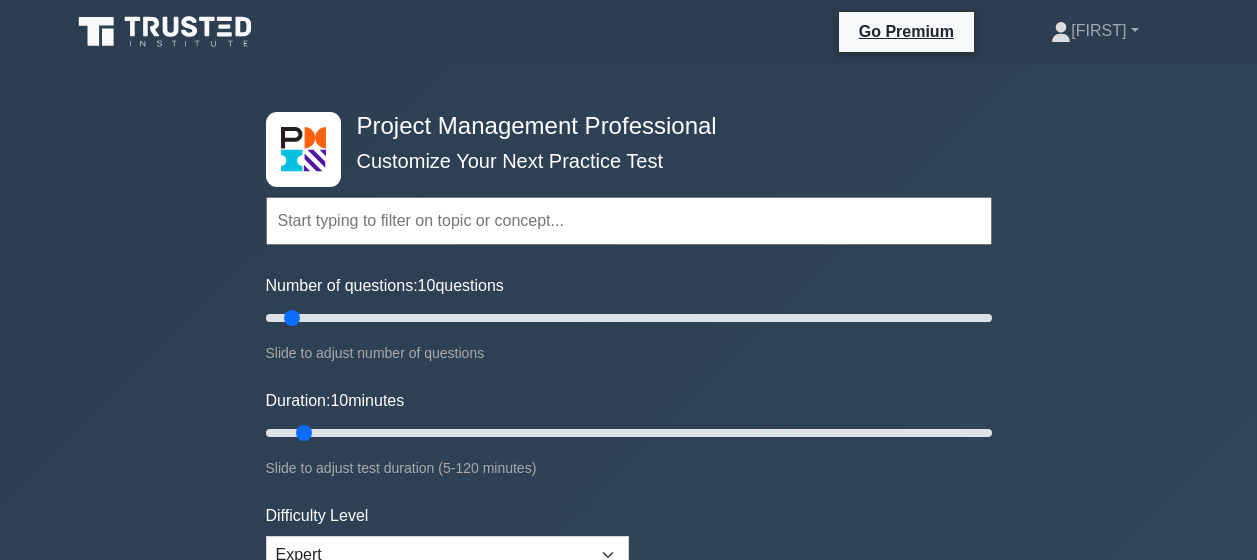scroll, scrollTop: 0, scrollLeft: 0, axis: both 